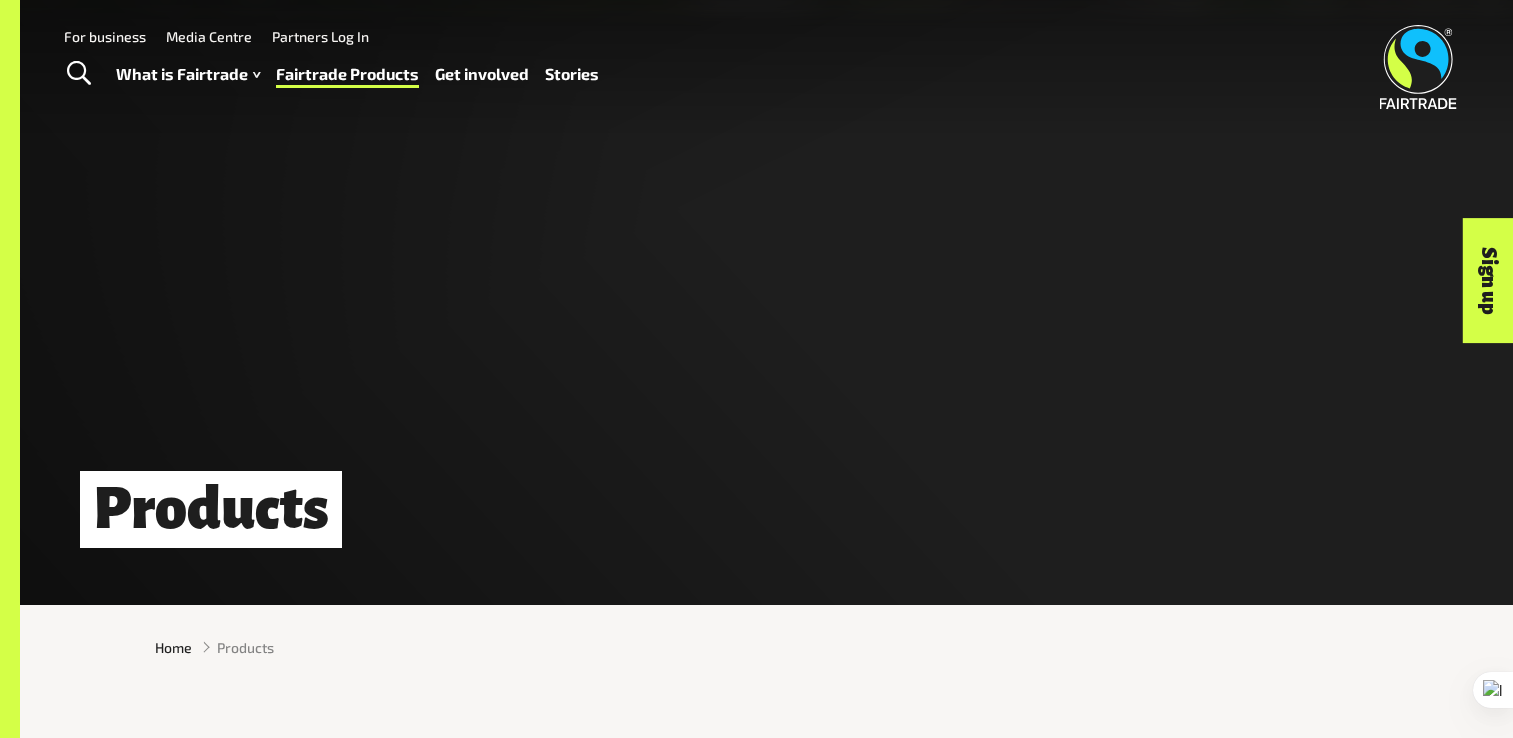 scroll, scrollTop: 0, scrollLeft: 0, axis: both 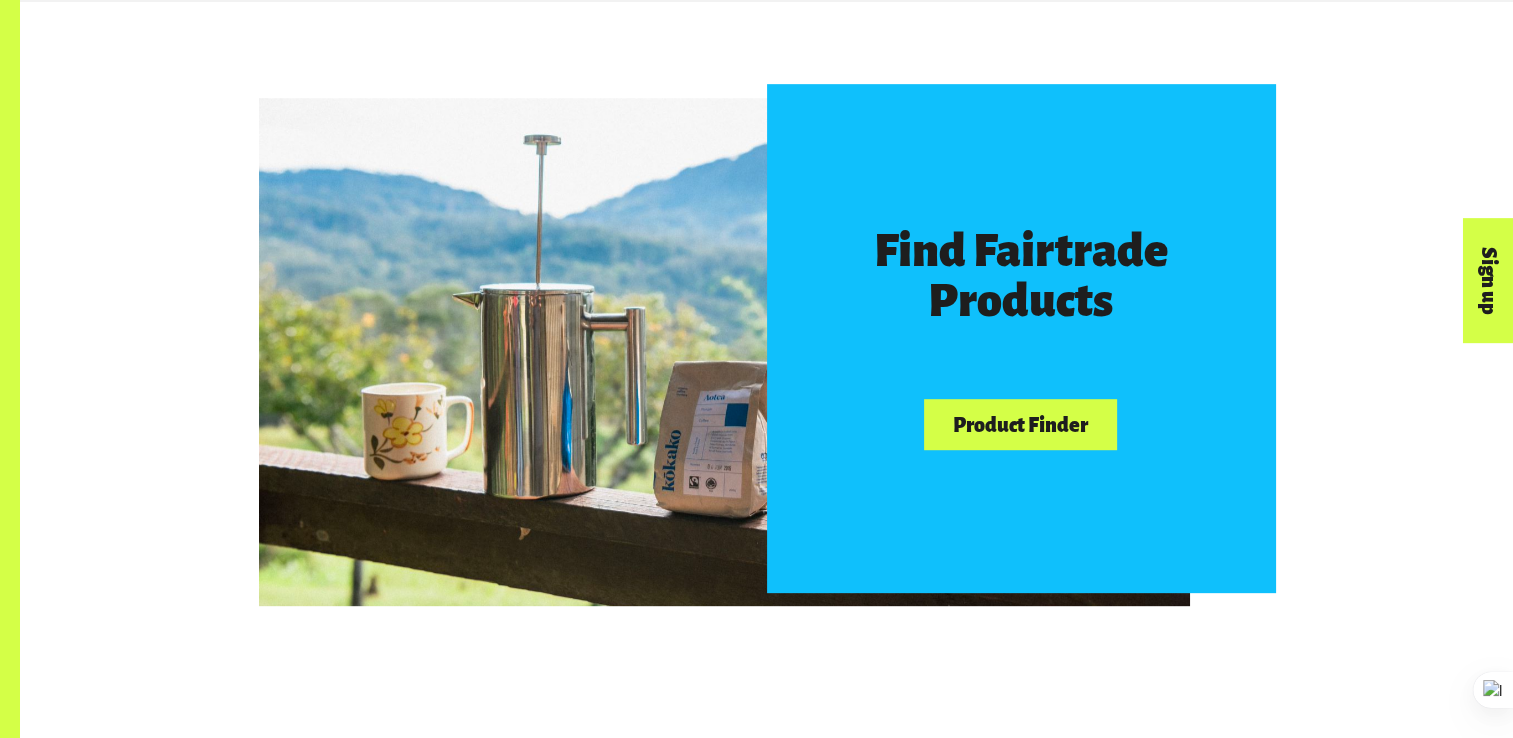 click on "Product Finder" at bounding box center [1020, 424] 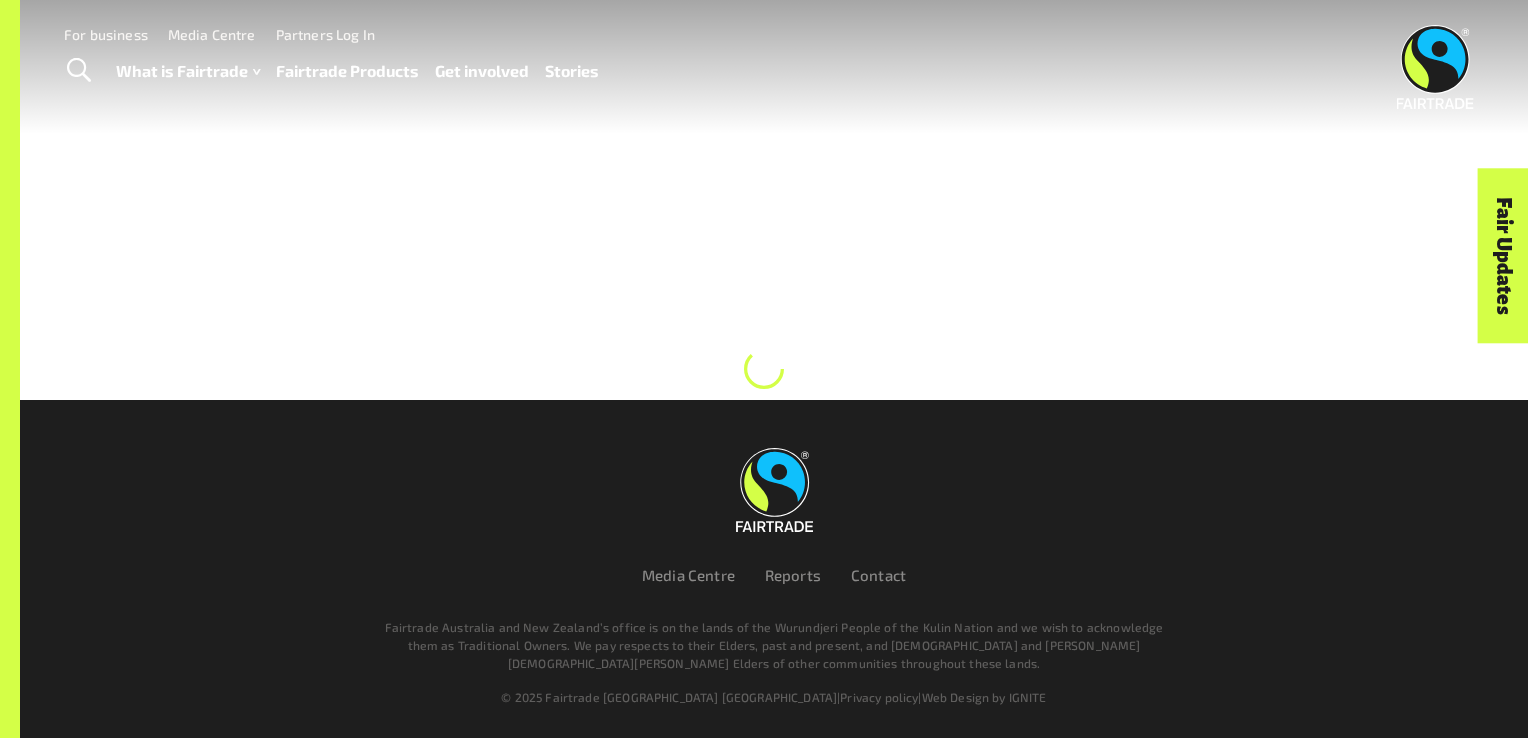 scroll, scrollTop: 0, scrollLeft: 0, axis: both 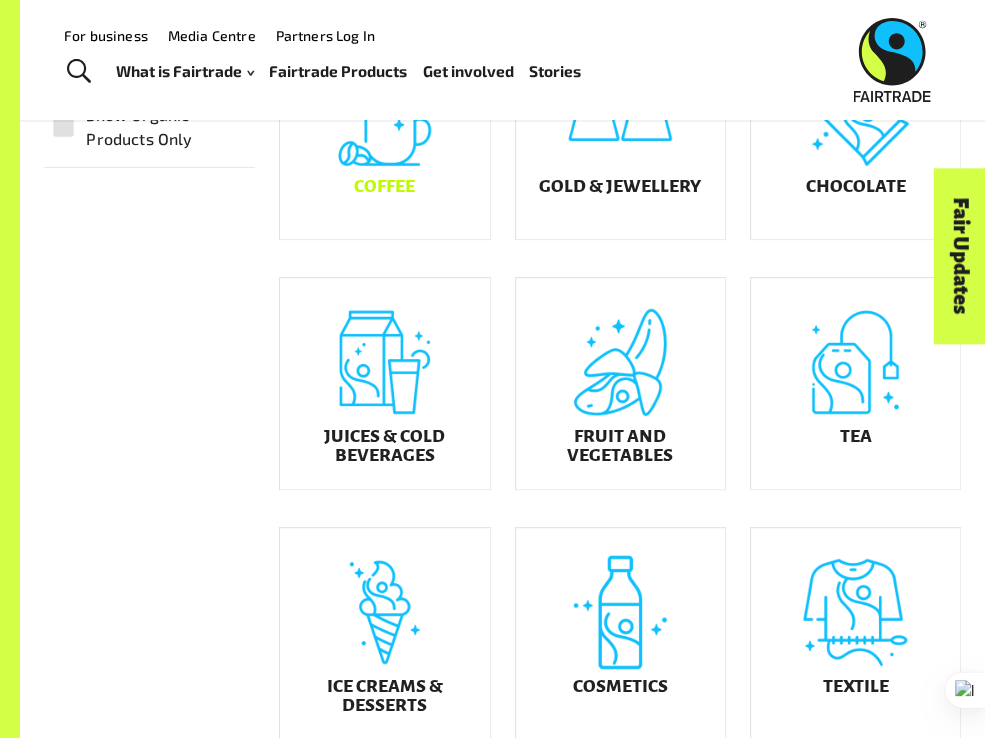 click on "Coffee" at bounding box center [384, 133] 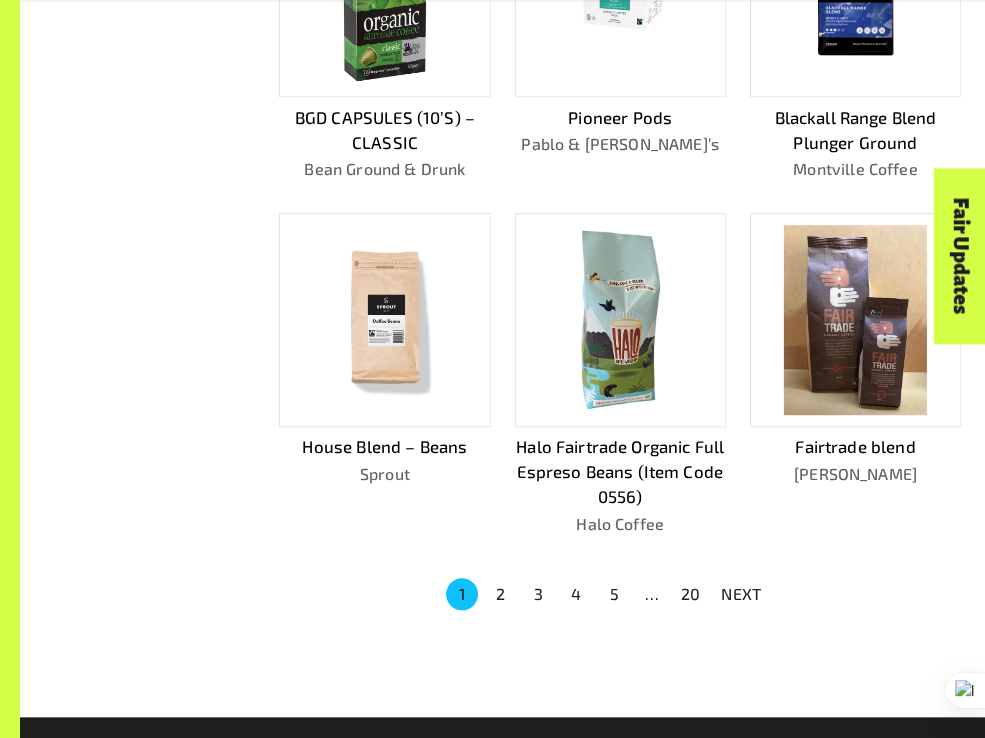 scroll, scrollTop: 952, scrollLeft: 0, axis: vertical 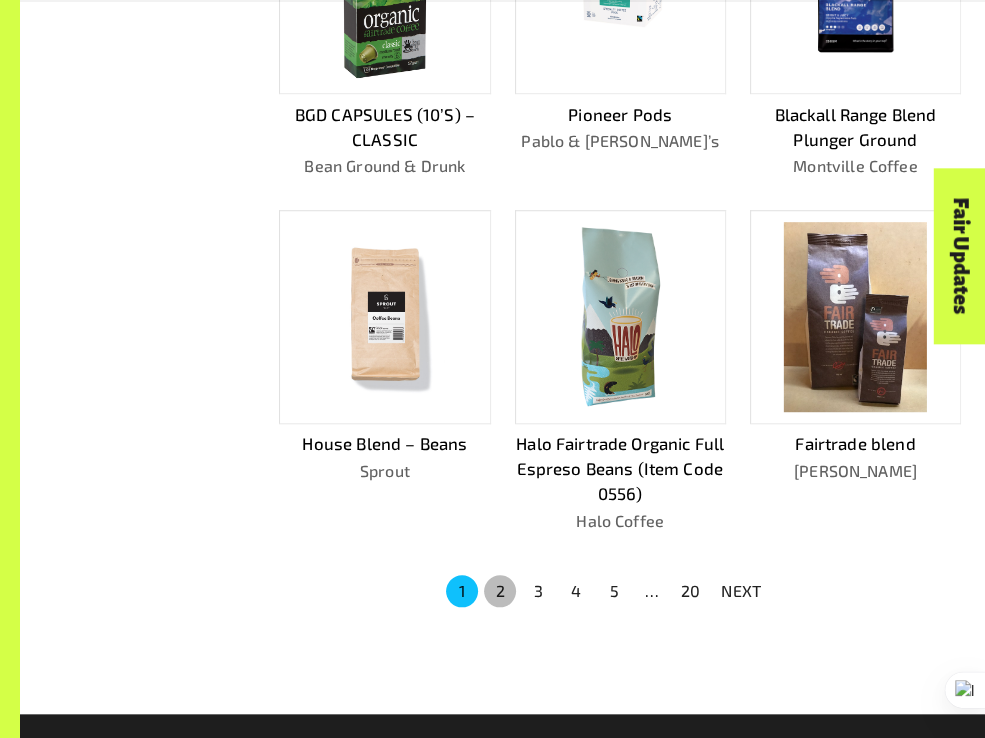 click on "2" at bounding box center (500, 591) 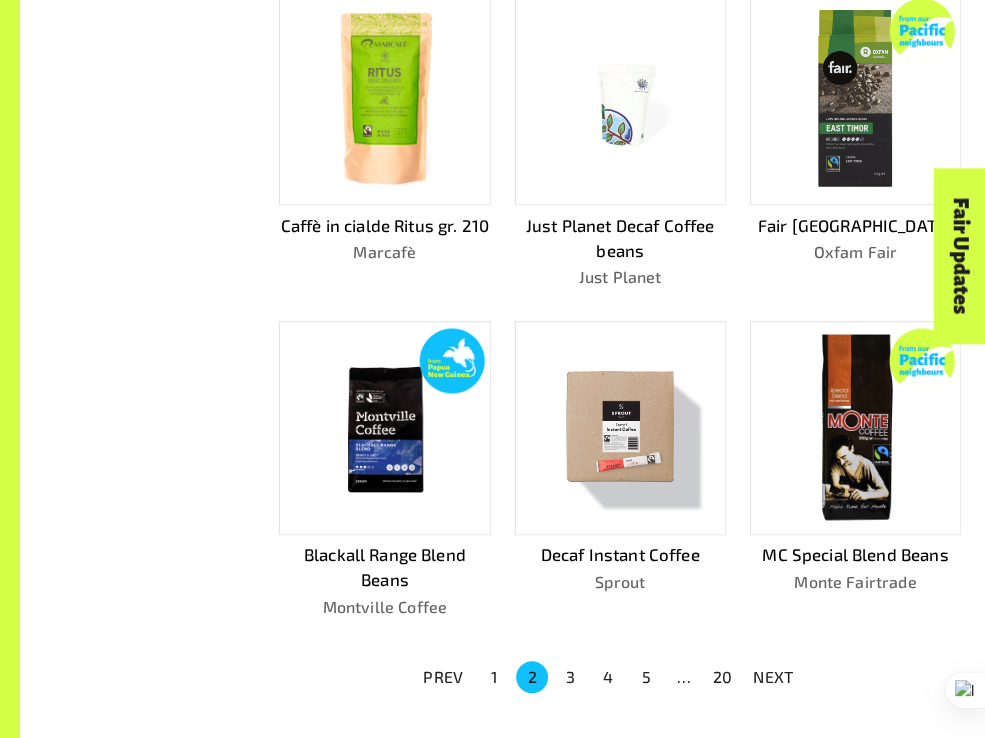 scroll, scrollTop: 1000, scrollLeft: 0, axis: vertical 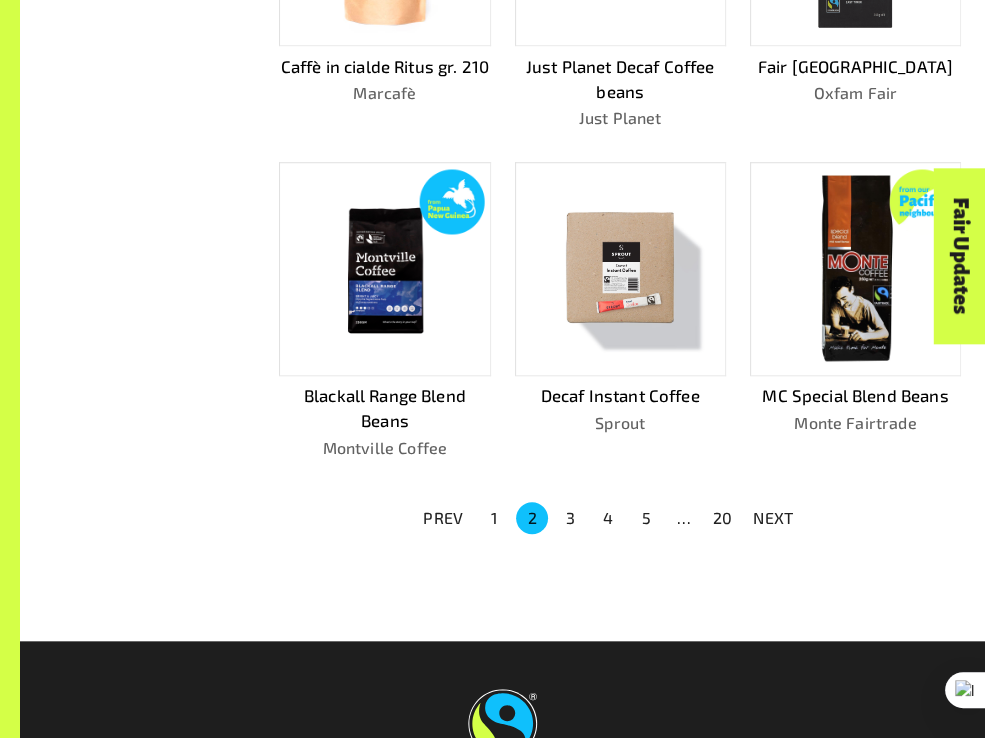 click on "3" at bounding box center (570, 518) 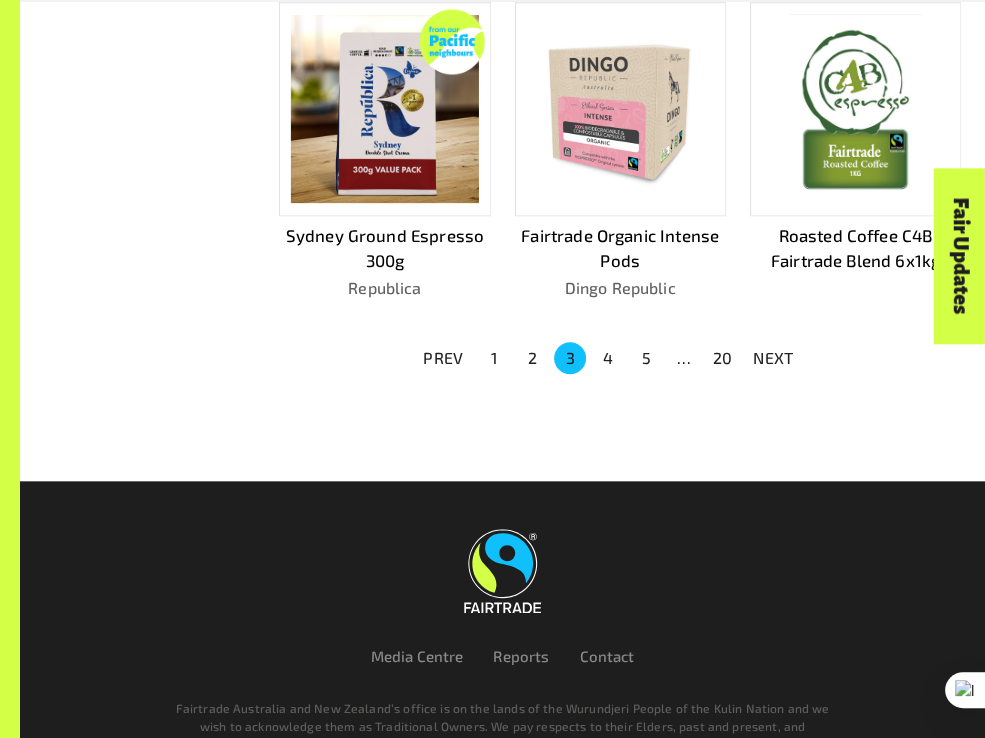 scroll, scrollTop: 1200, scrollLeft: 0, axis: vertical 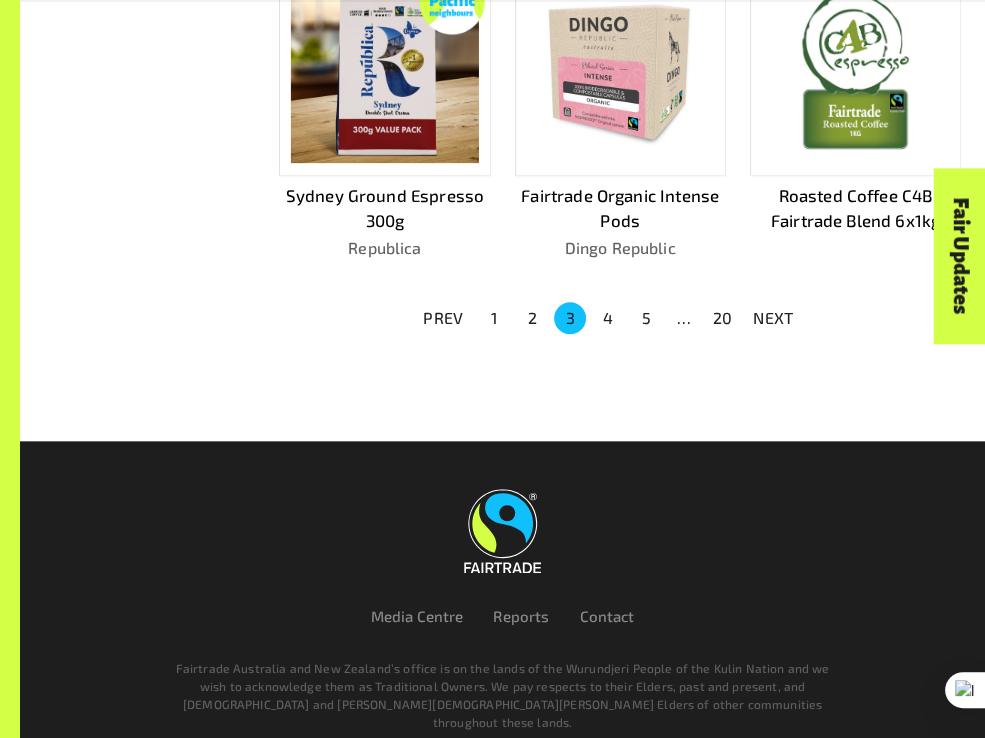 click on "4" at bounding box center (608, 318) 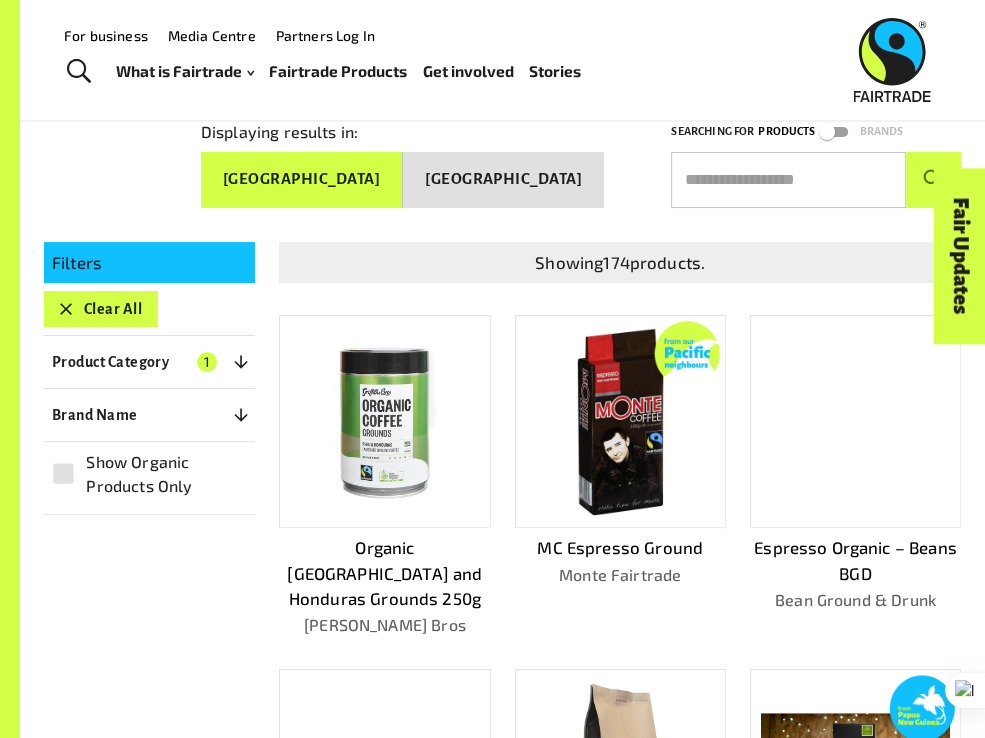 scroll, scrollTop: 174, scrollLeft: 0, axis: vertical 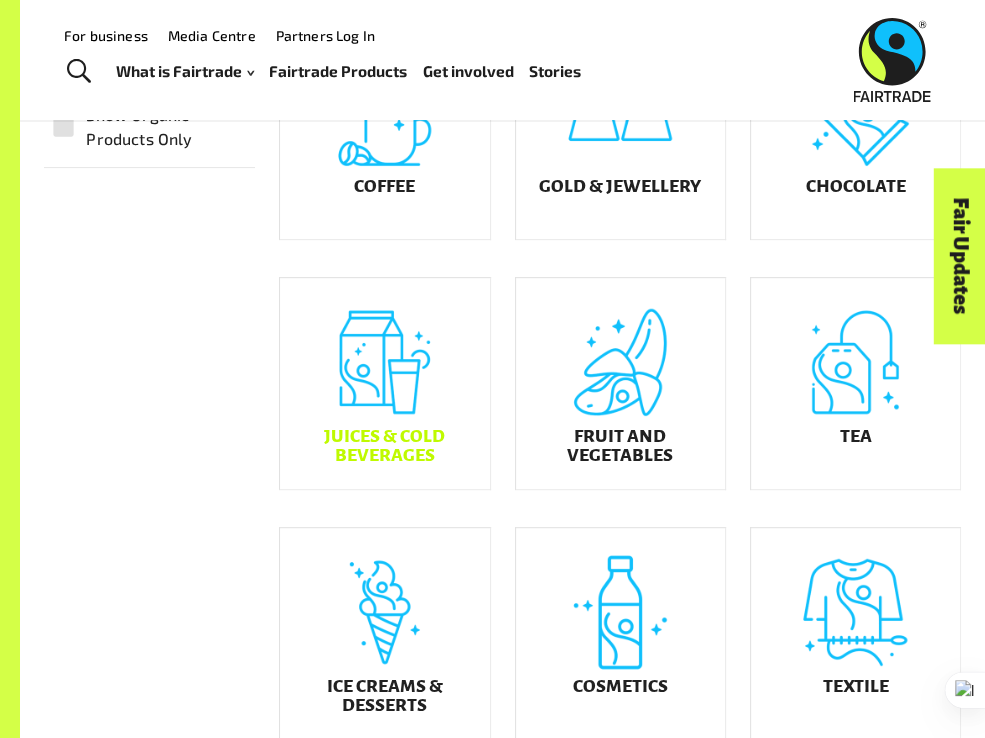 click on "Juices & Cold Beverages" at bounding box center [384, 446] 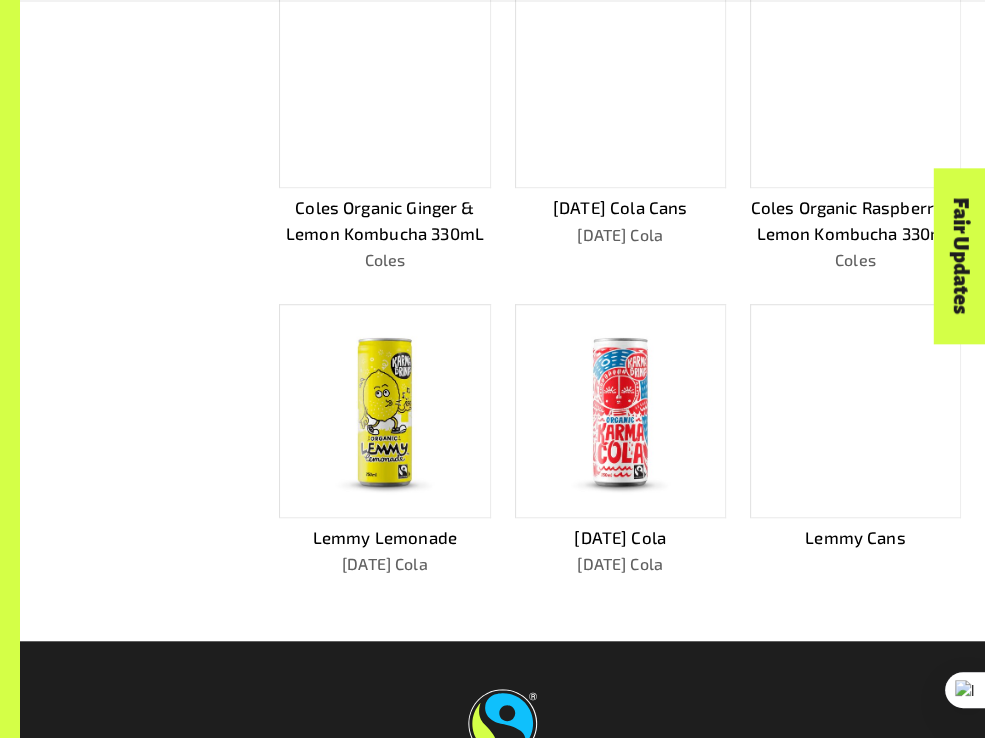 scroll, scrollTop: 868, scrollLeft: 0, axis: vertical 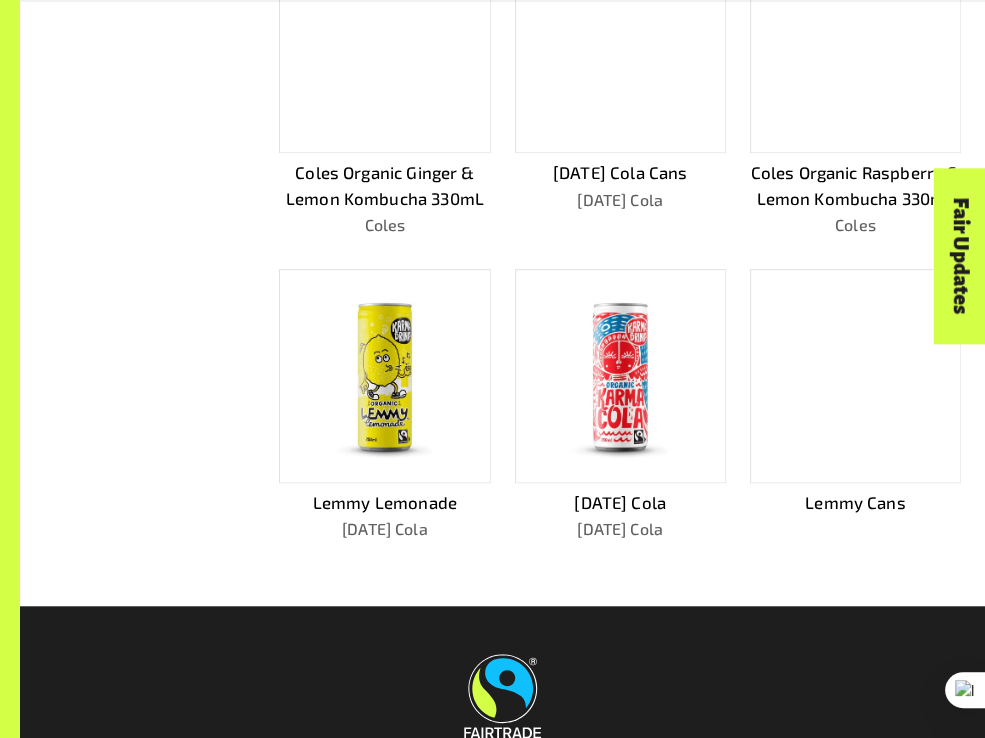 click on "[DATE] Cola" at bounding box center [620, 502] 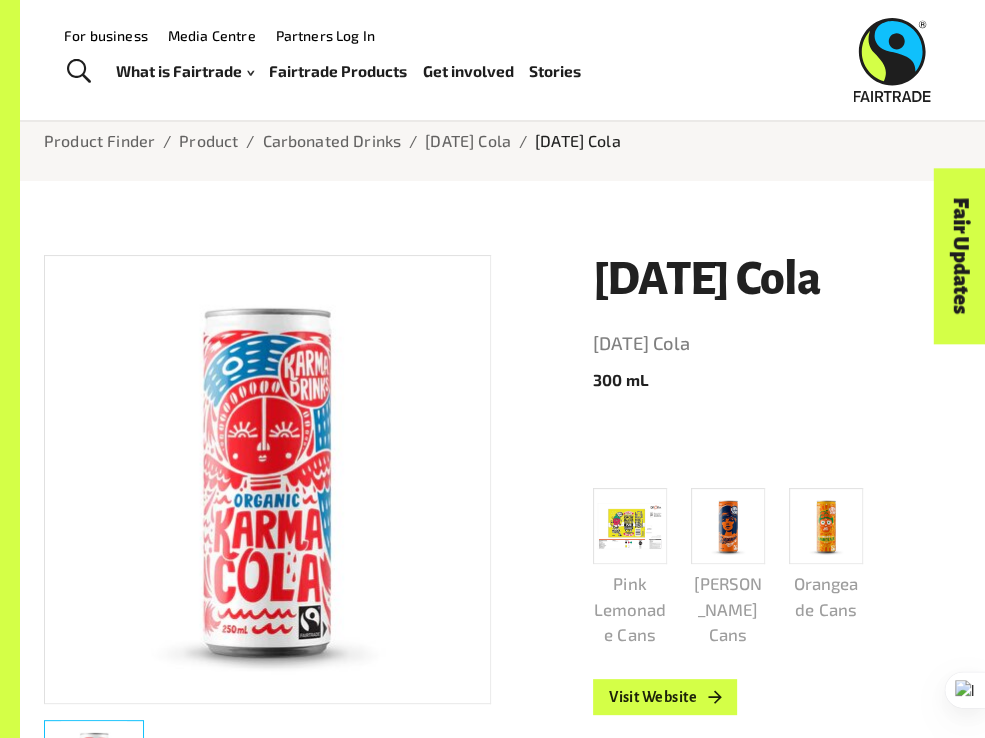 scroll, scrollTop: 52, scrollLeft: 0, axis: vertical 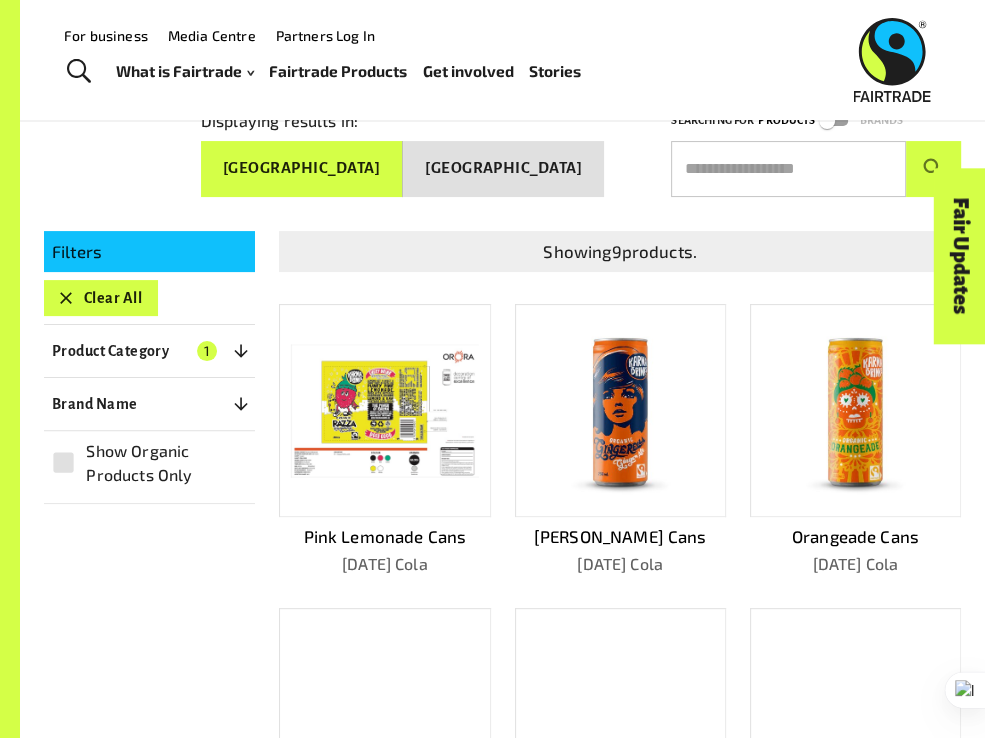 click on "[GEOGRAPHIC_DATA]" at bounding box center (503, 168) 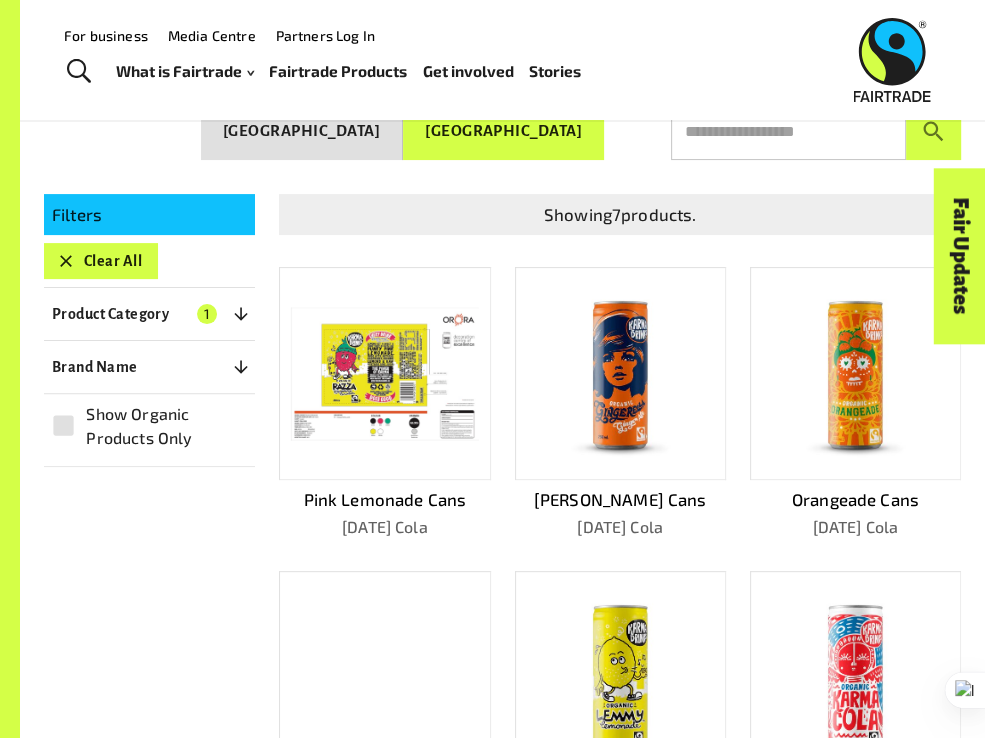 scroll, scrollTop: 200, scrollLeft: 0, axis: vertical 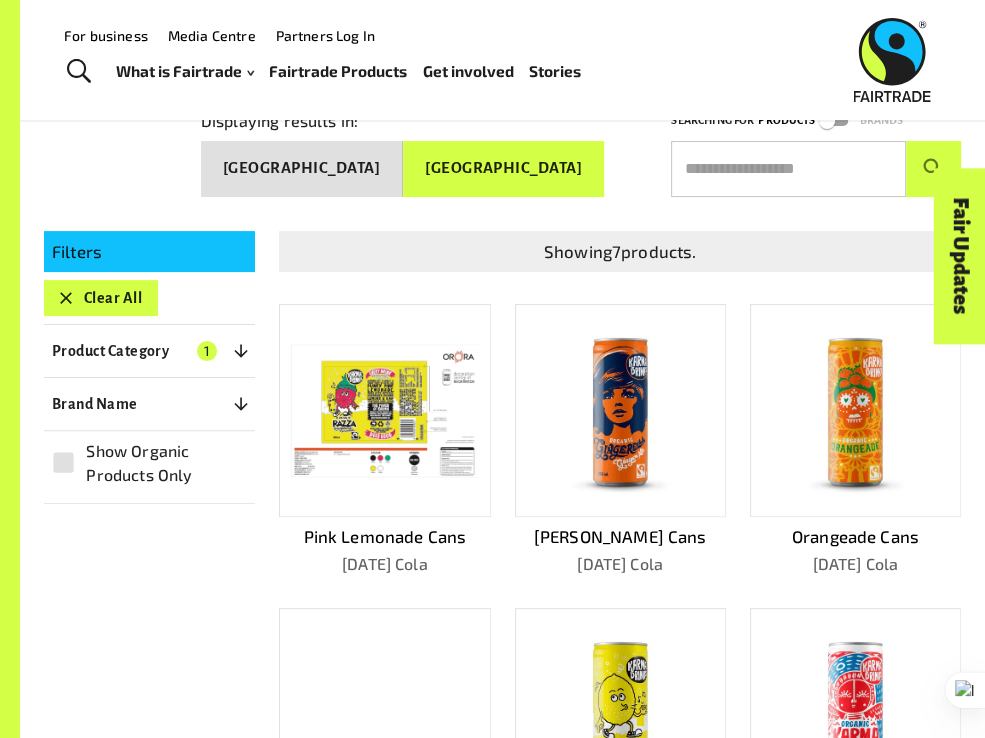 click 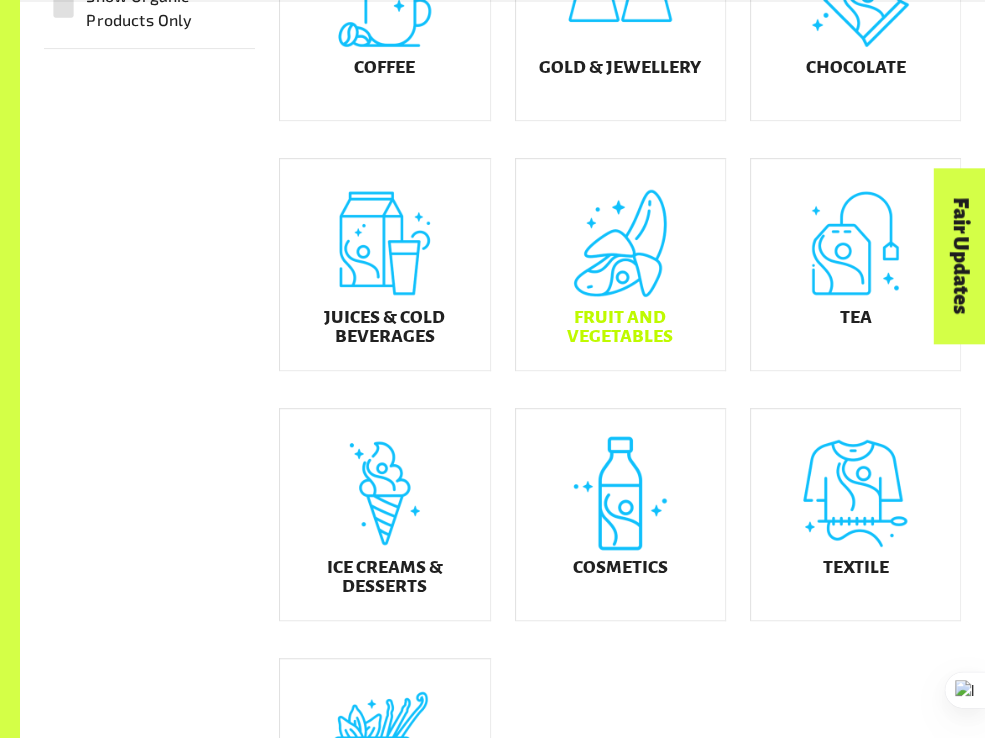 scroll, scrollTop: 752, scrollLeft: 0, axis: vertical 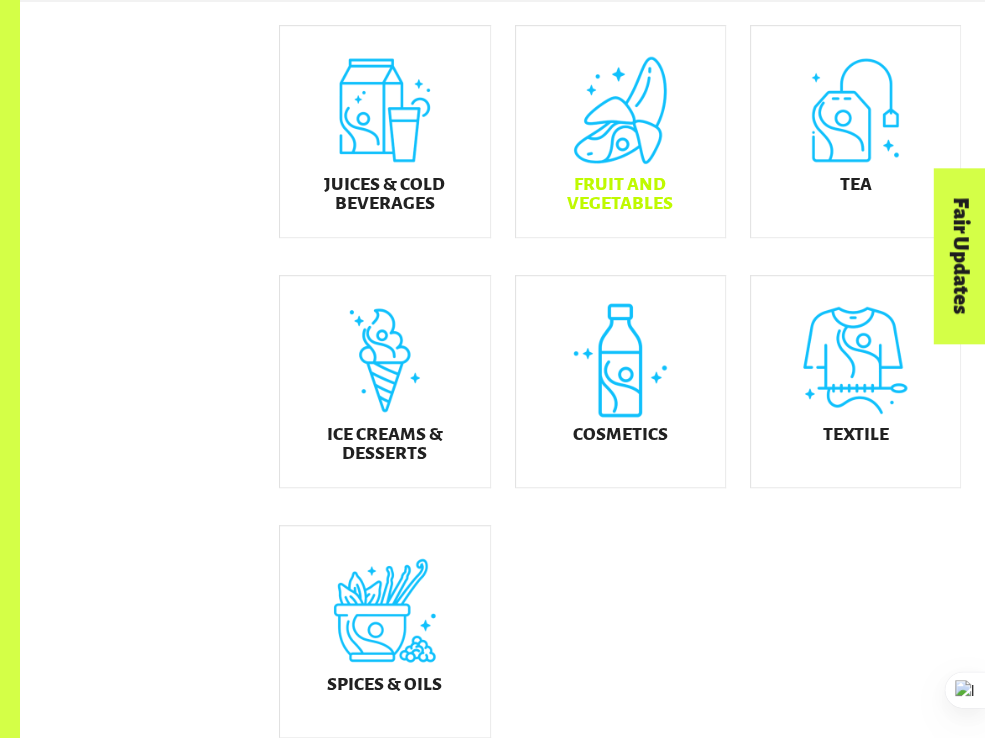 click on "Fruit and Vegetables" at bounding box center [620, 131] 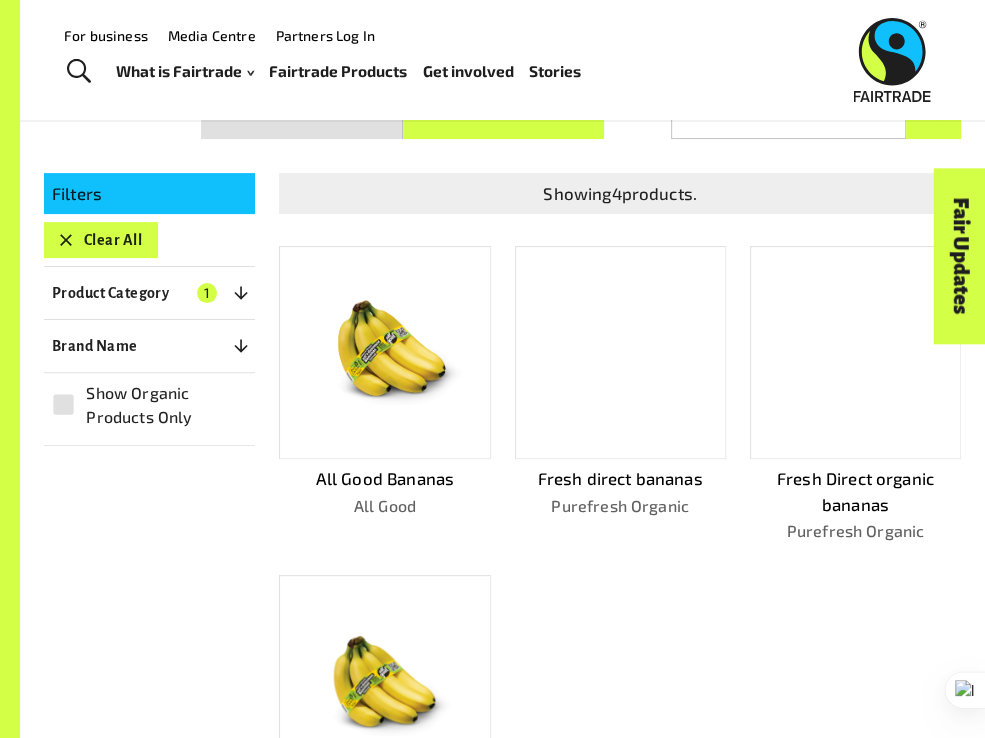 scroll, scrollTop: 152, scrollLeft: 0, axis: vertical 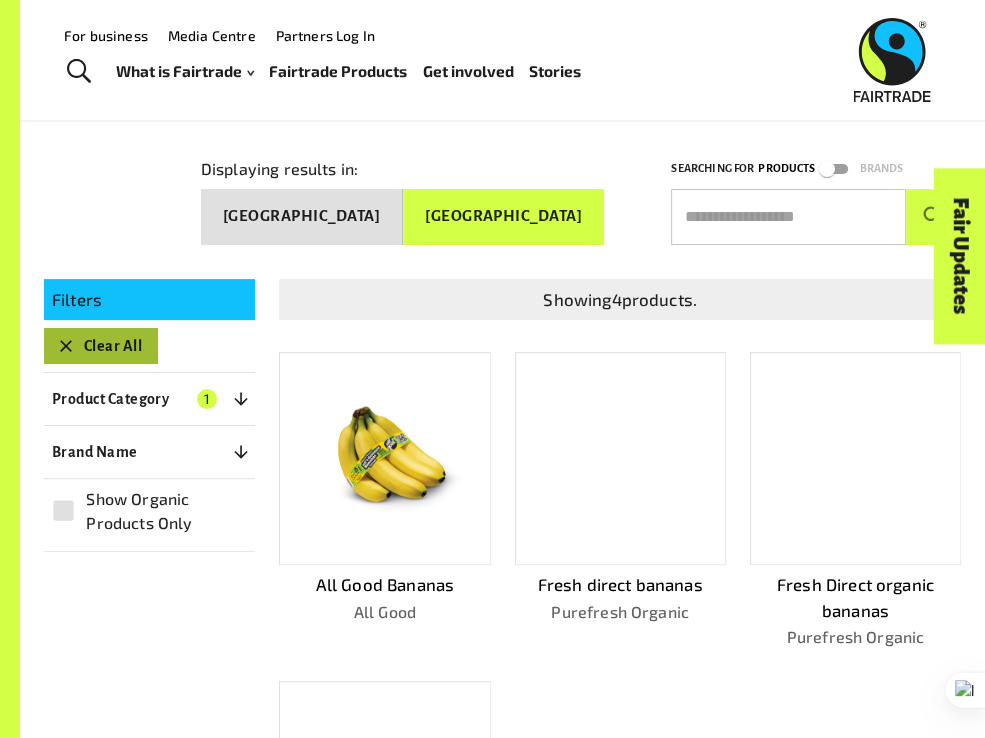 click on "Clear All" at bounding box center [101, 346] 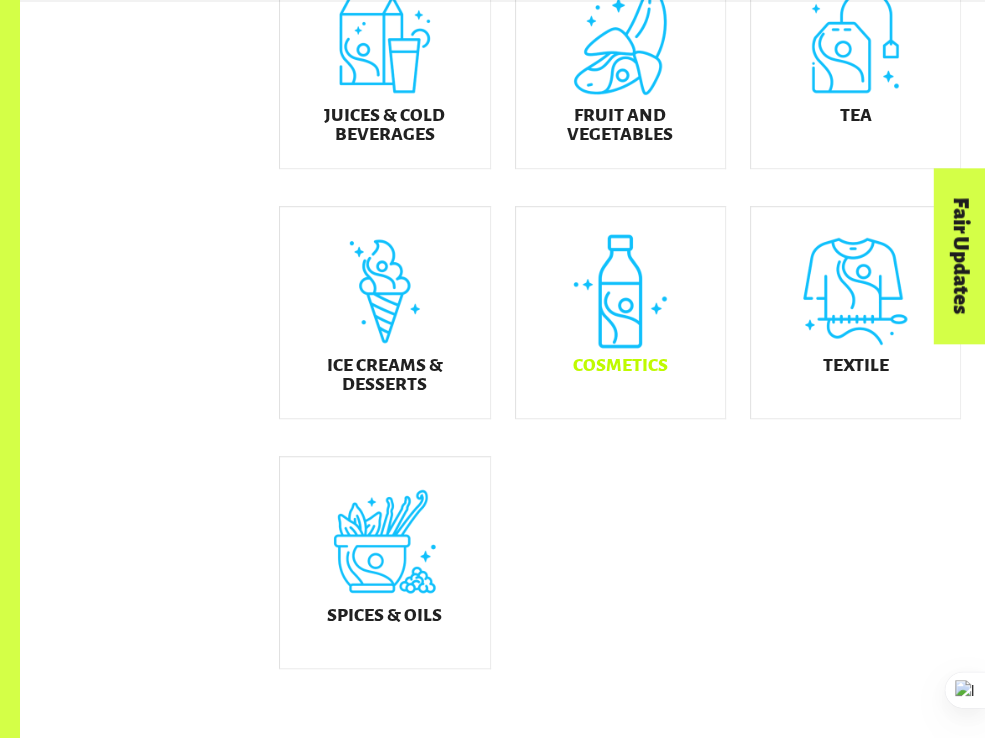 scroll, scrollTop: 852, scrollLeft: 0, axis: vertical 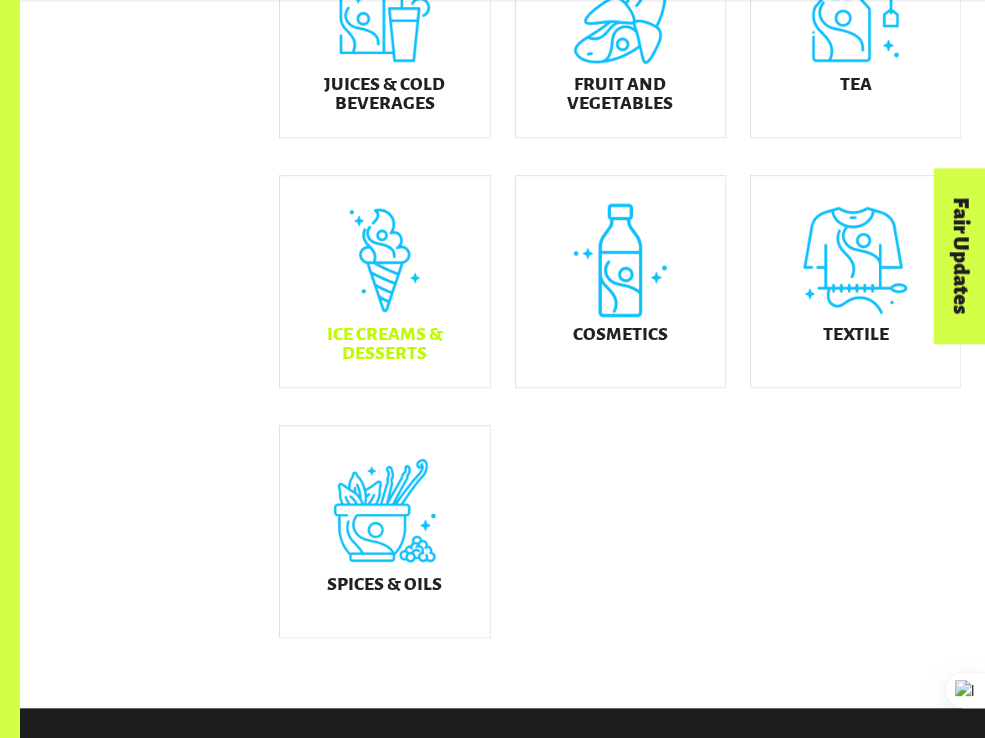click on "Ice Creams & Desserts" at bounding box center [384, 281] 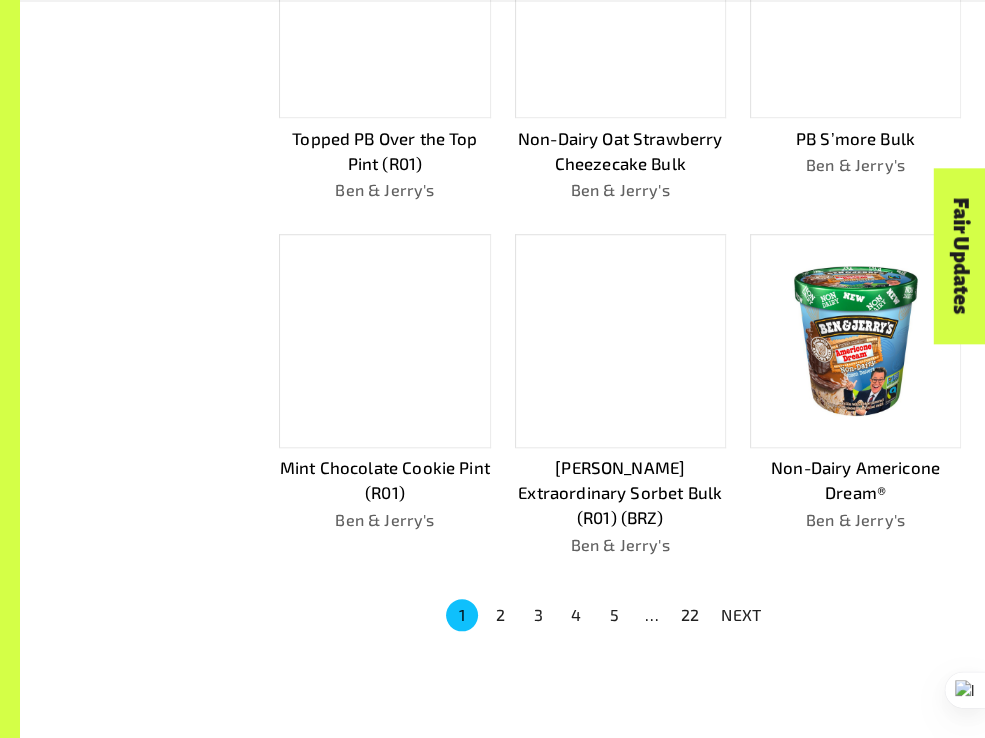 scroll, scrollTop: 1052, scrollLeft: 0, axis: vertical 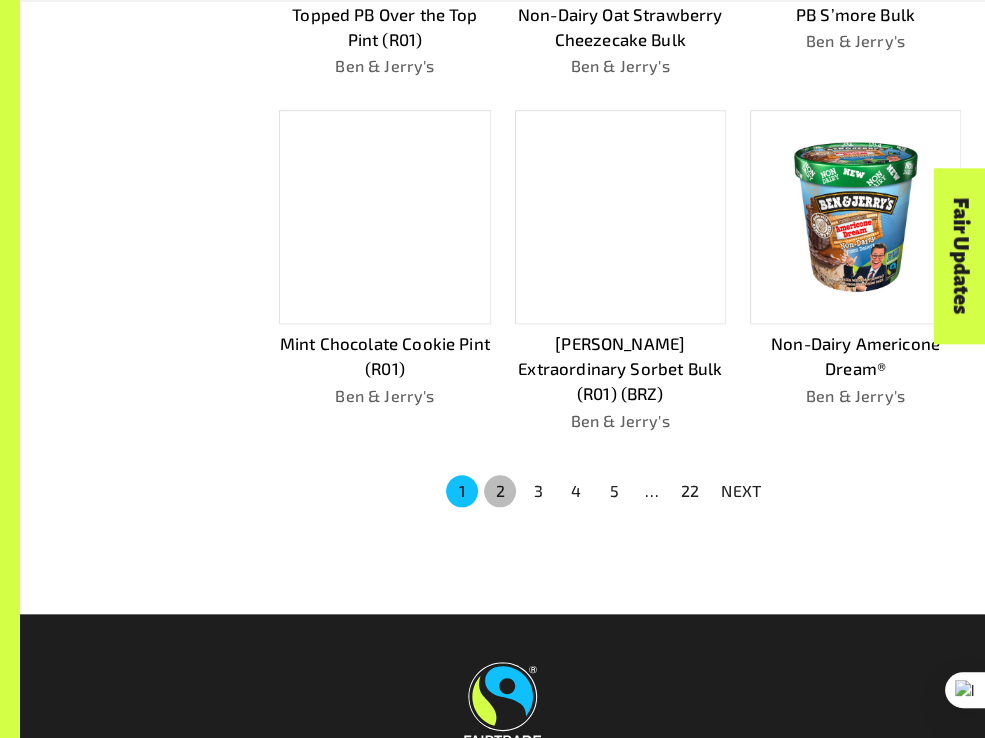 drag, startPoint x: 507, startPoint y: 461, endPoint x: 573, endPoint y: 421, distance: 77.175125 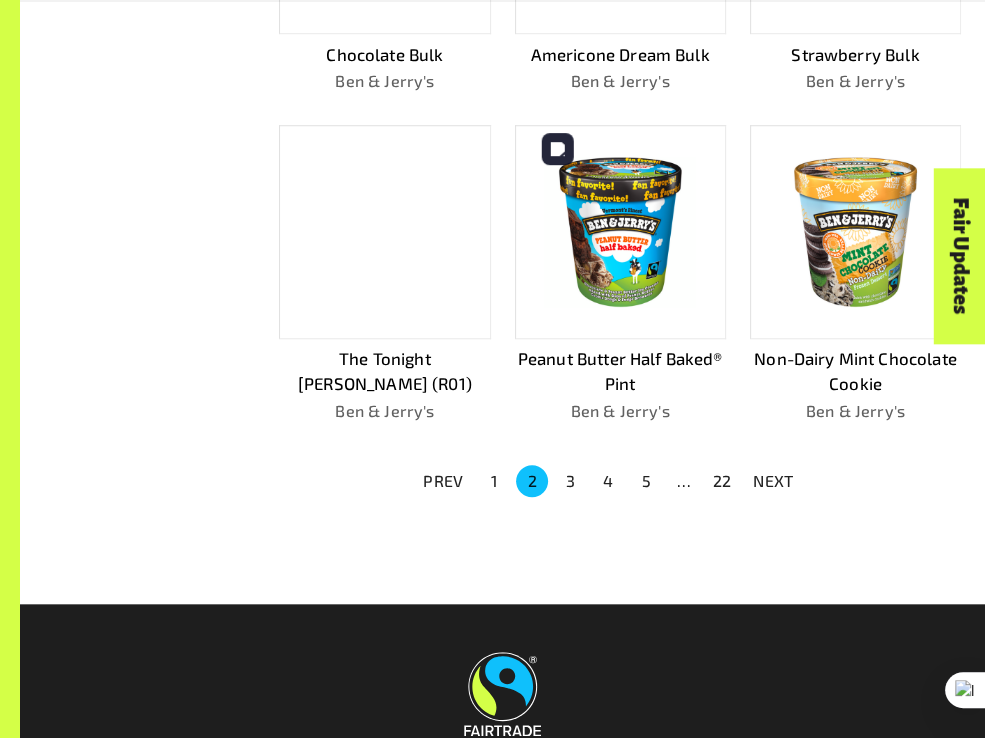 scroll, scrollTop: 1026, scrollLeft: 0, axis: vertical 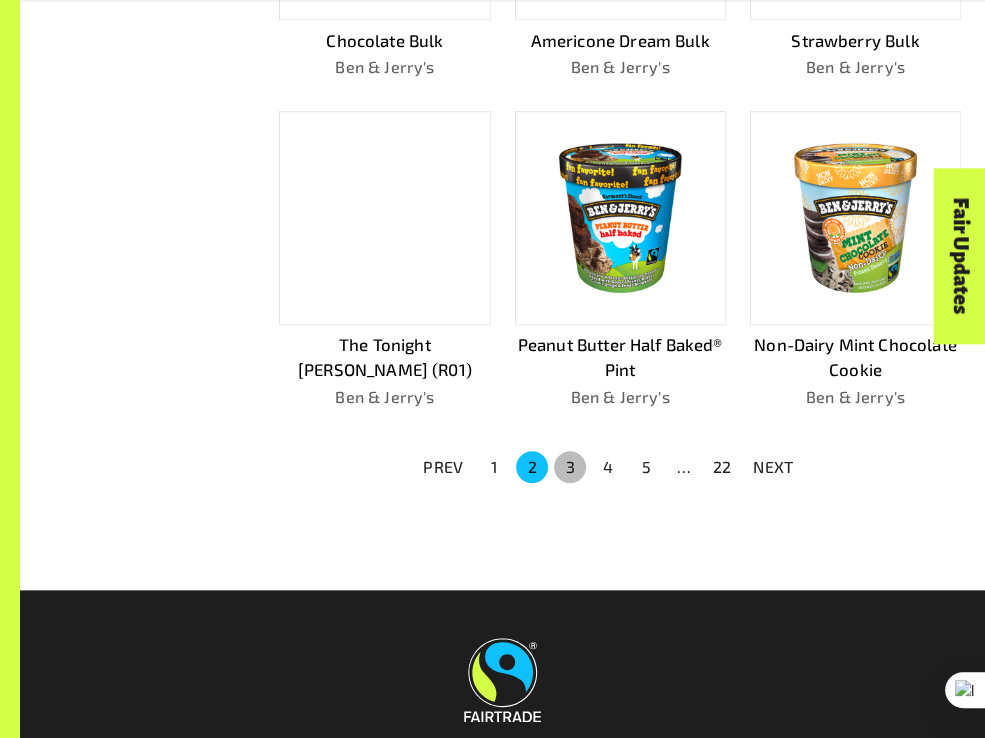click on "3" at bounding box center (570, 467) 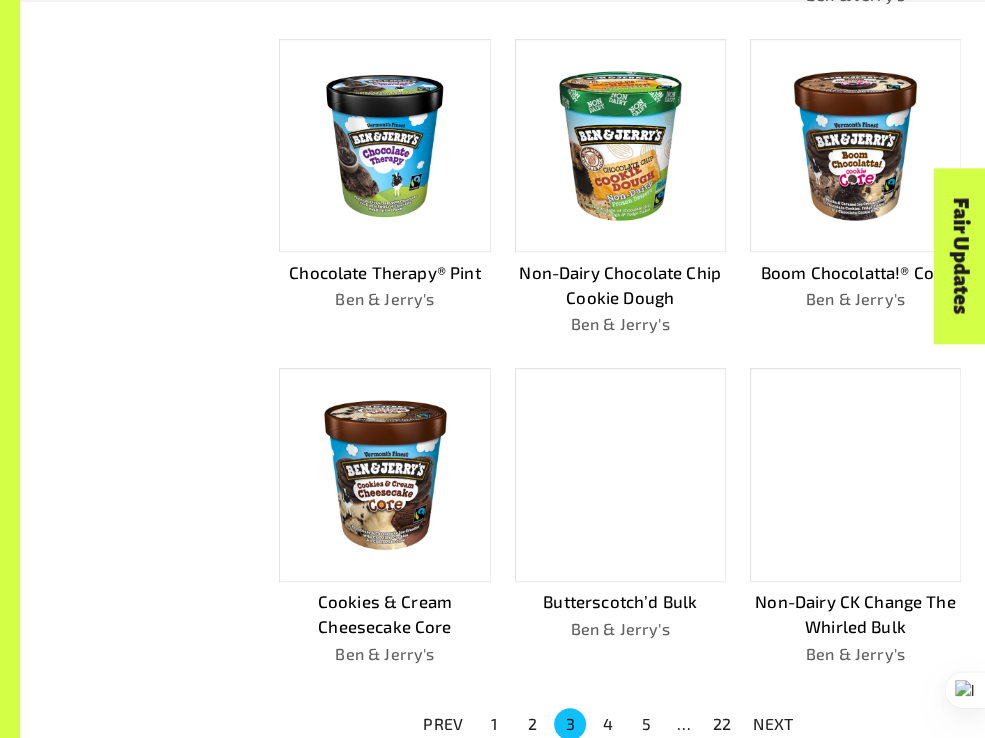 scroll, scrollTop: 1052, scrollLeft: 0, axis: vertical 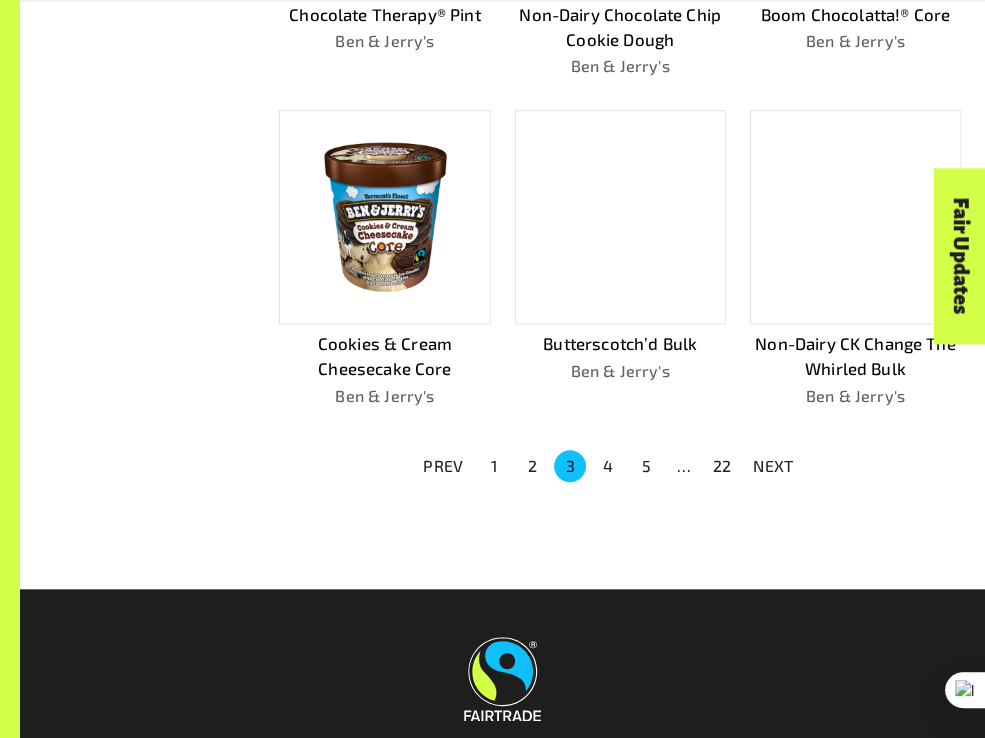 click on "4" at bounding box center (608, 466) 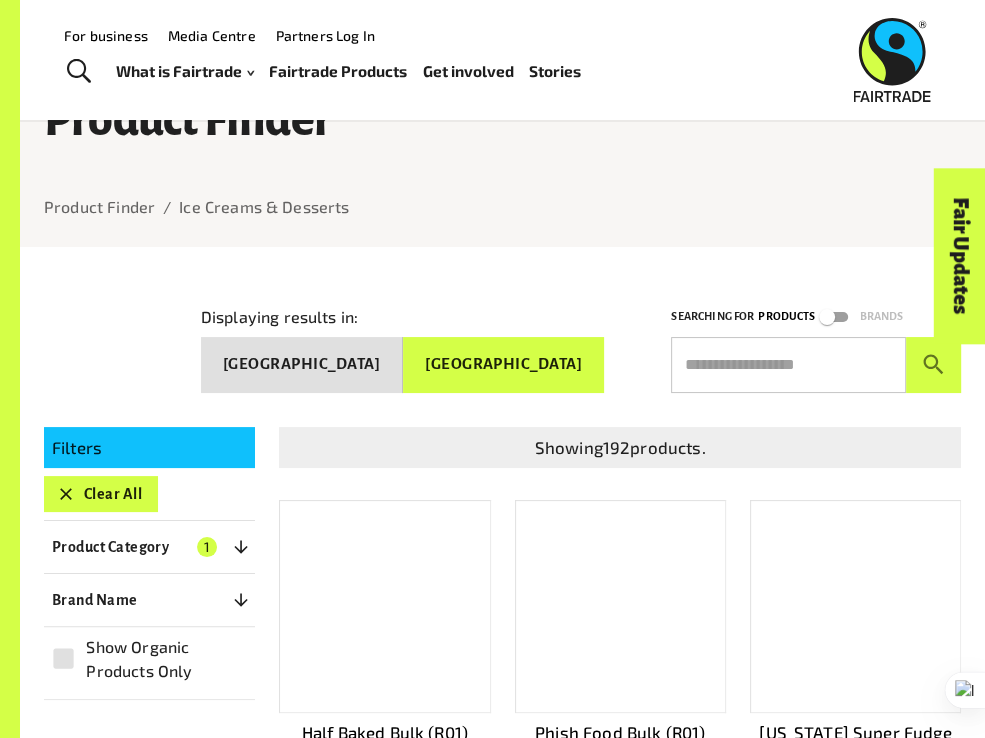 scroll, scrollTop: 1, scrollLeft: 0, axis: vertical 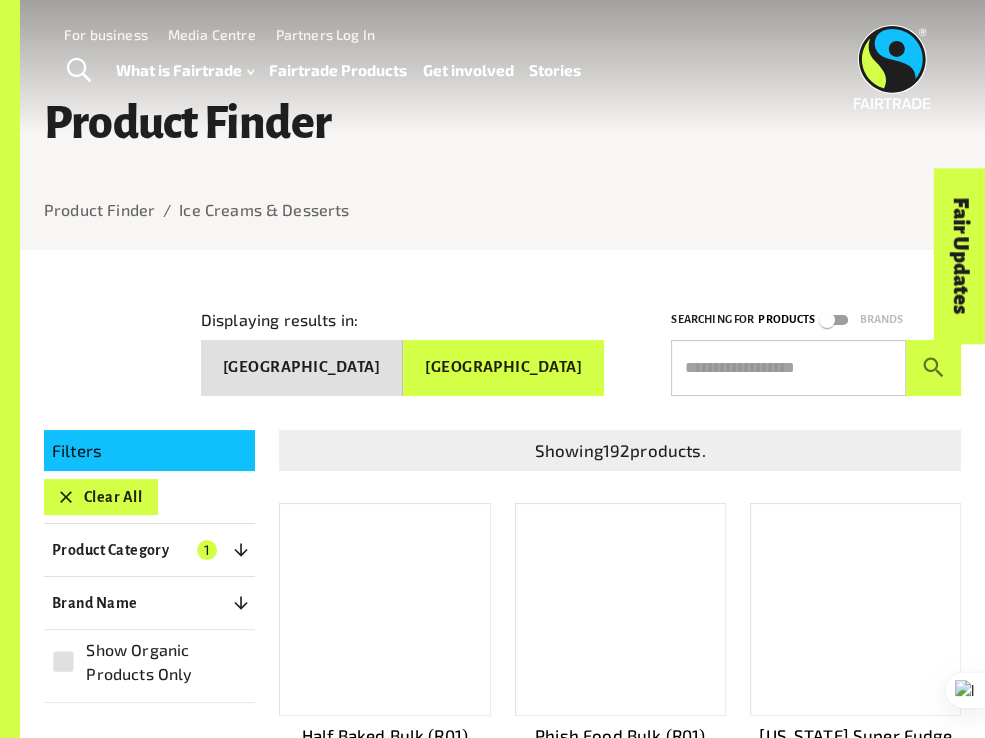 click 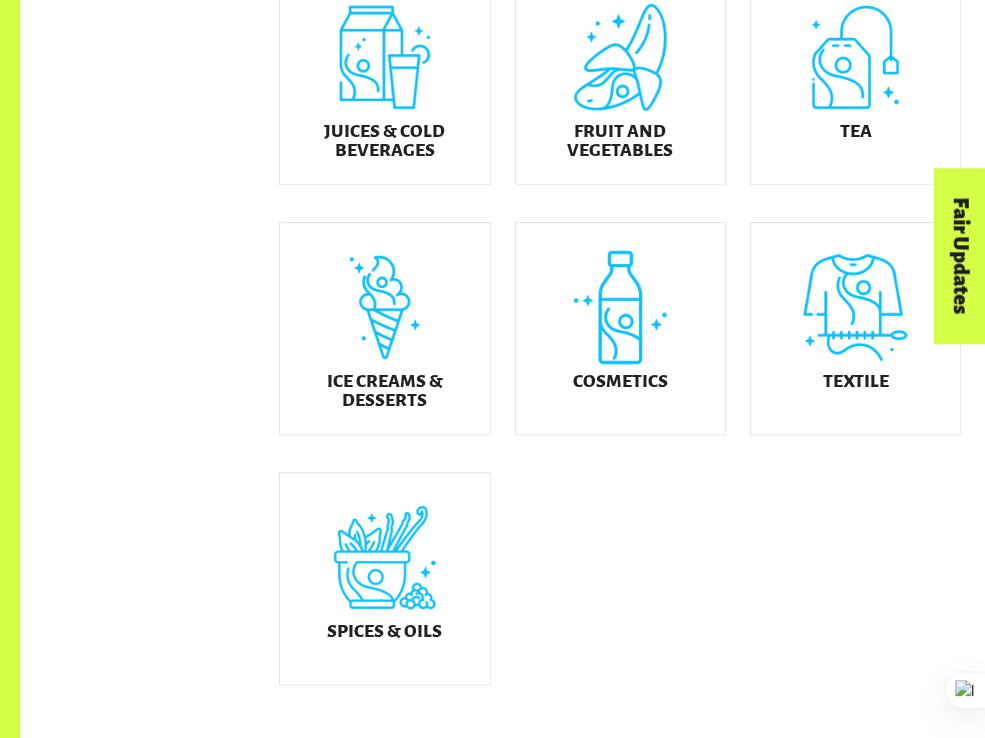 scroll, scrollTop: 852, scrollLeft: 0, axis: vertical 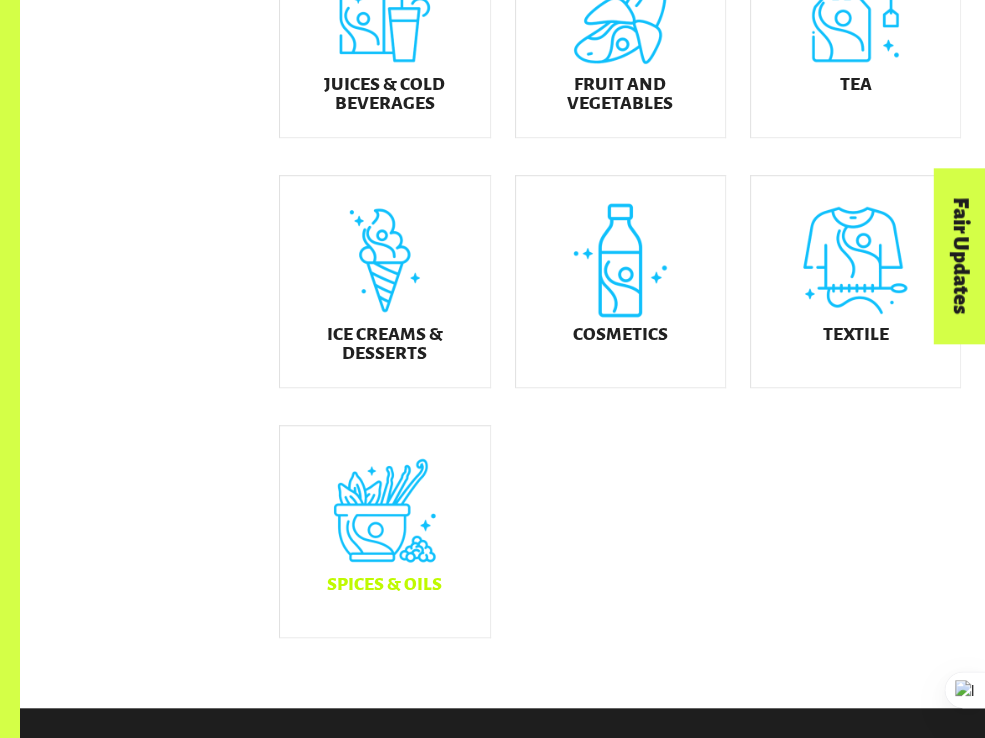 click on "Spices & Oils" at bounding box center [384, 531] 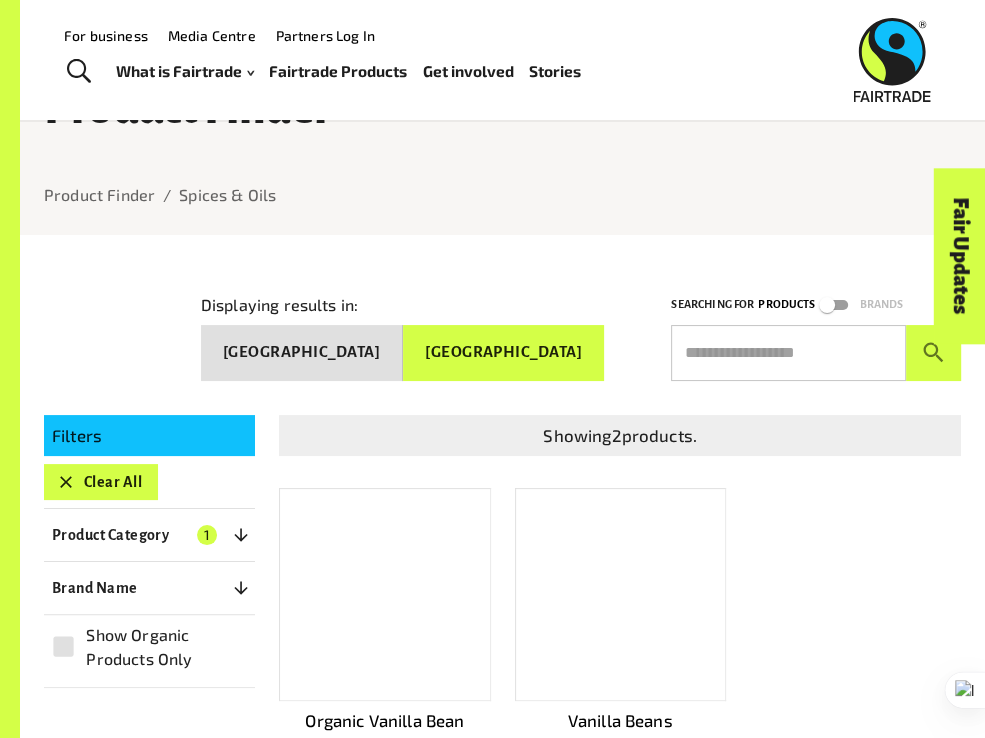 scroll, scrollTop: 0, scrollLeft: 0, axis: both 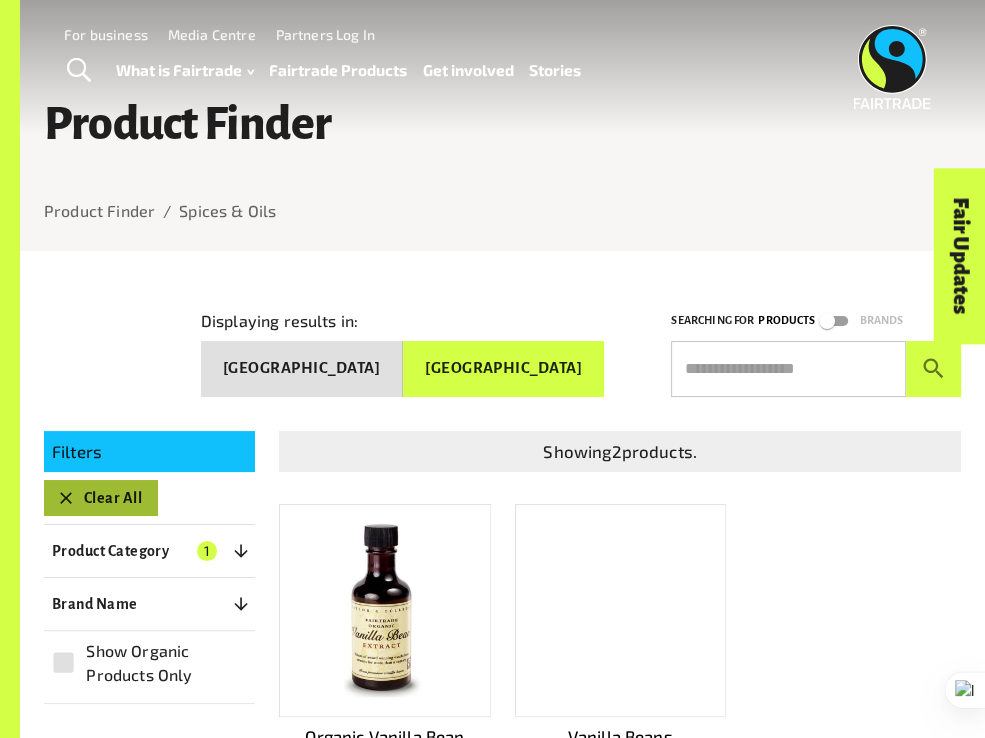 click on "Clear All" at bounding box center [101, 498] 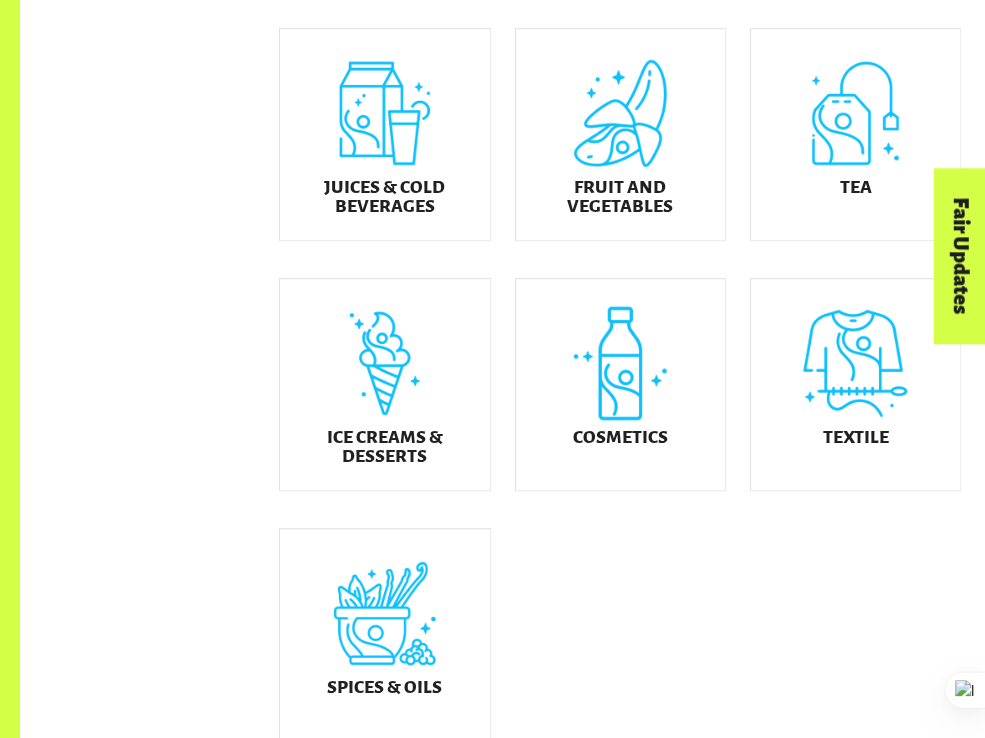 scroll, scrollTop: 752, scrollLeft: 0, axis: vertical 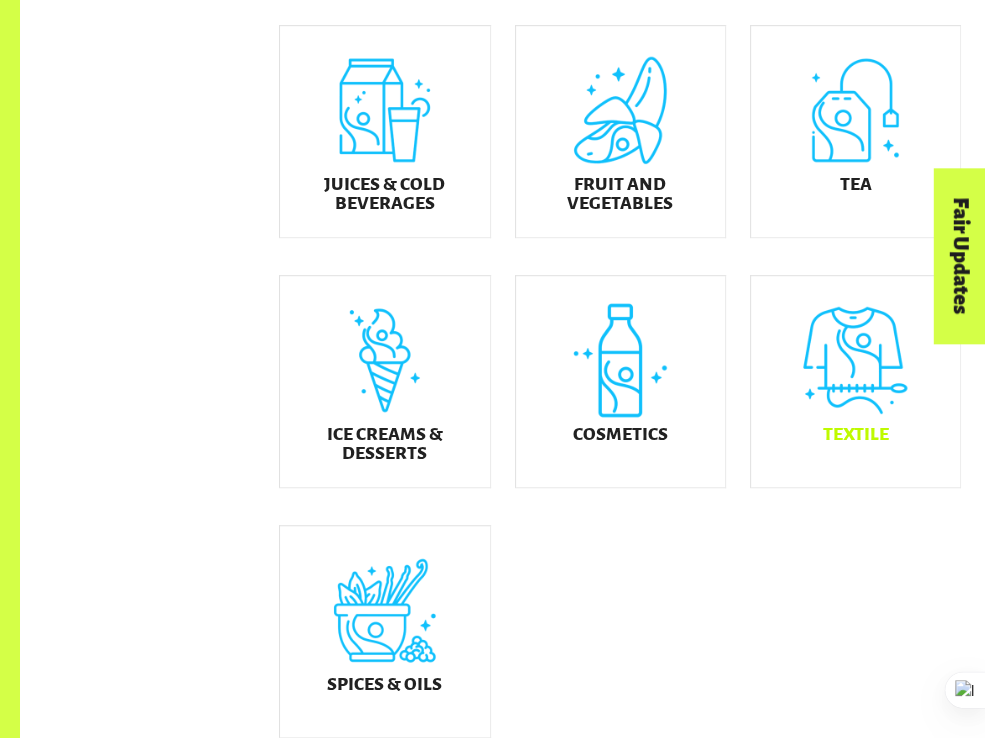 click on "Textile" at bounding box center (855, 381) 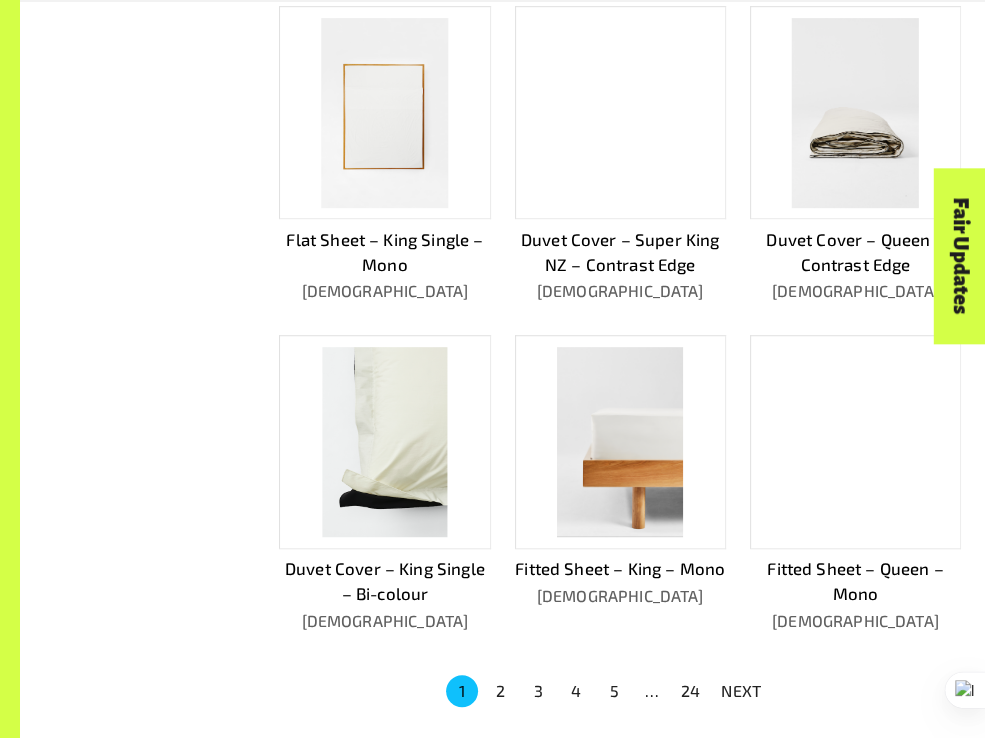 scroll, scrollTop: 852, scrollLeft: 0, axis: vertical 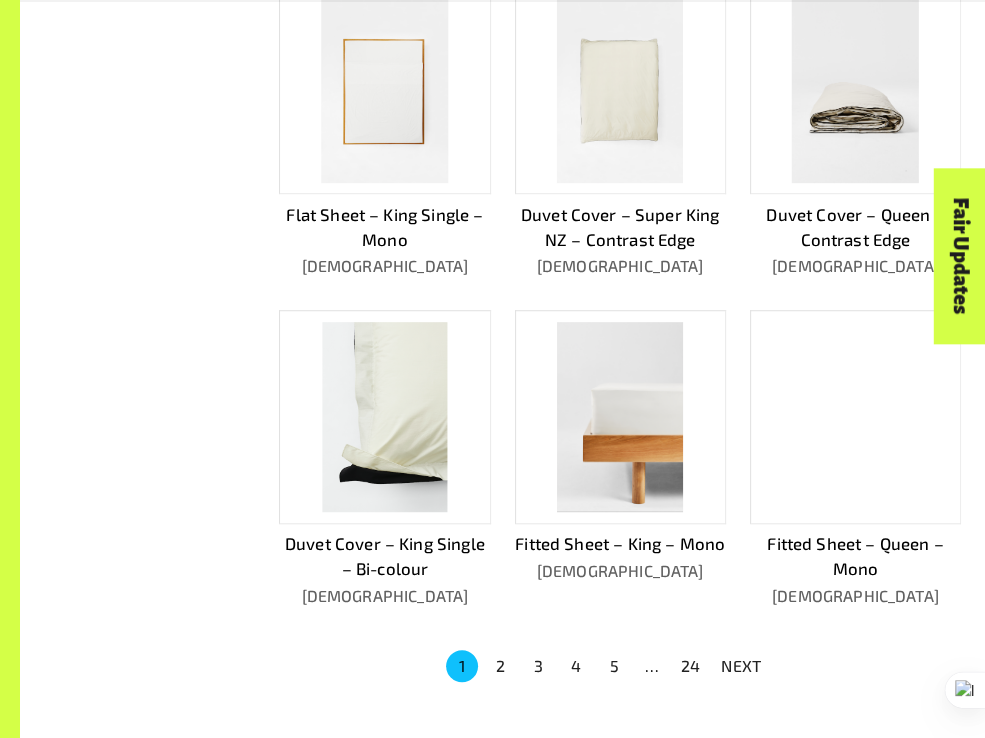 click on "2" at bounding box center [500, 666] 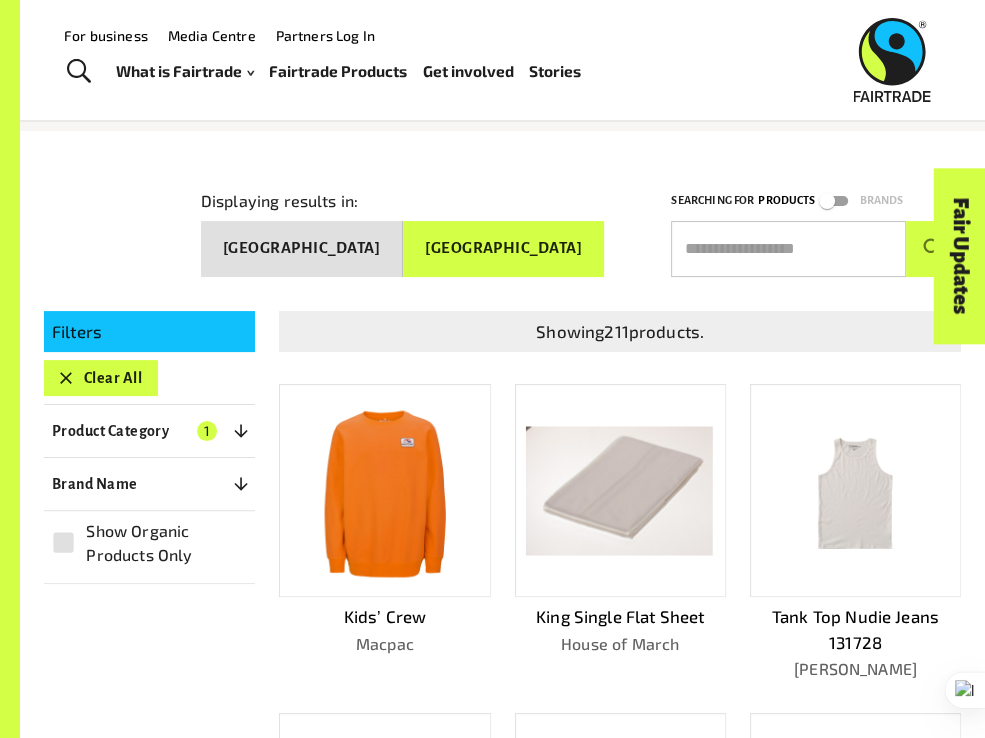 scroll, scrollTop: 26, scrollLeft: 0, axis: vertical 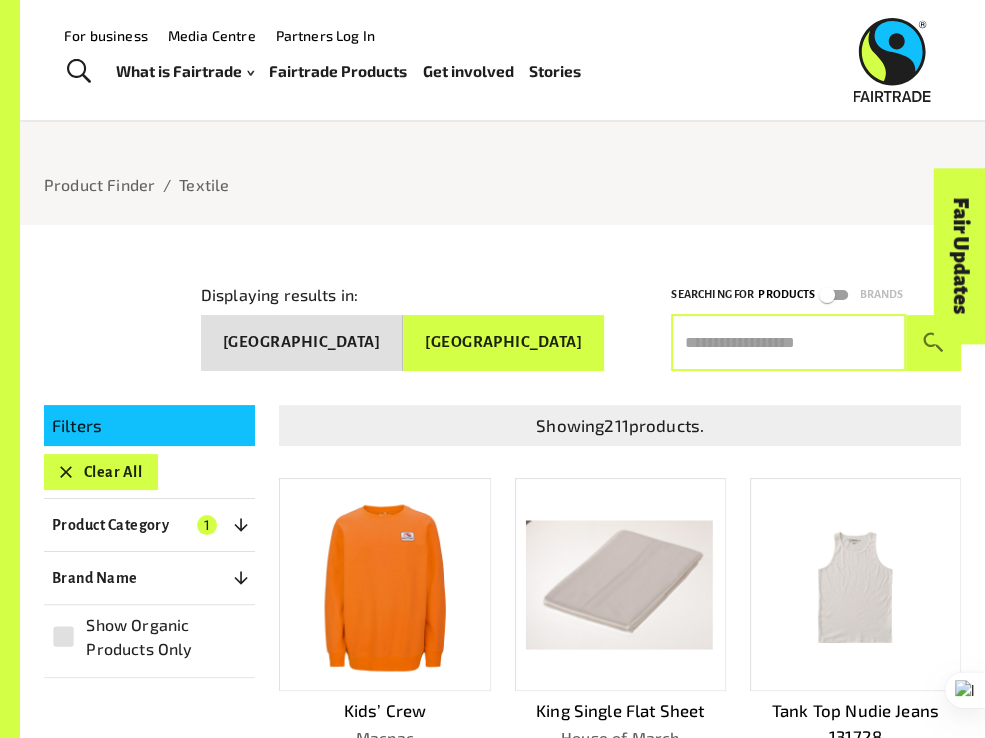 click at bounding box center [788, 343] 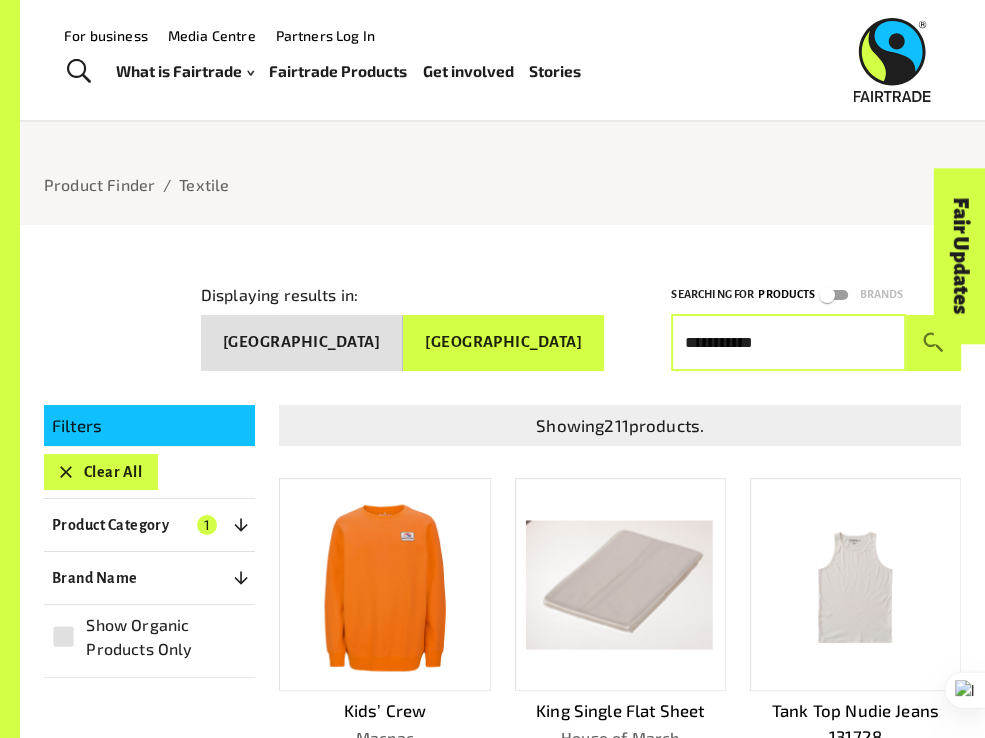 type on "**********" 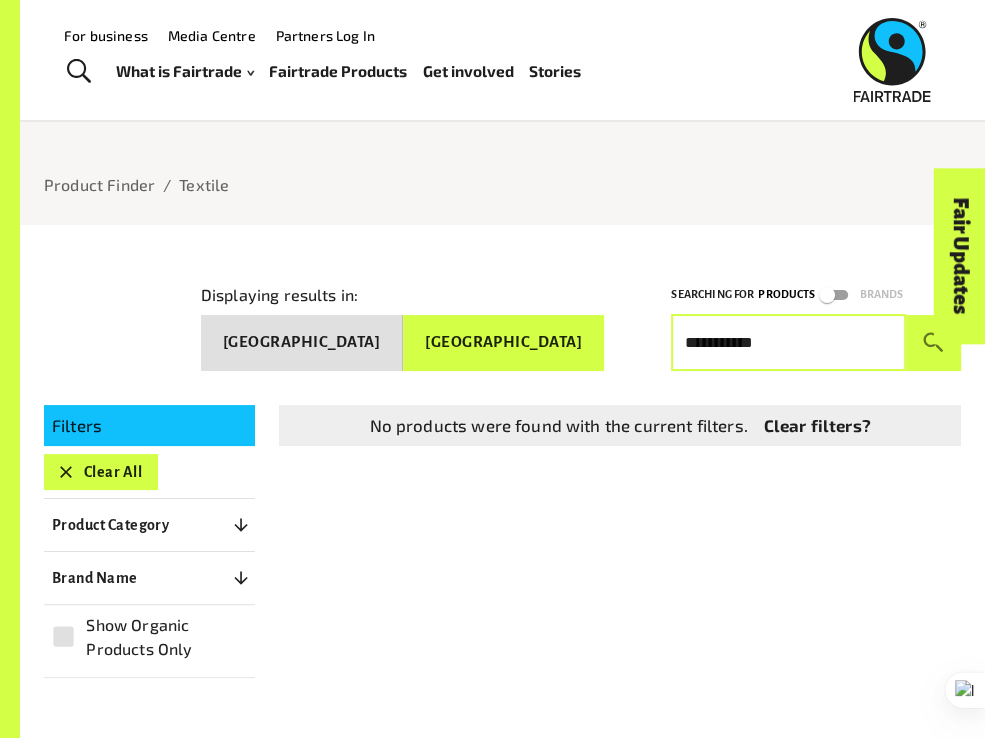 click on "Clear All" at bounding box center (101, 472) 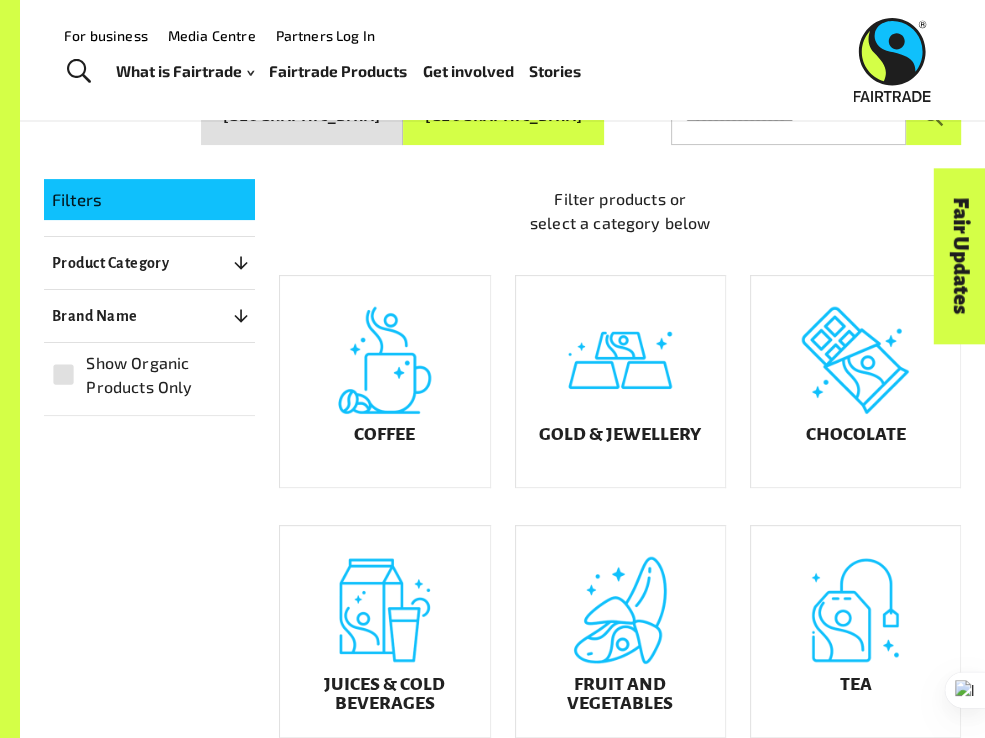 scroll, scrollTop: 0, scrollLeft: 0, axis: both 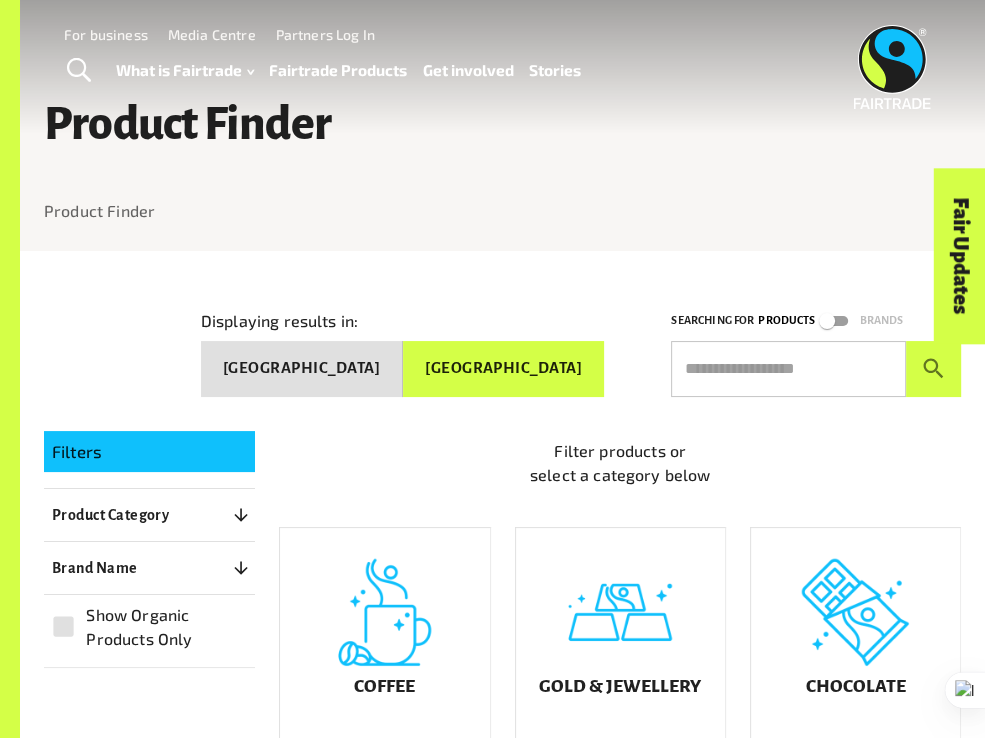 click at bounding box center [788, 369] 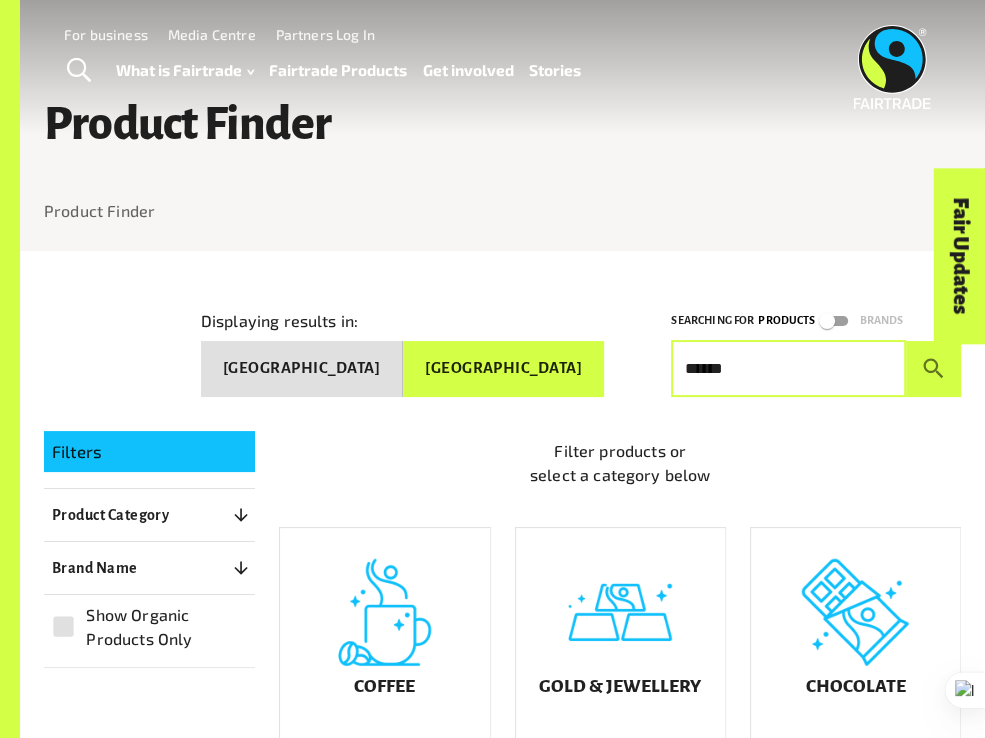 click at bounding box center [933, 369] 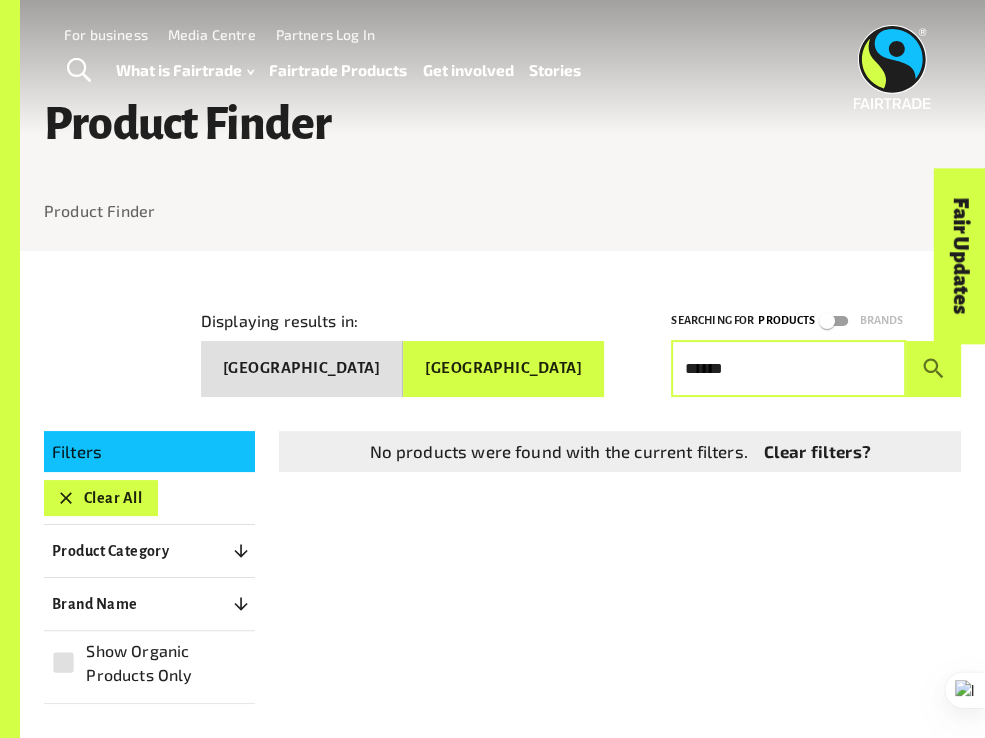 type on "******" 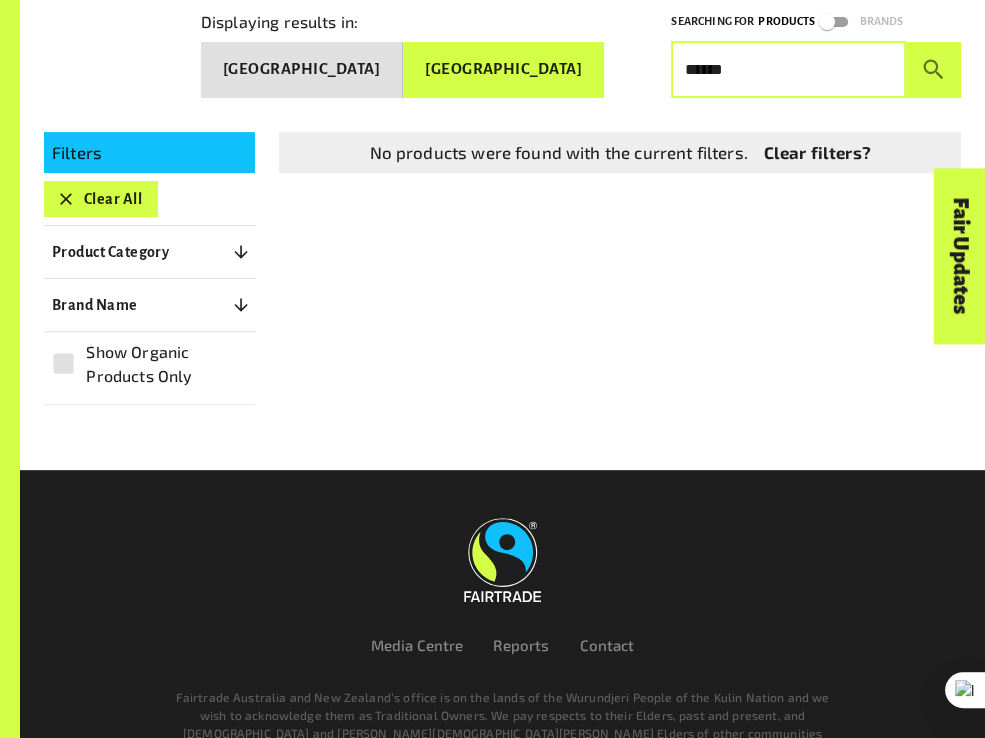 scroll, scrollTop: 300, scrollLeft: 0, axis: vertical 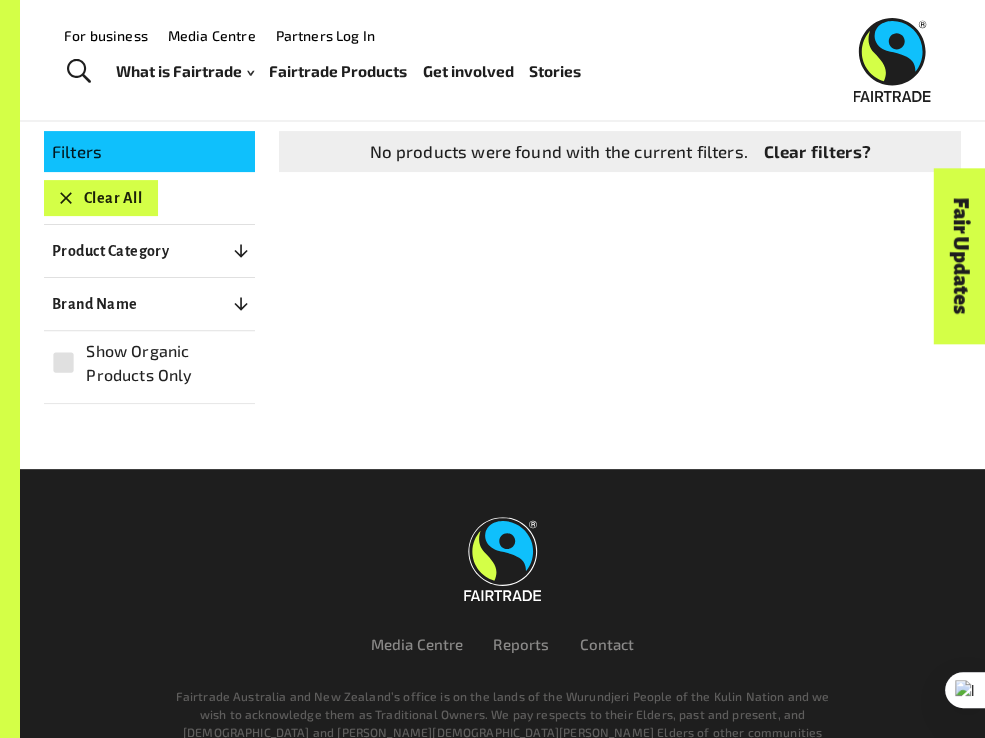 click on "Brand Name 0" at bounding box center [149, 304] 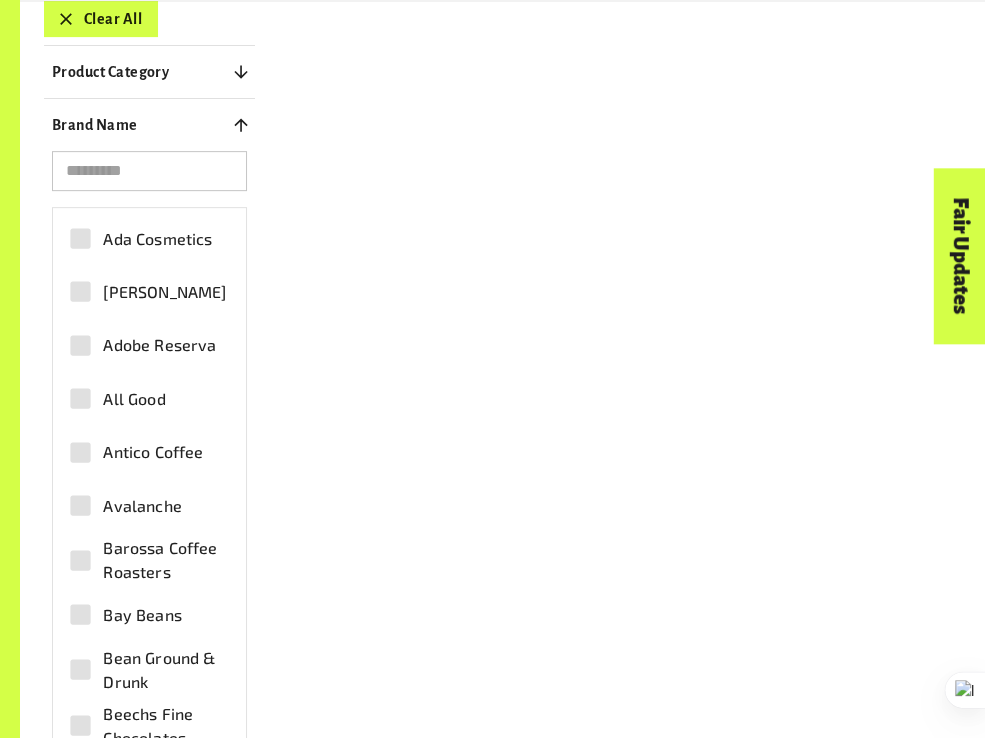 scroll, scrollTop: 500, scrollLeft: 0, axis: vertical 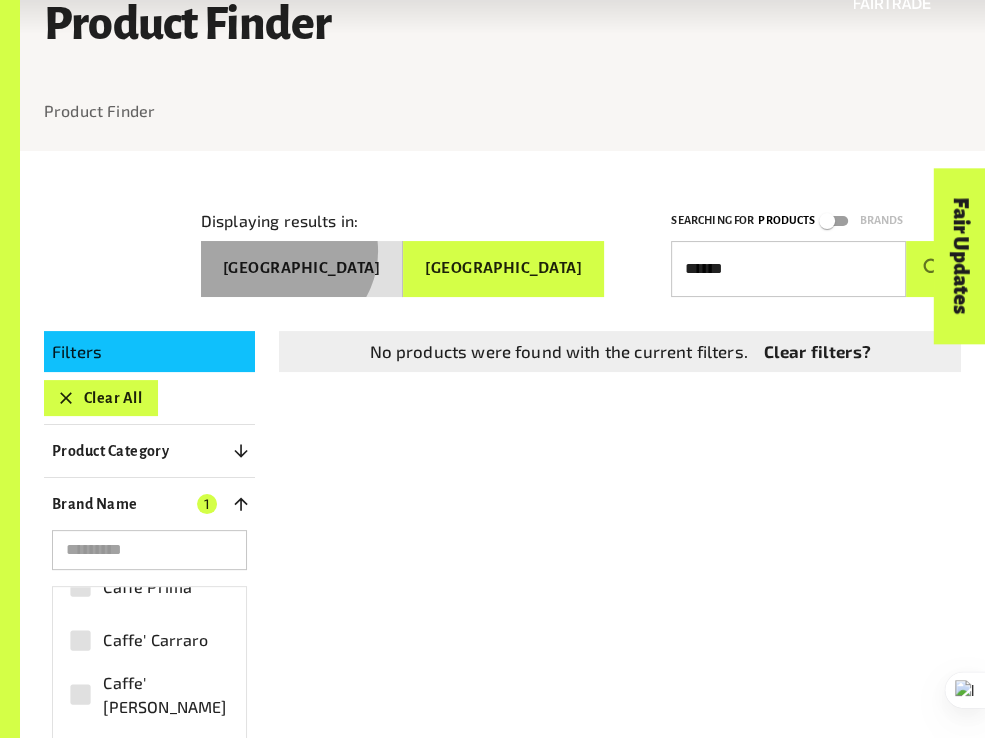 click on "[GEOGRAPHIC_DATA]" at bounding box center (302, 268) 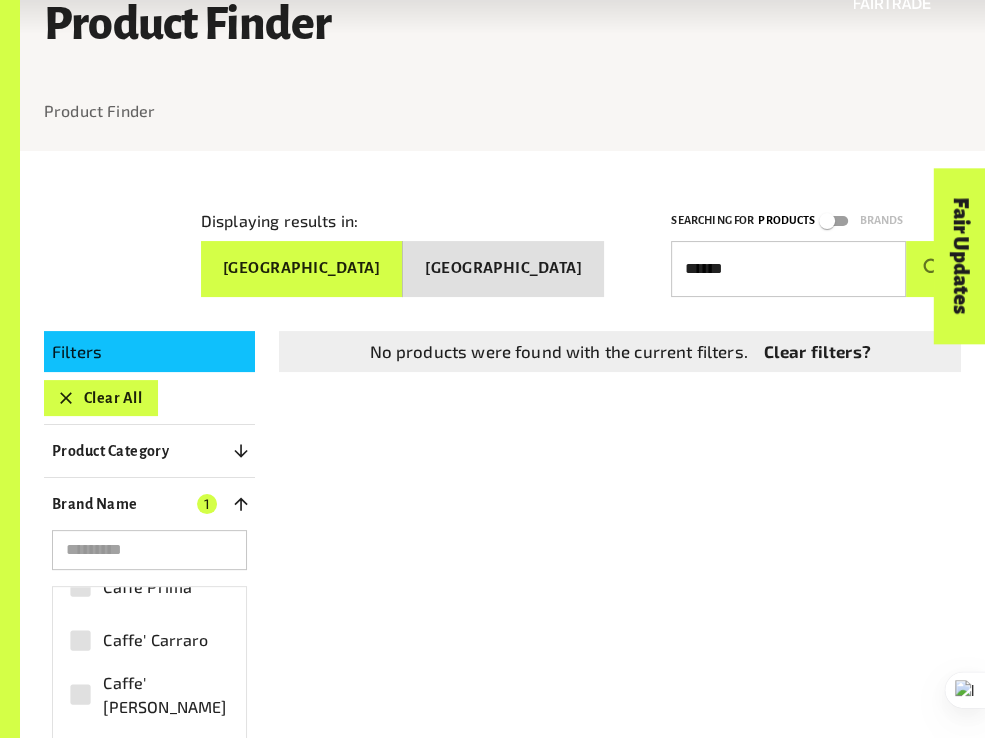 click on "******" at bounding box center [788, 269] 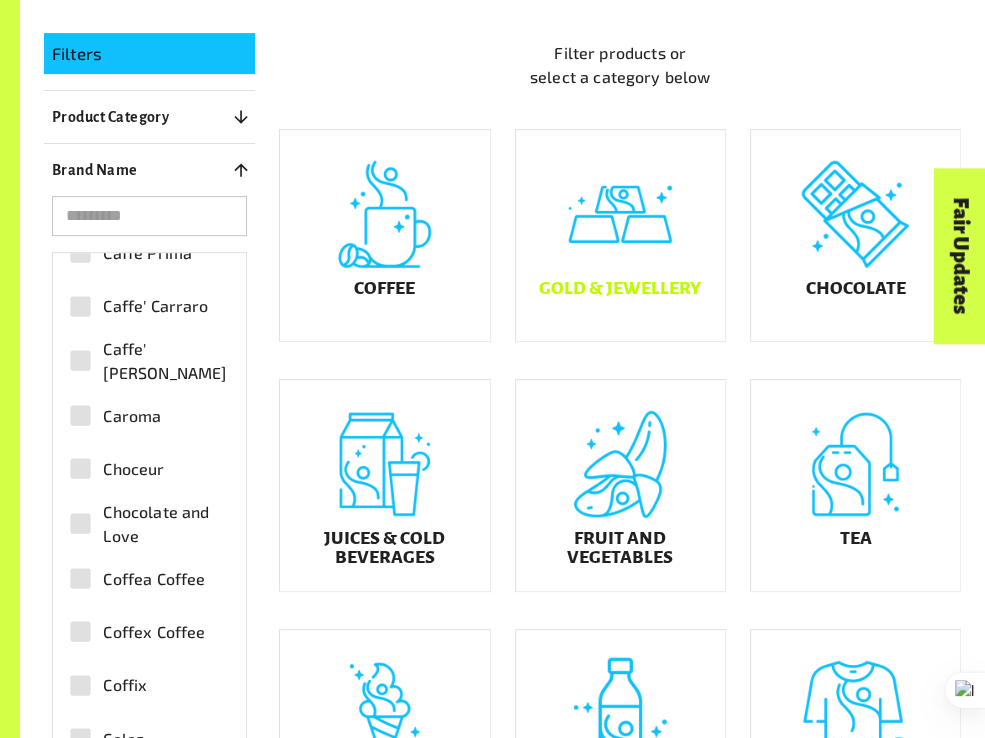 scroll, scrollTop: 452, scrollLeft: 0, axis: vertical 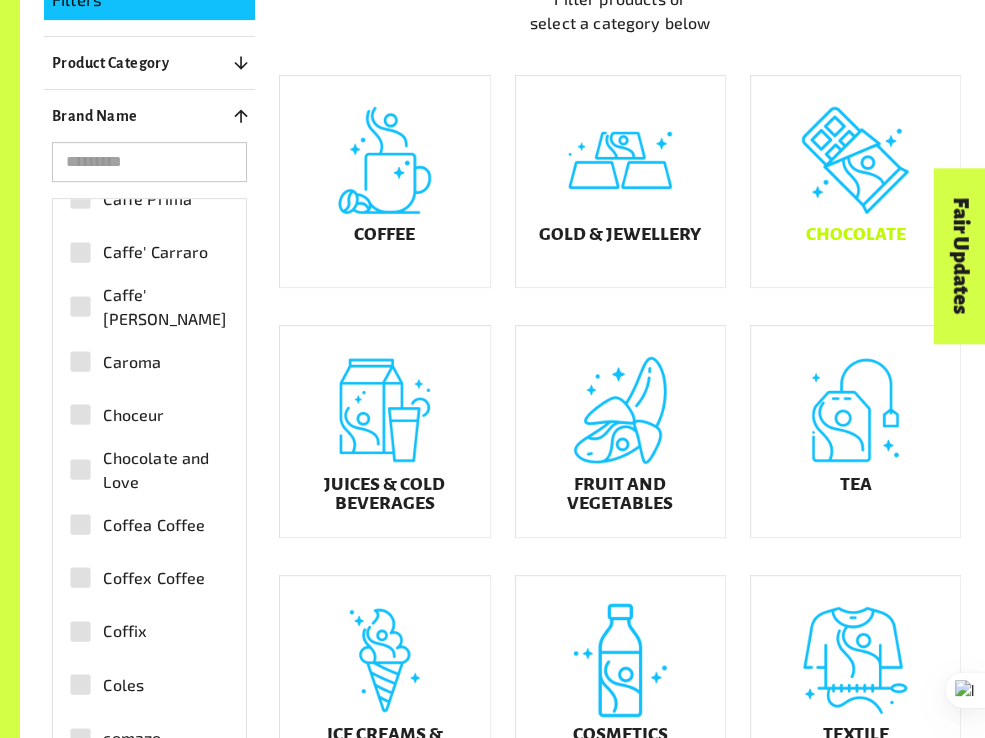 click on "Chocolate" at bounding box center [855, 234] 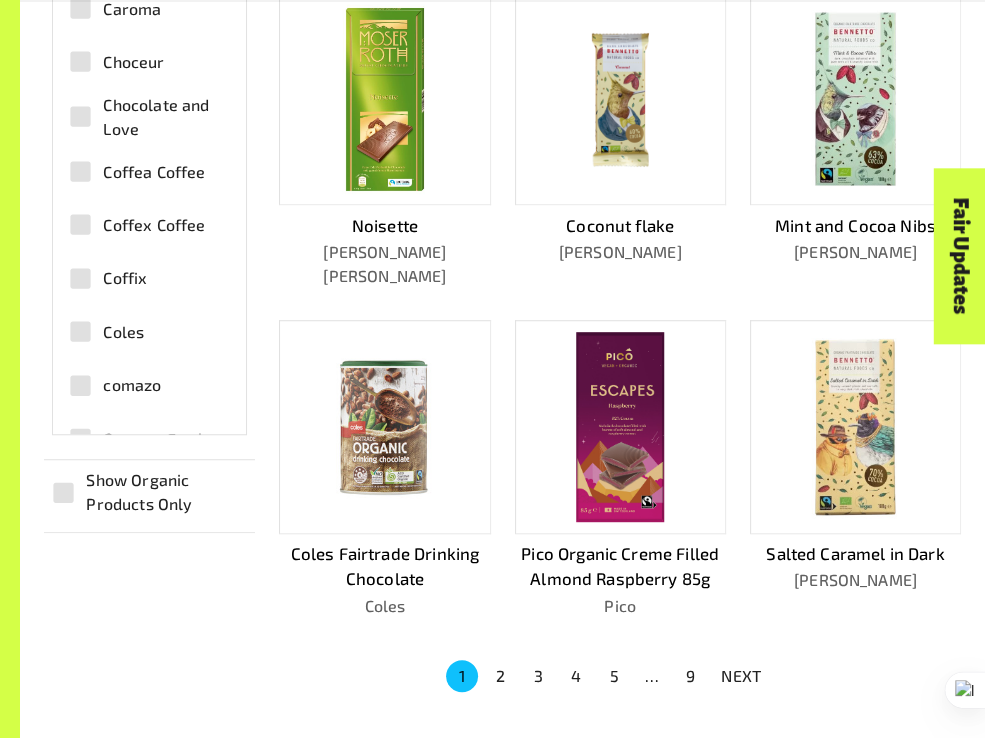 scroll, scrollTop: 952, scrollLeft: 0, axis: vertical 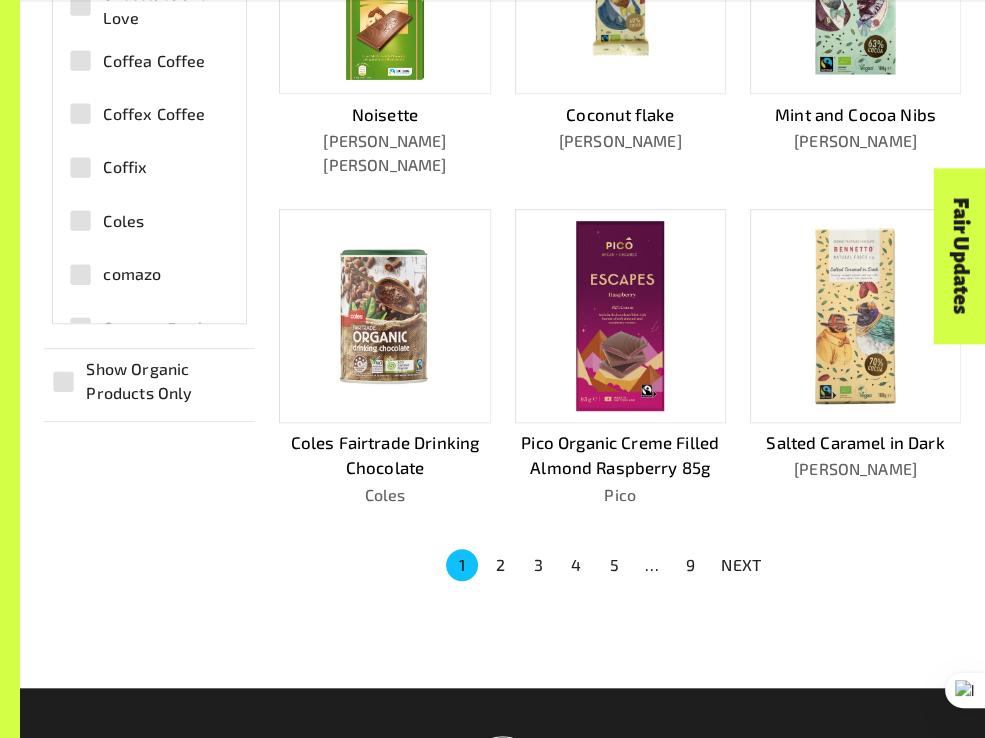 click on "2" at bounding box center [500, 565] 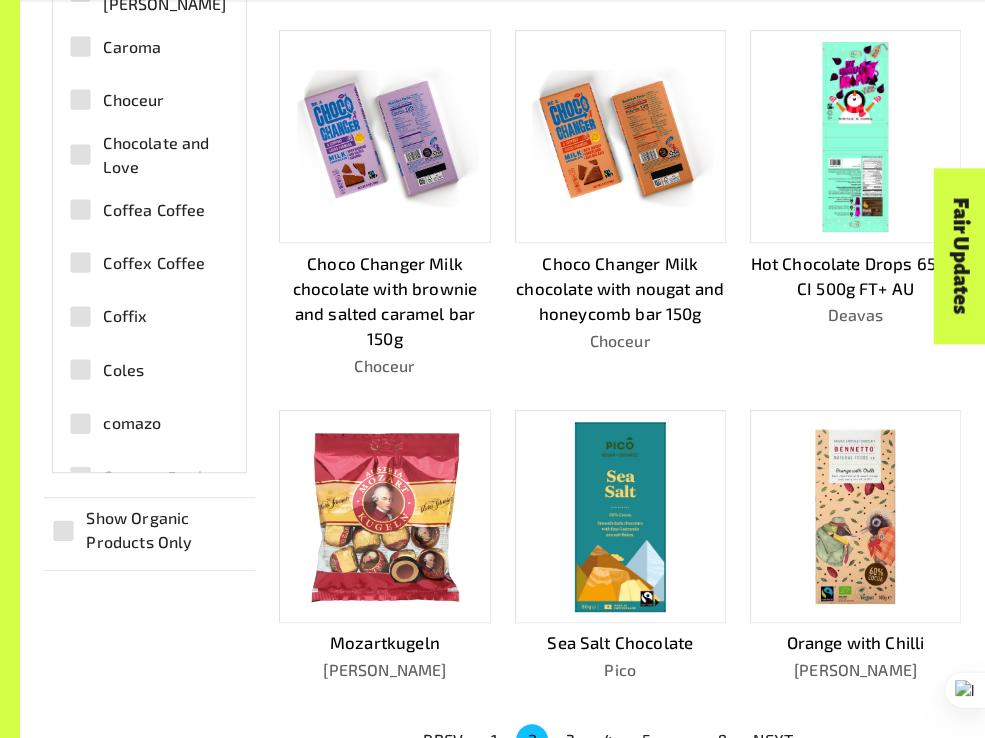 scroll, scrollTop: 852, scrollLeft: 0, axis: vertical 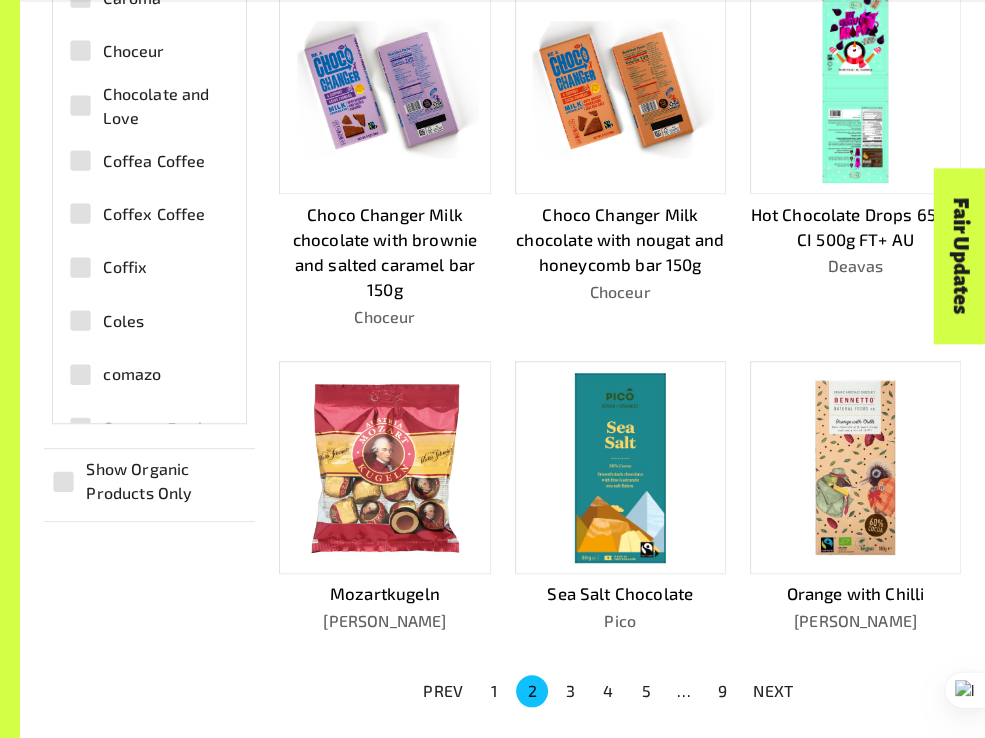 click on "3" at bounding box center [570, 691] 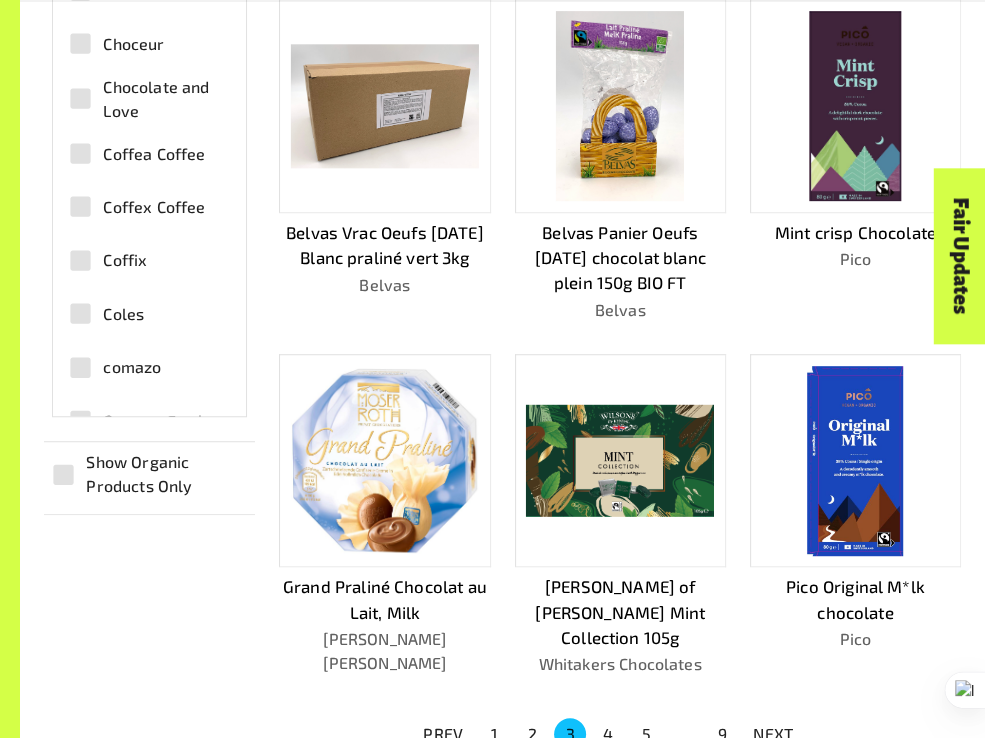 scroll, scrollTop: 952, scrollLeft: 0, axis: vertical 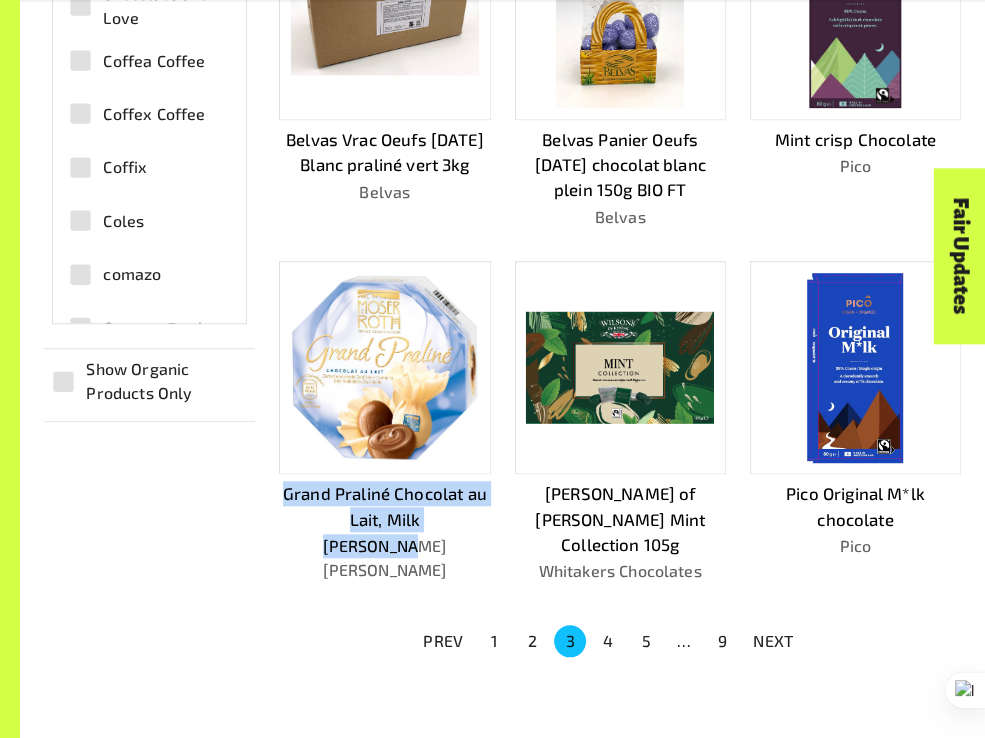 drag, startPoint x: 276, startPoint y: 487, endPoint x: 432, endPoint y: 541, distance: 165.0818 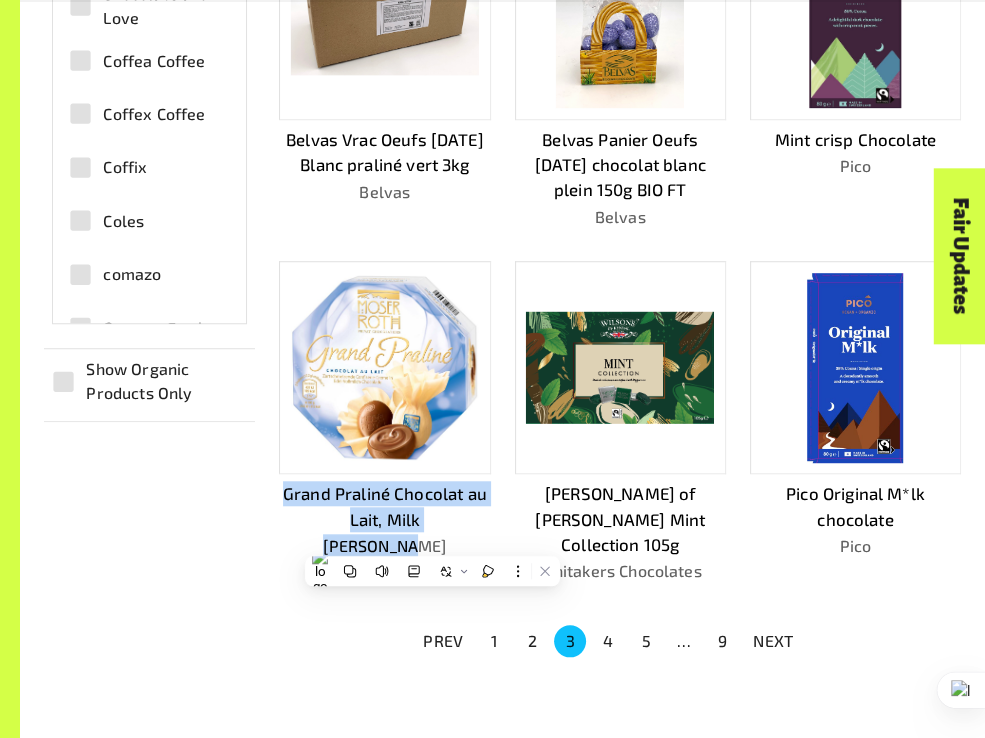 drag, startPoint x: 432, startPoint y: 541, endPoint x: 611, endPoint y: 613, distance: 192.93782 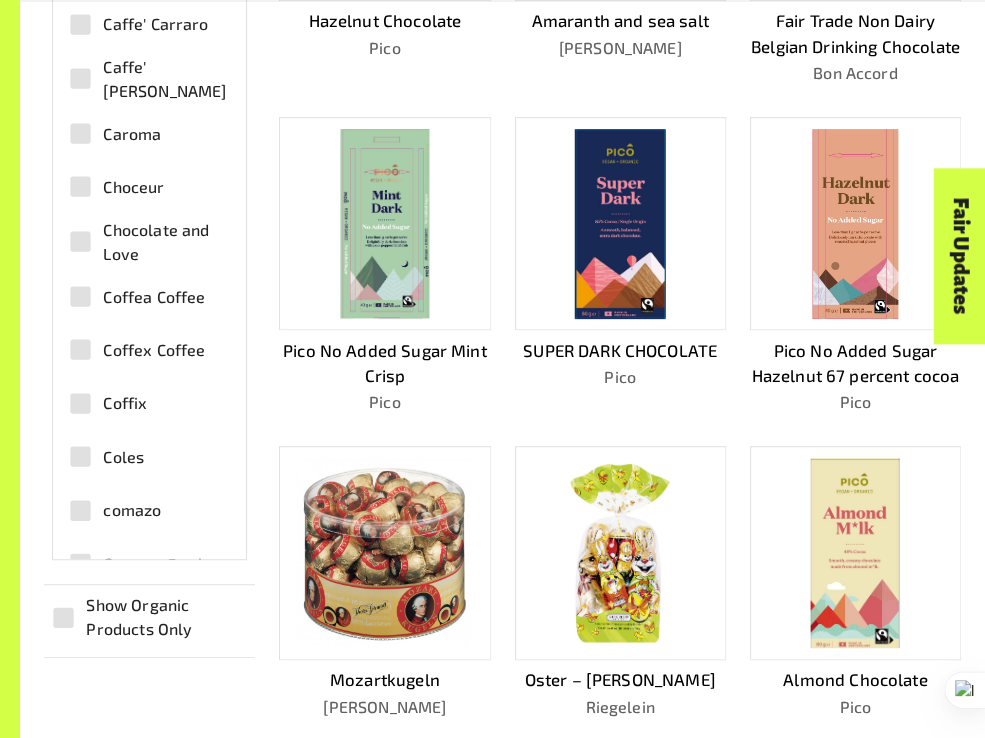 scroll, scrollTop: 1209, scrollLeft: 0, axis: vertical 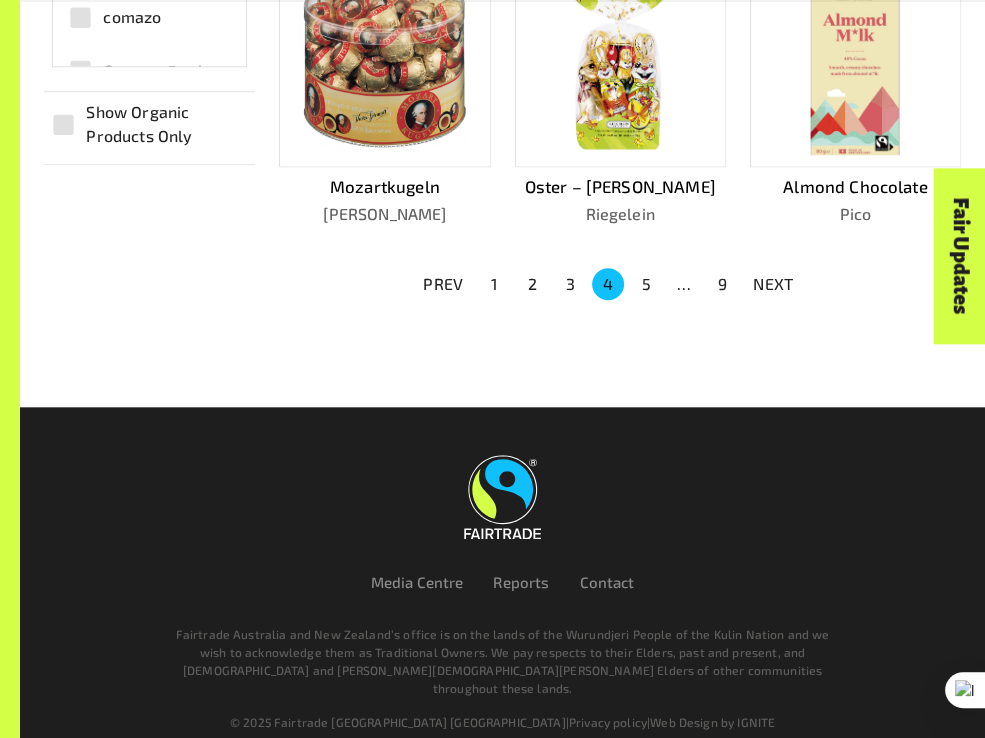 click on "5" at bounding box center (646, 284) 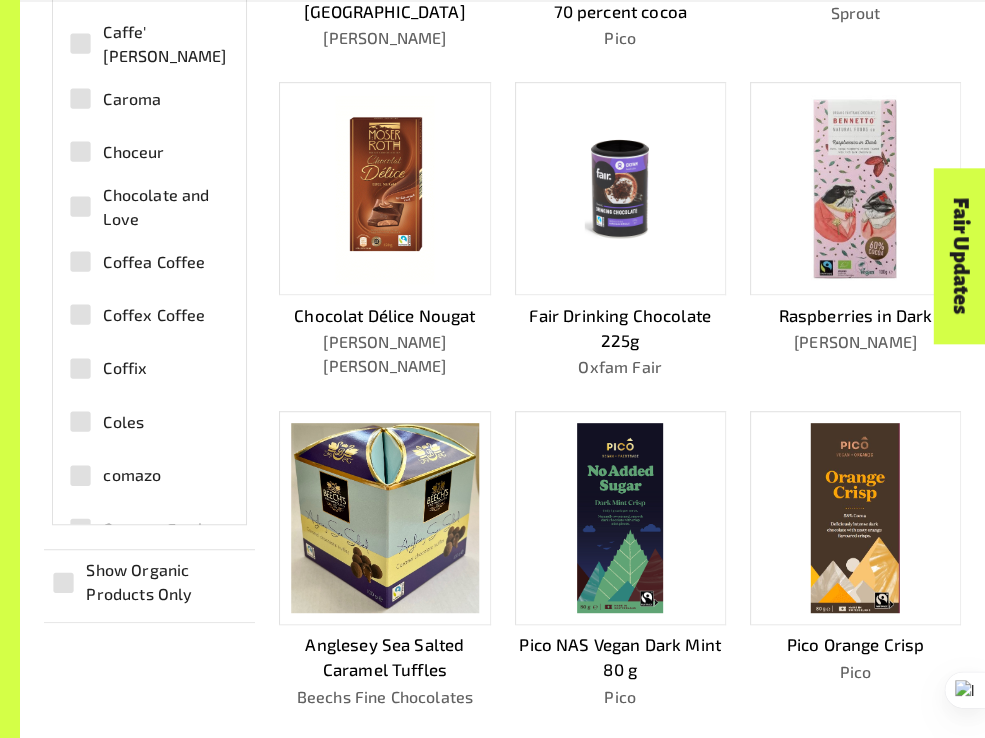 scroll, scrollTop: 900, scrollLeft: 0, axis: vertical 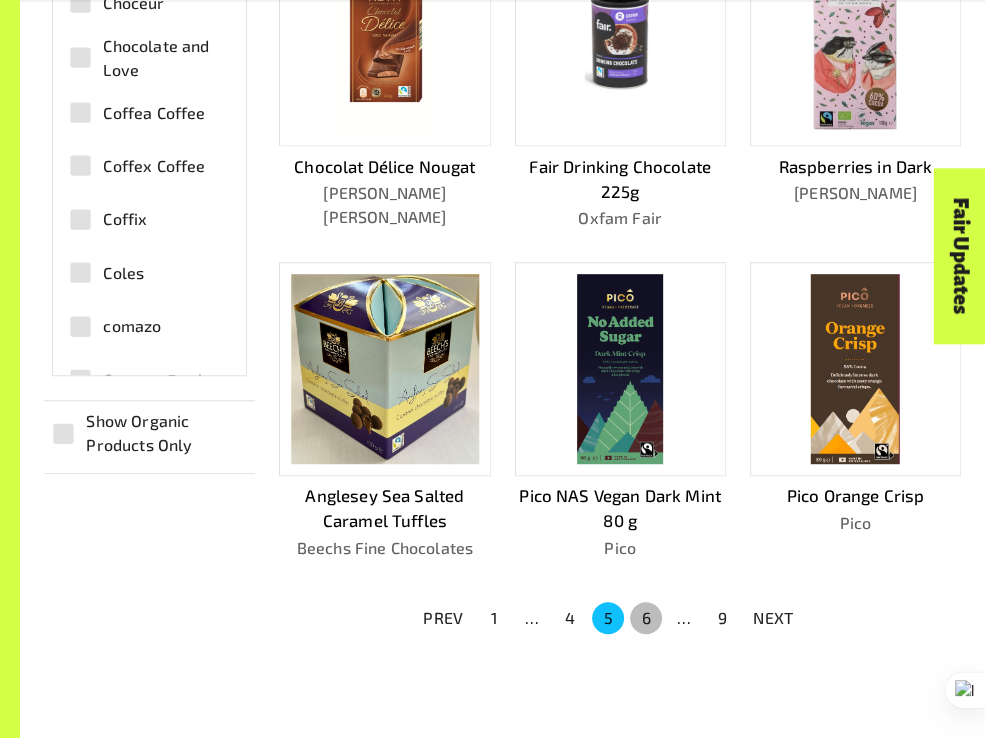 click on "6" at bounding box center (646, 618) 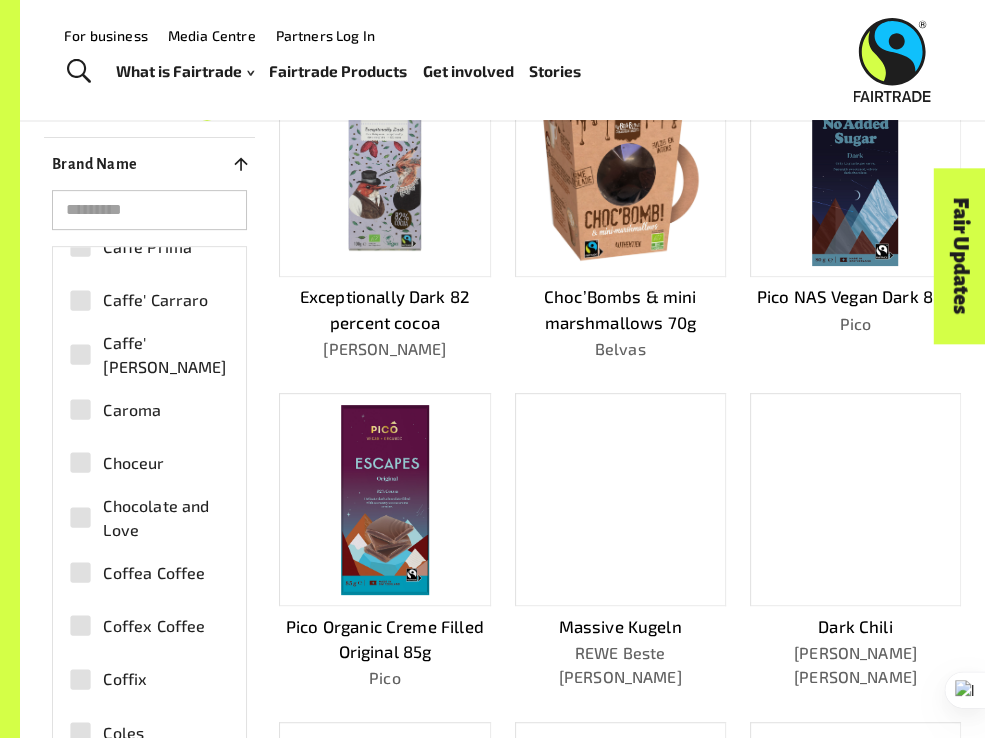 scroll, scrollTop: 300, scrollLeft: 0, axis: vertical 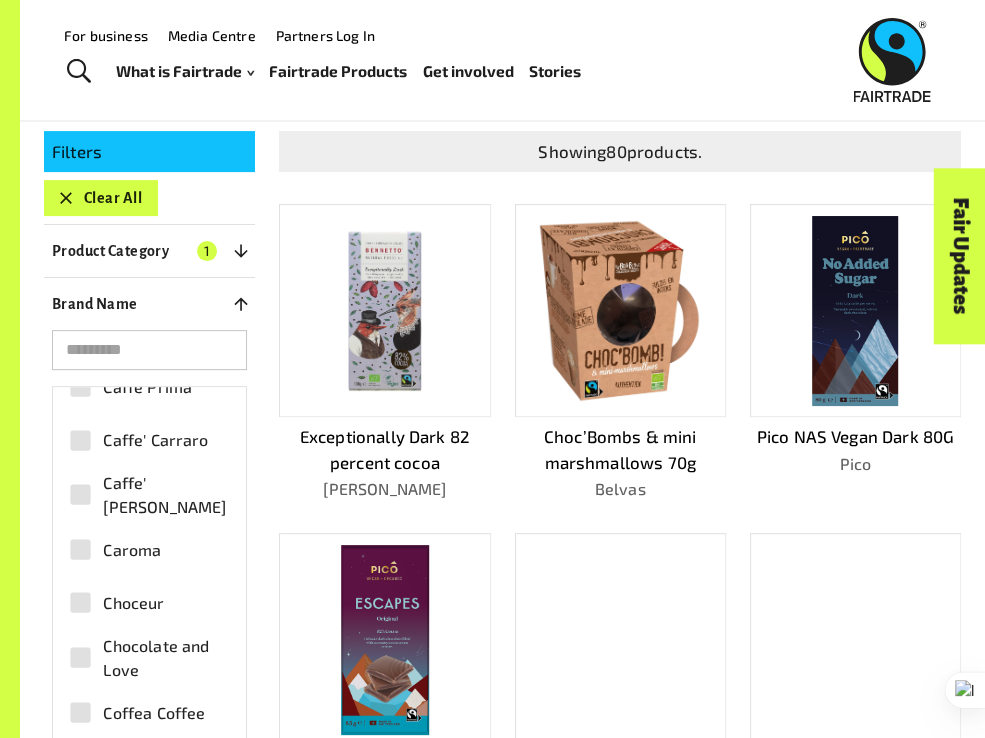 click on "Choc’Bombs & mini marshmallows 70g" at bounding box center (620, 449) 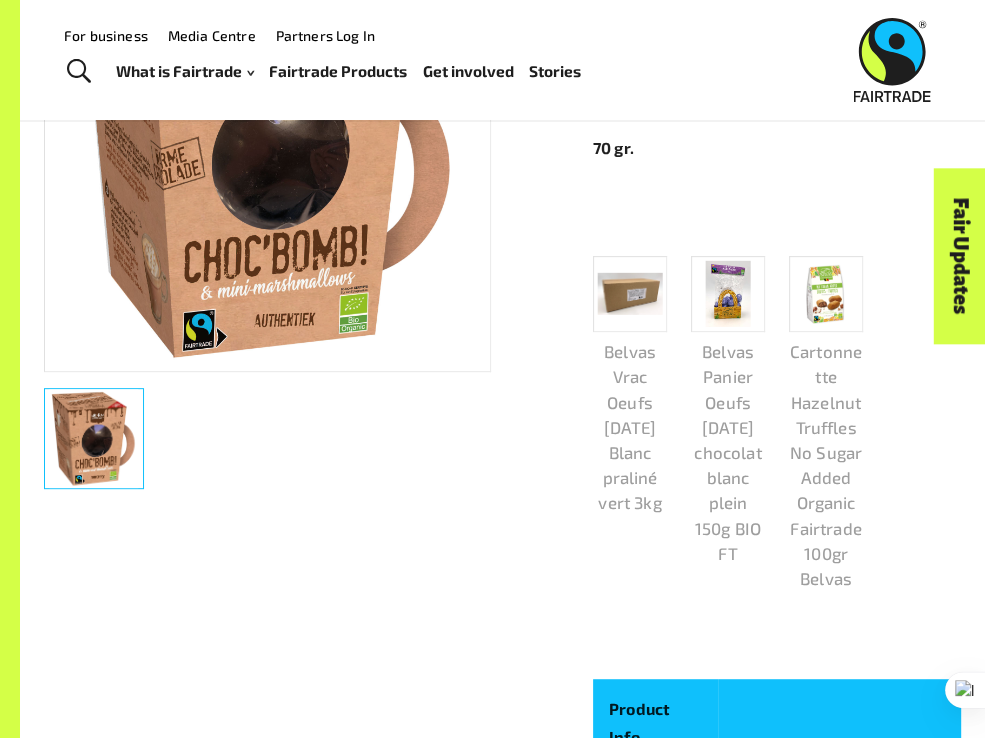 scroll, scrollTop: 248, scrollLeft: 0, axis: vertical 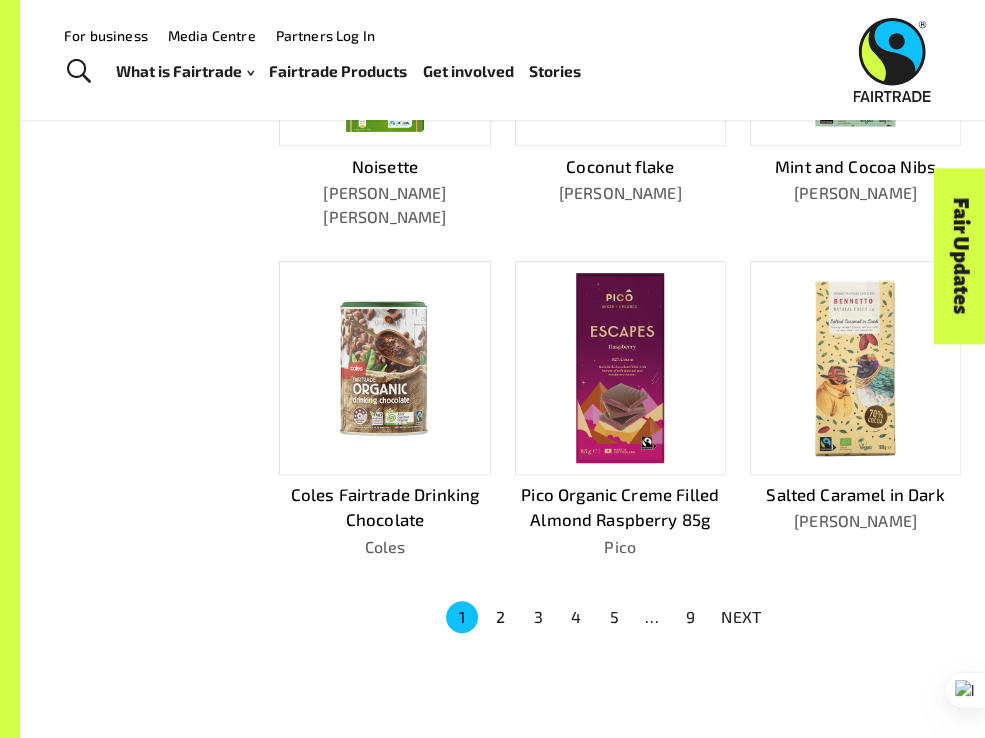 click on "5" at bounding box center [614, 617] 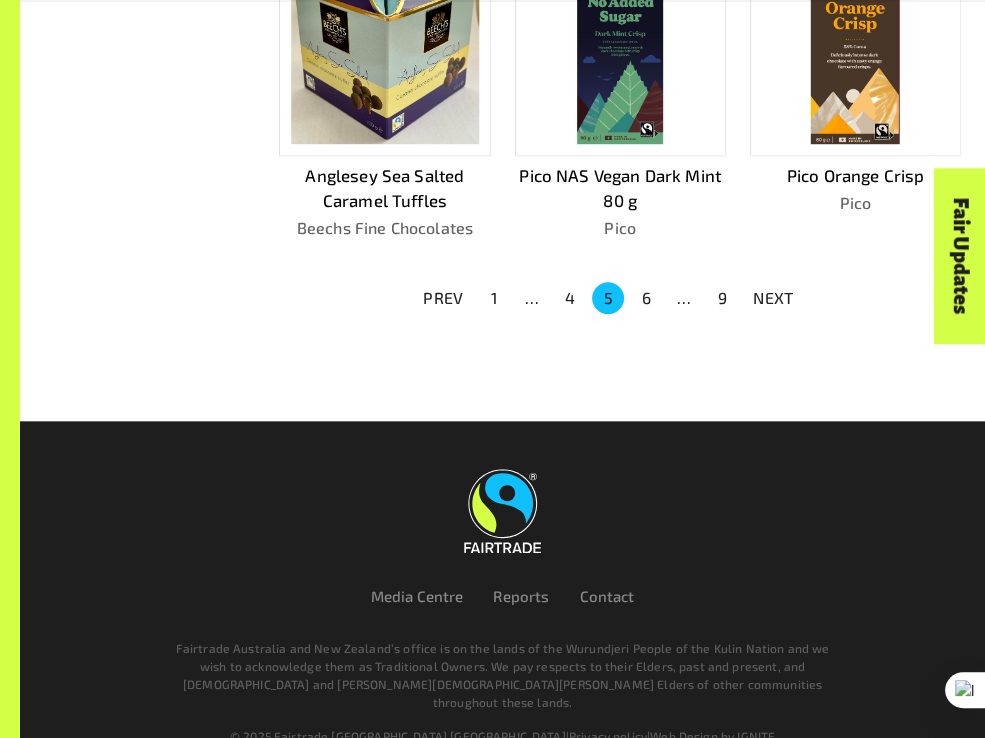 scroll, scrollTop: 1225, scrollLeft: 0, axis: vertical 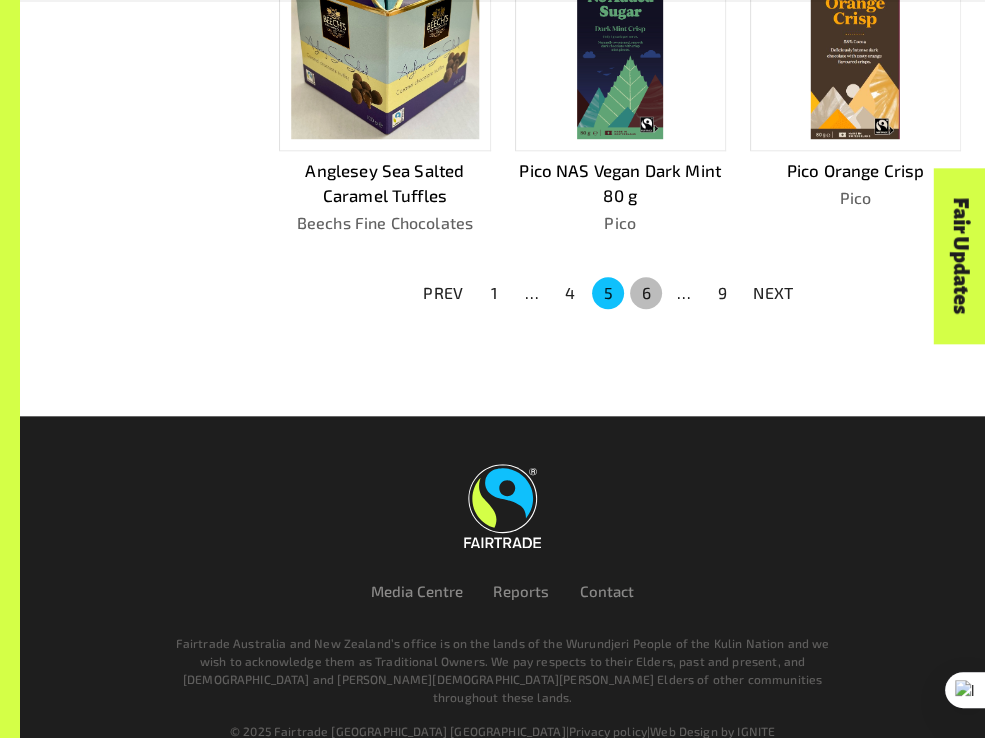 click on "6" at bounding box center (646, 293) 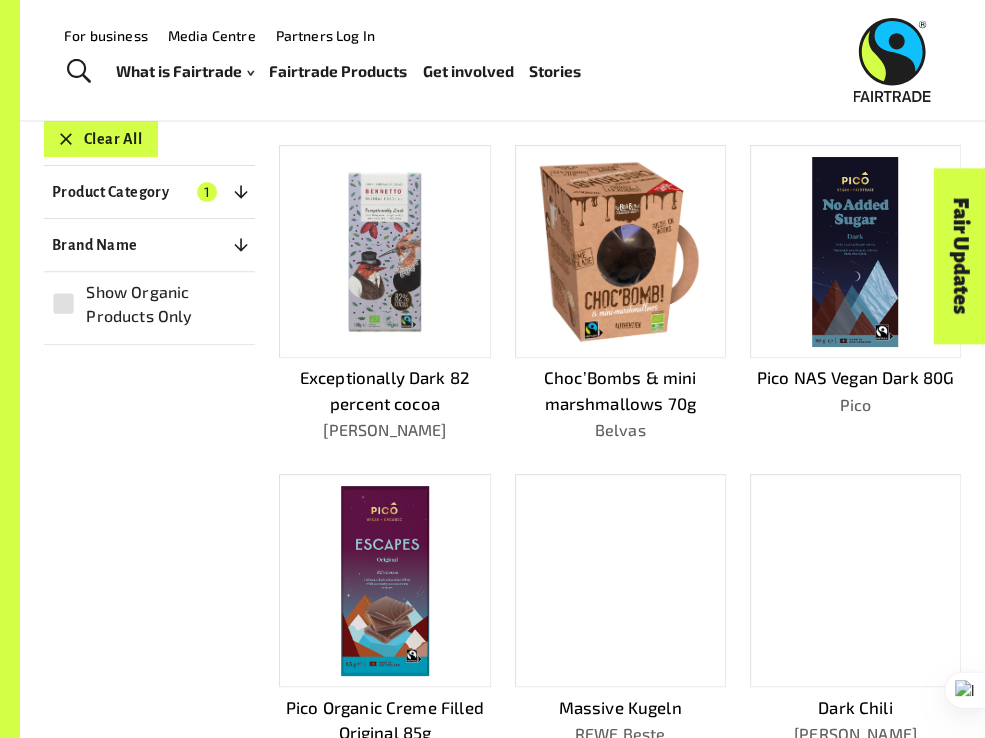 scroll, scrollTop: 325, scrollLeft: 0, axis: vertical 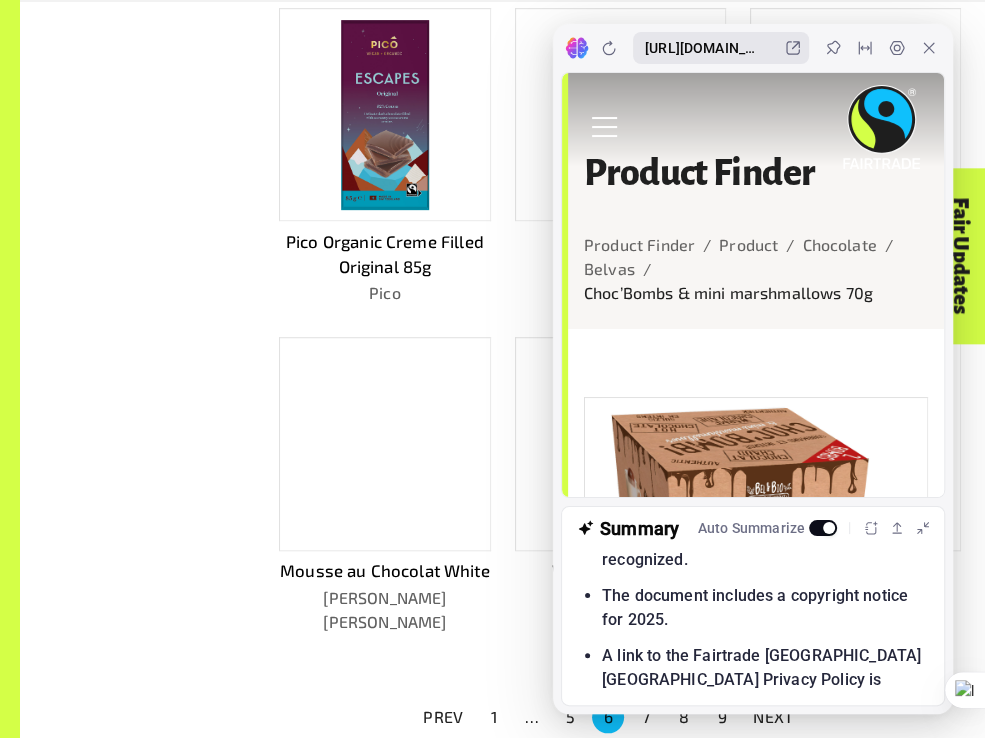 click 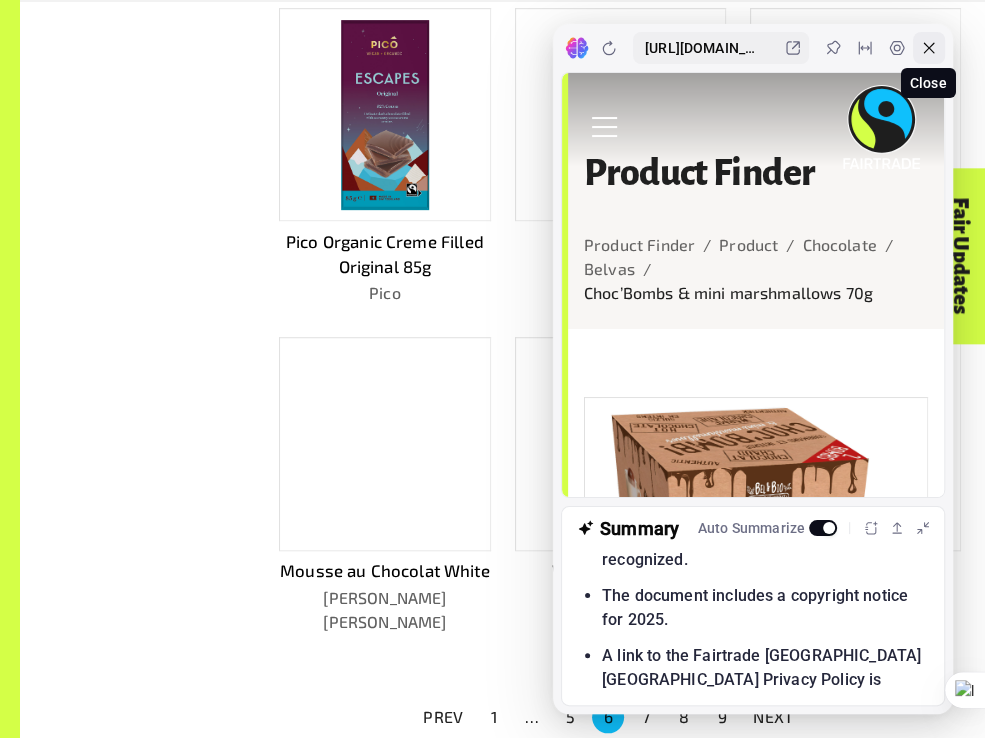 click 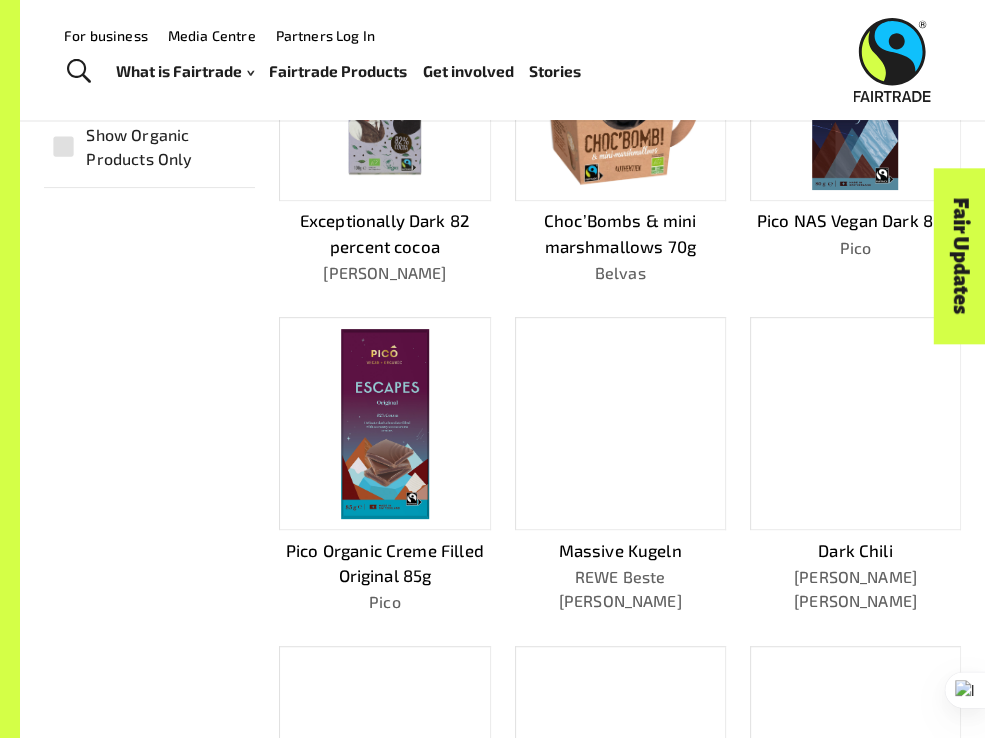 scroll, scrollTop: 425, scrollLeft: 0, axis: vertical 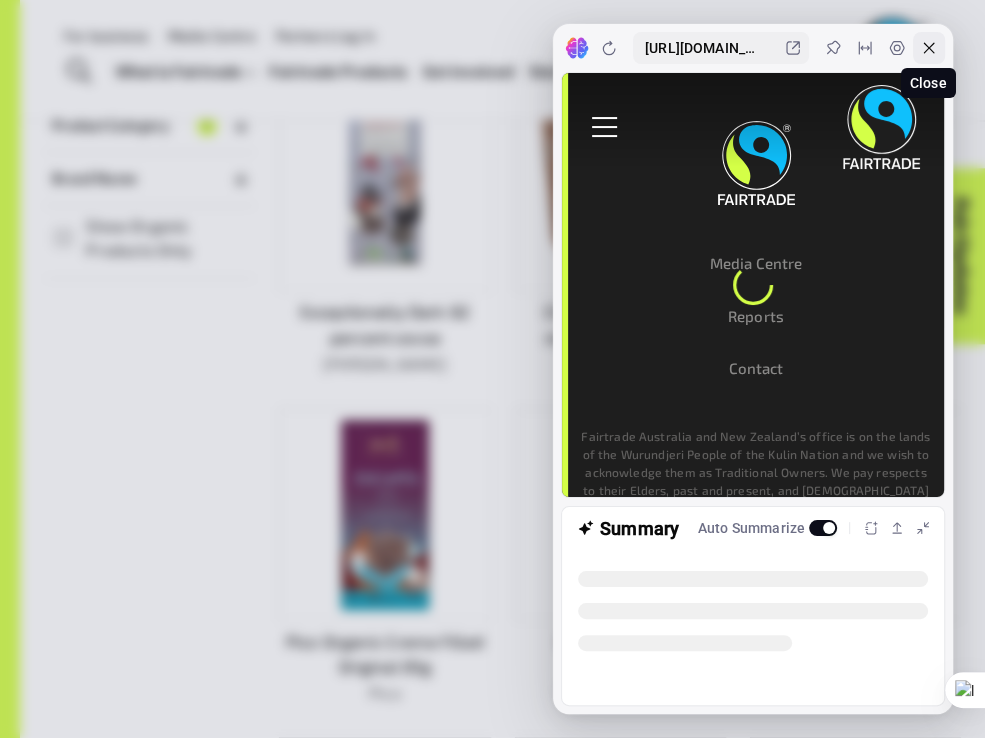 click 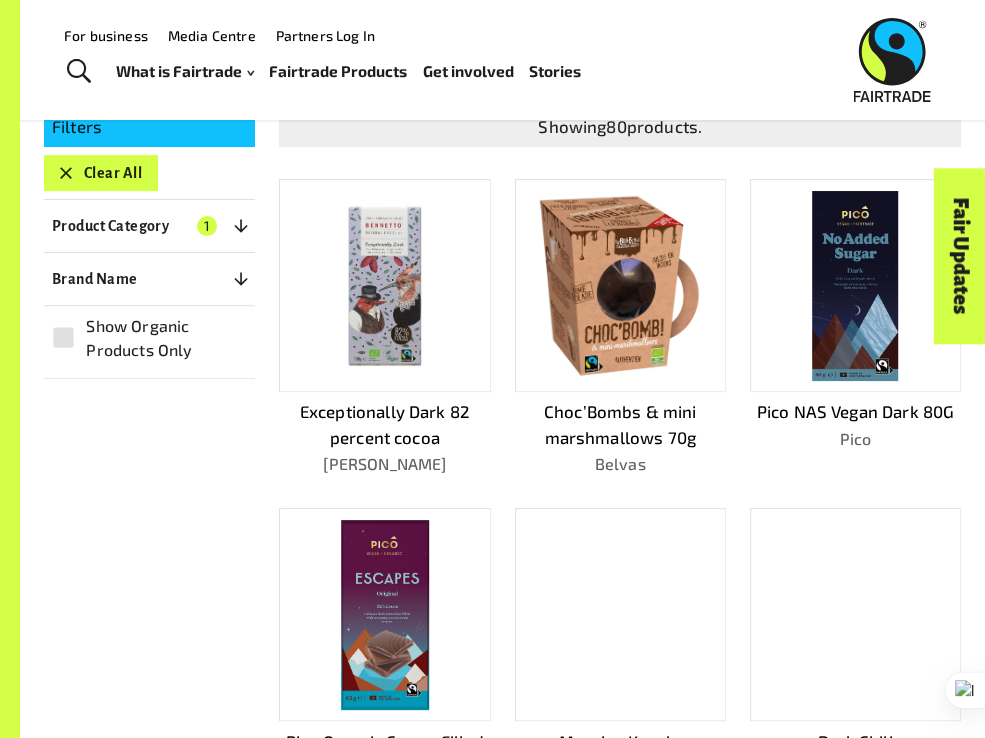 scroll, scrollTop: 0, scrollLeft: 0, axis: both 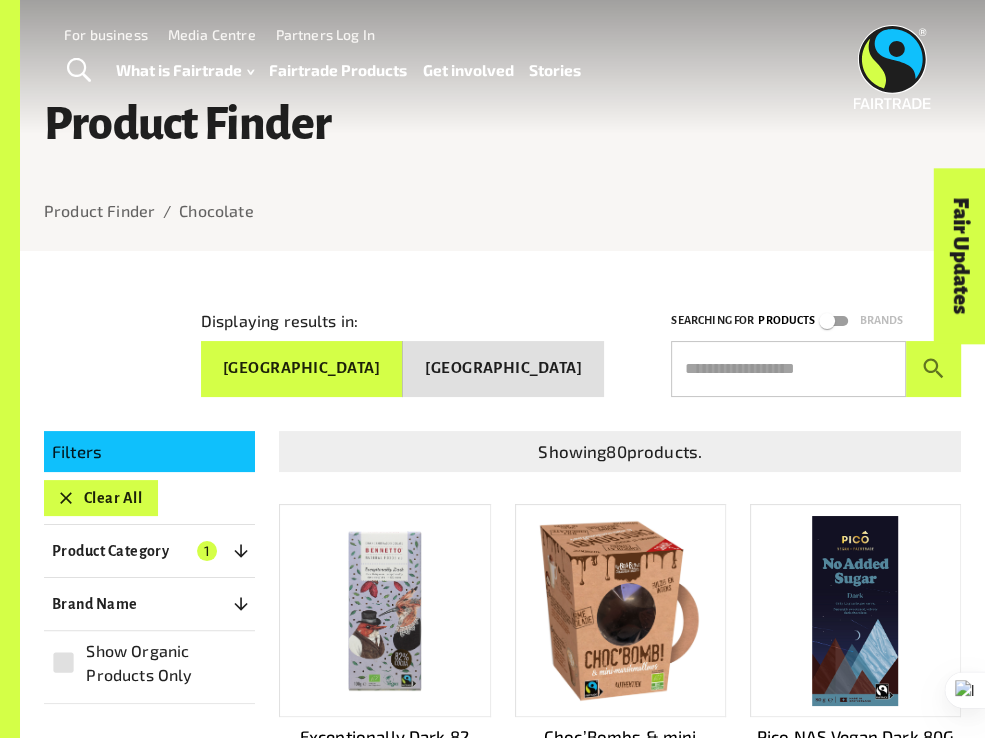 click on "Clear All" at bounding box center (101, 498) 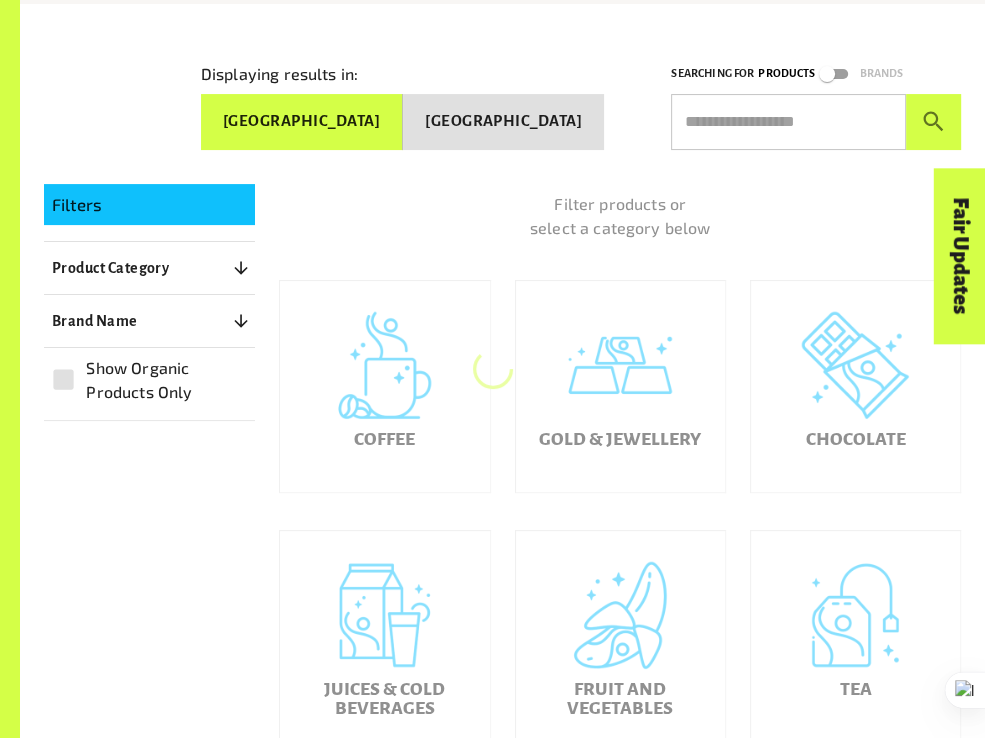 scroll, scrollTop: 252, scrollLeft: 0, axis: vertical 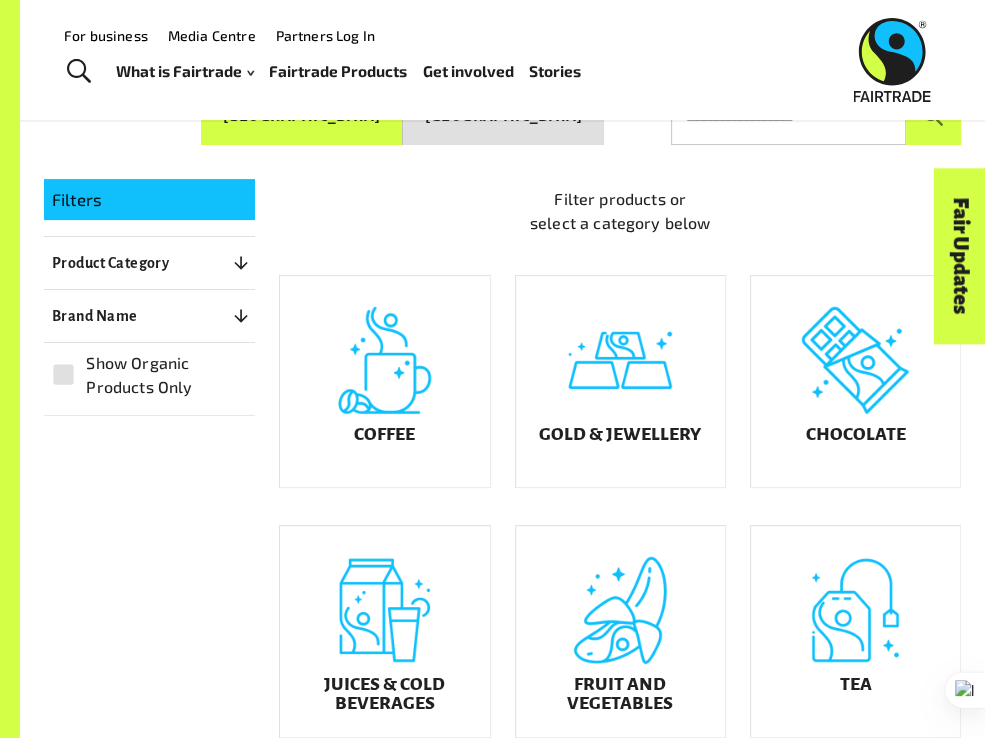 click on "Menu
For business
Media Centre
Partners Log In
What is Fairtrade
How Fairtrade works
Where Fairtrade works
Fast facts
Who we are
Reports
Fairtrade Products
Get involved
Fairtrade Fortnight 2025
Fairtrade Supporting Workplaces
2025 Fairtrade Supporting Workplaces
Stories" at bounding box center [492, 60] 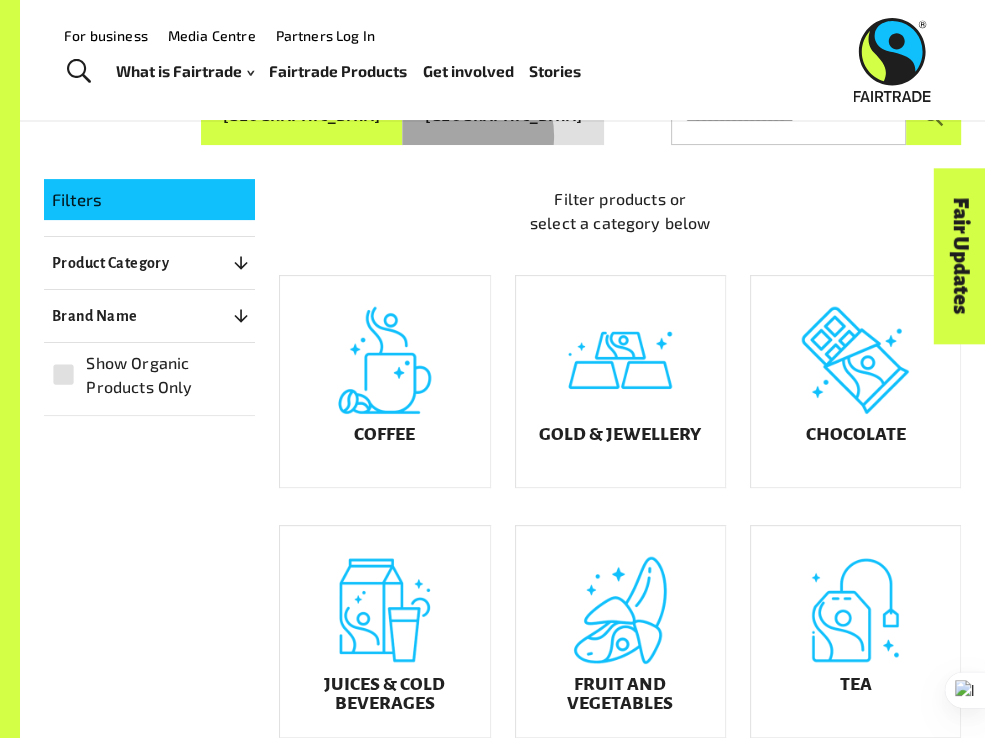 click on "[GEOGRAPHIC_DATA]" at bounding box center (503, 116) 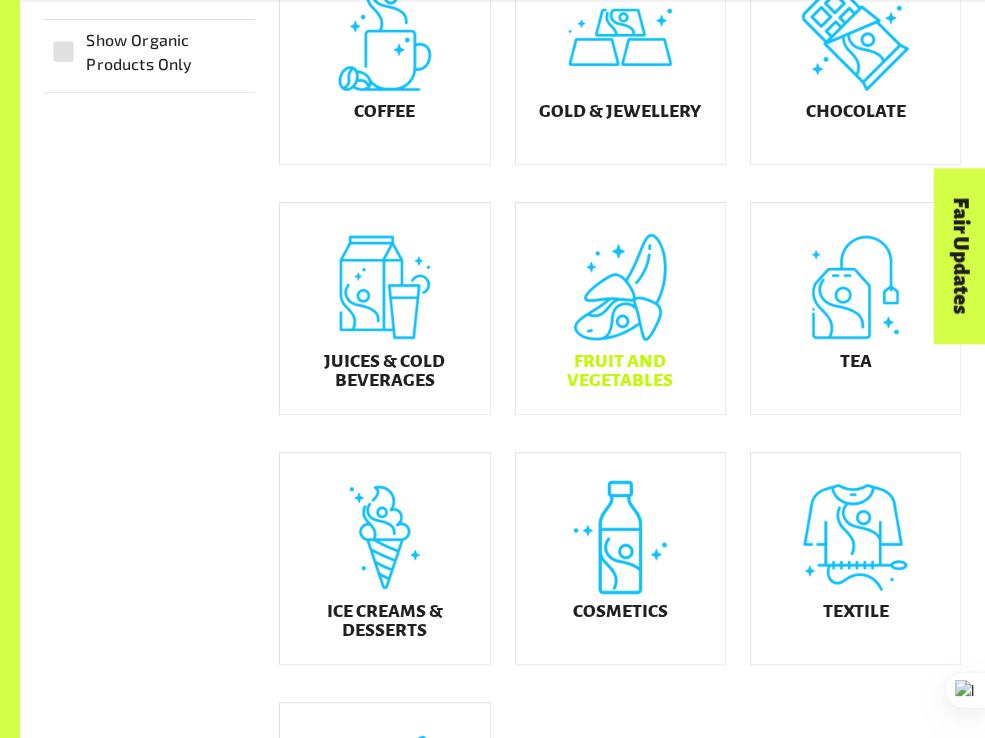 scroll, scrollTop: 652, scrollLeft: 0, axis: vertical 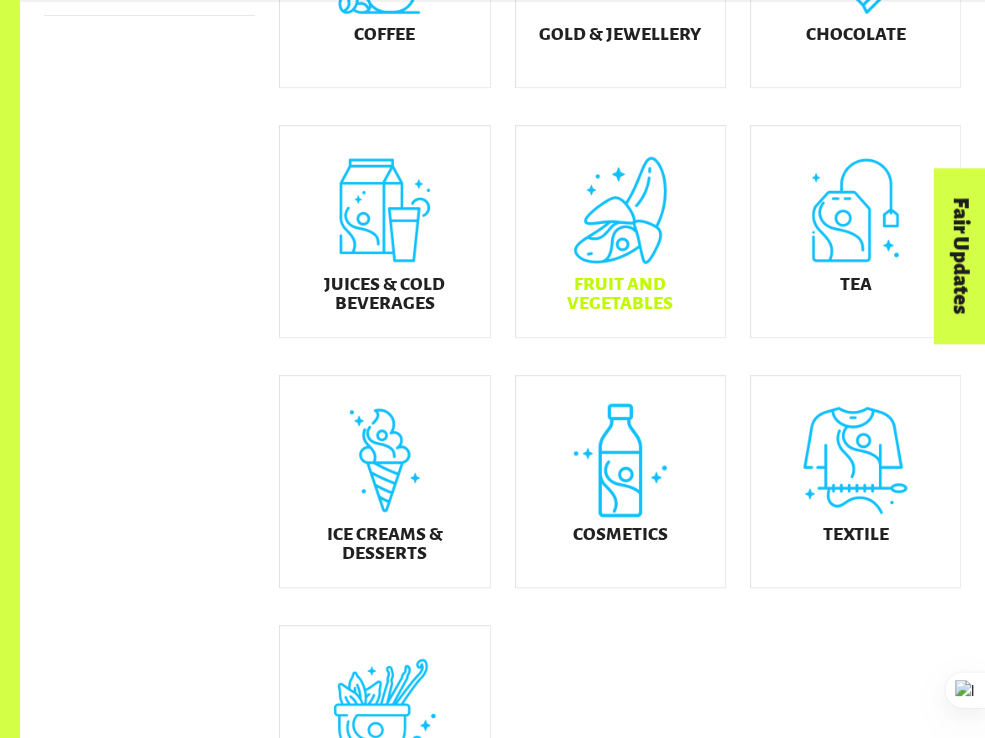 click on "Fruit and Vegetables" at bounding box center [620, 294] 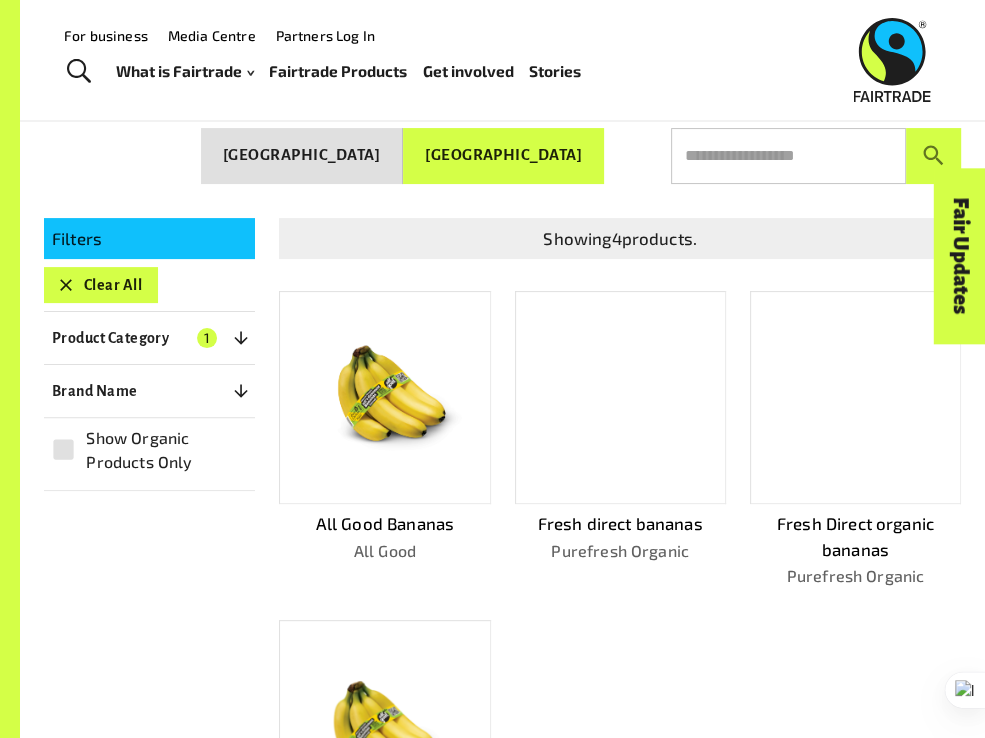 scroll, scrollTop: 164, scrollLeft: 0, axis: vertical 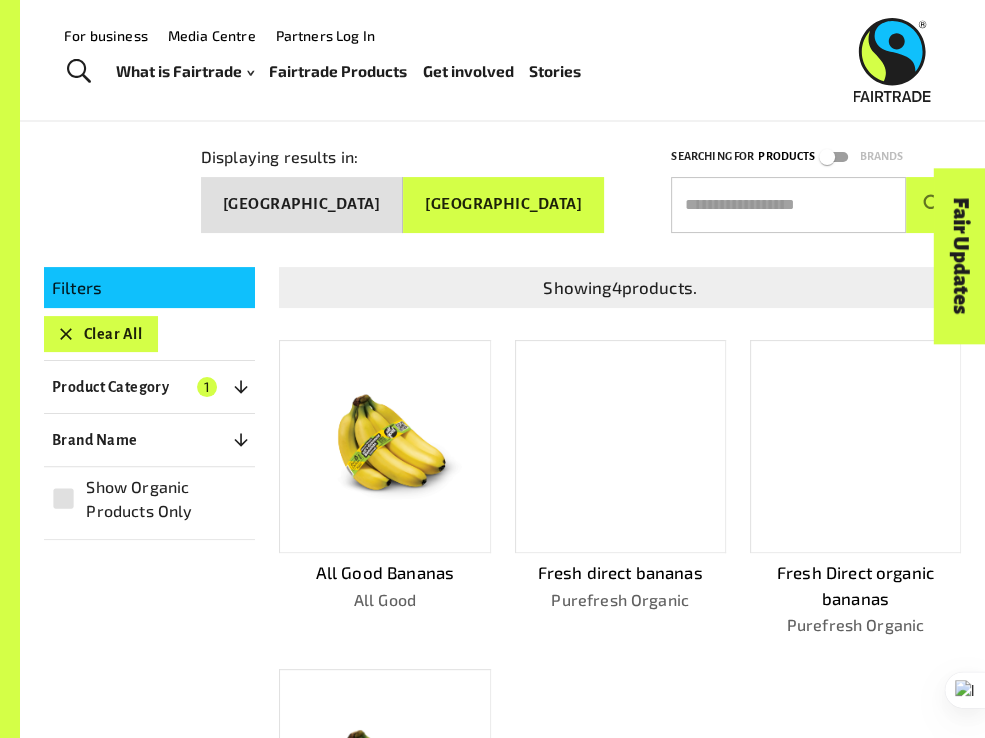 click on "[GEOGRAPHIC_DATA]" at bounding box center [302, 204] 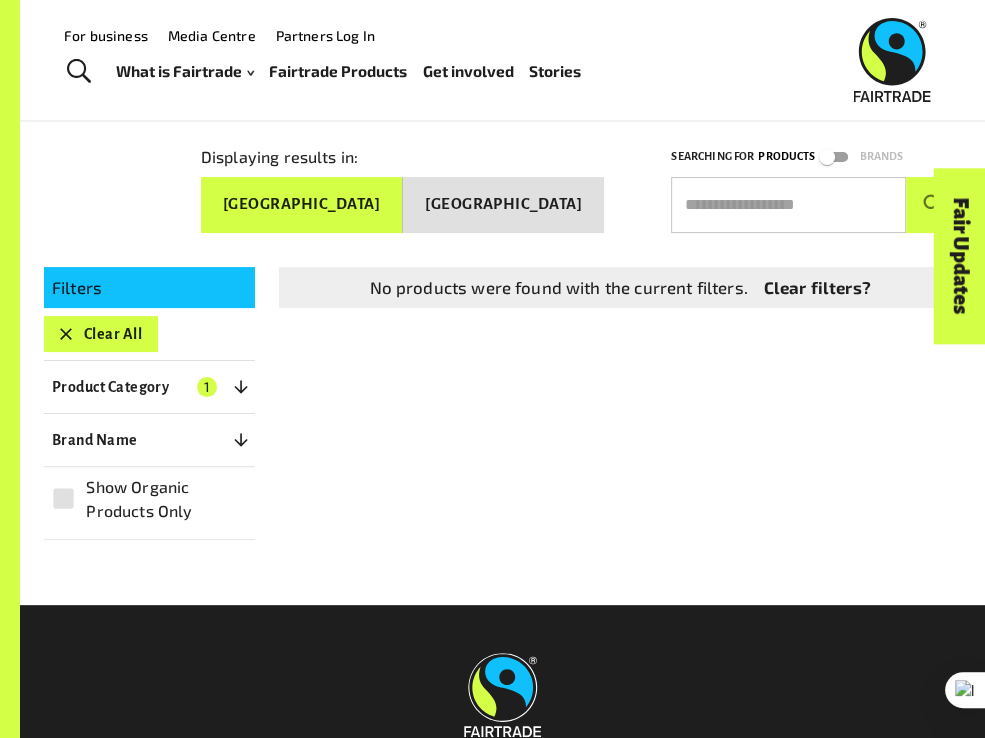 click 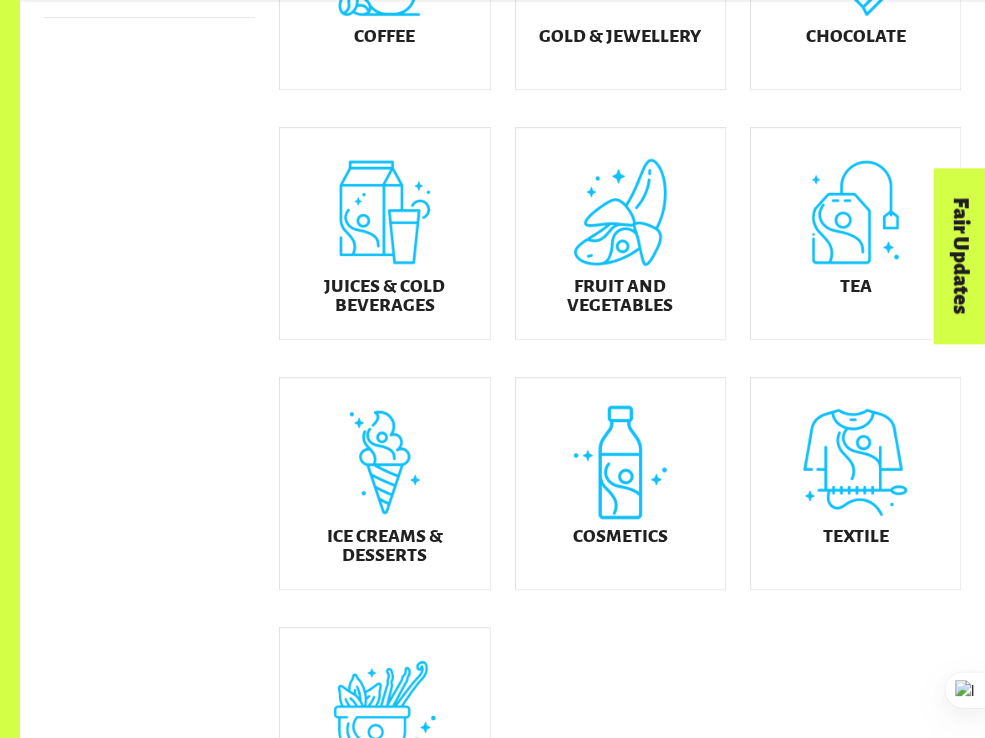 scroll, scrollTop: 652, scrollLeft: 0, axis: vertical 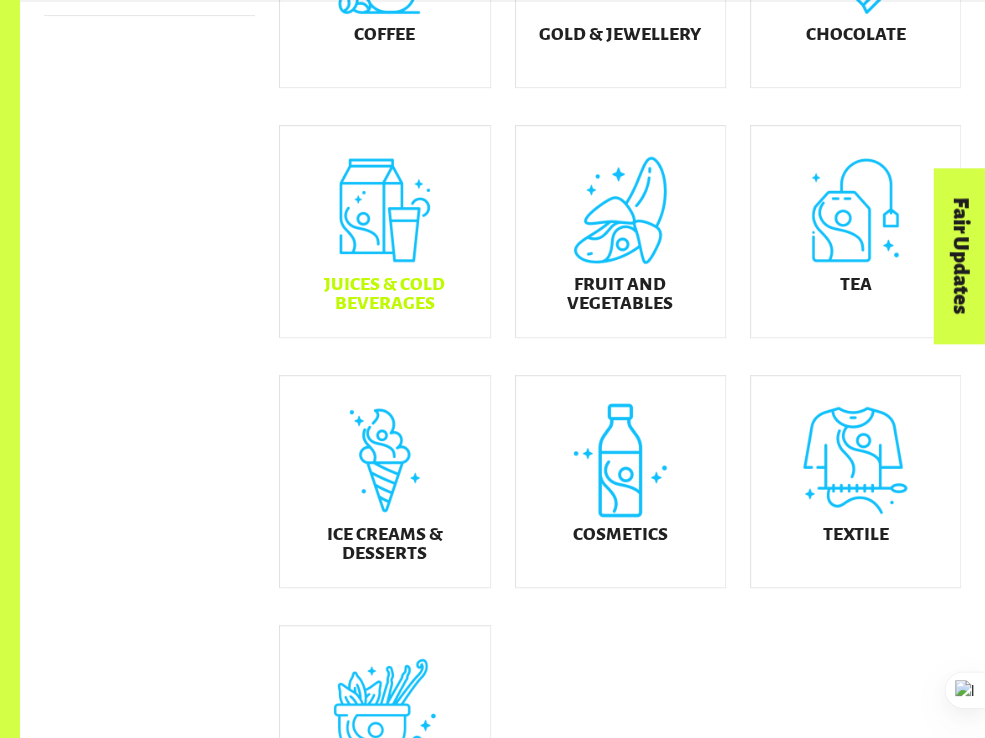 click on "Juices & Cold Beverages" at bounding box center (384, 294) 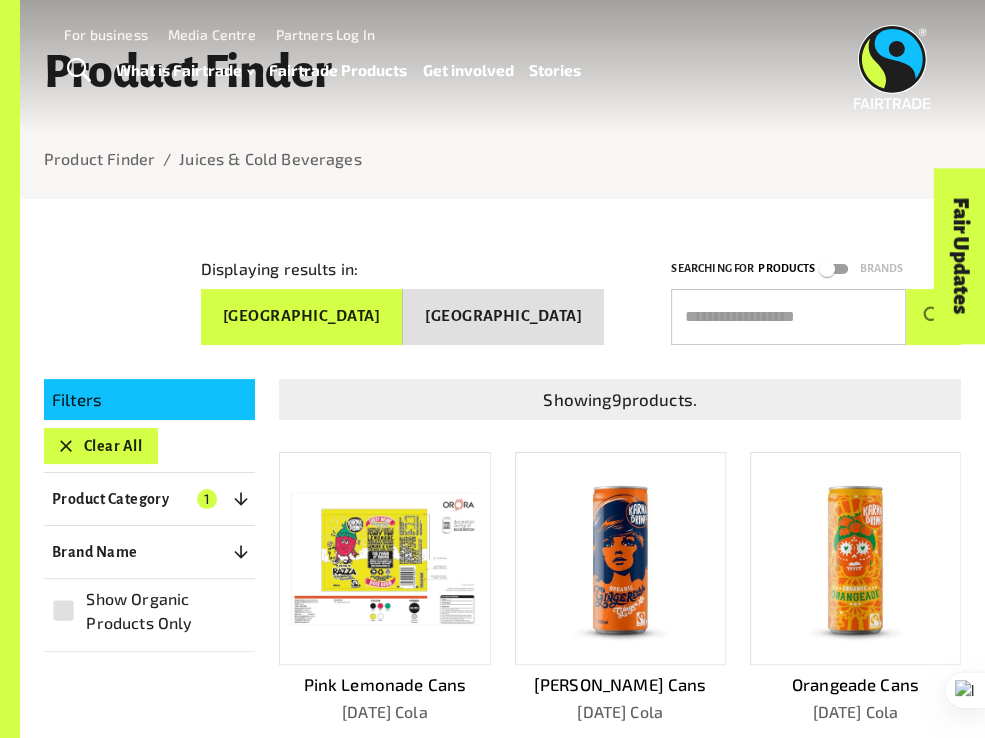scroll, scrollTop: 0, scrollLeft: 0, axis: both 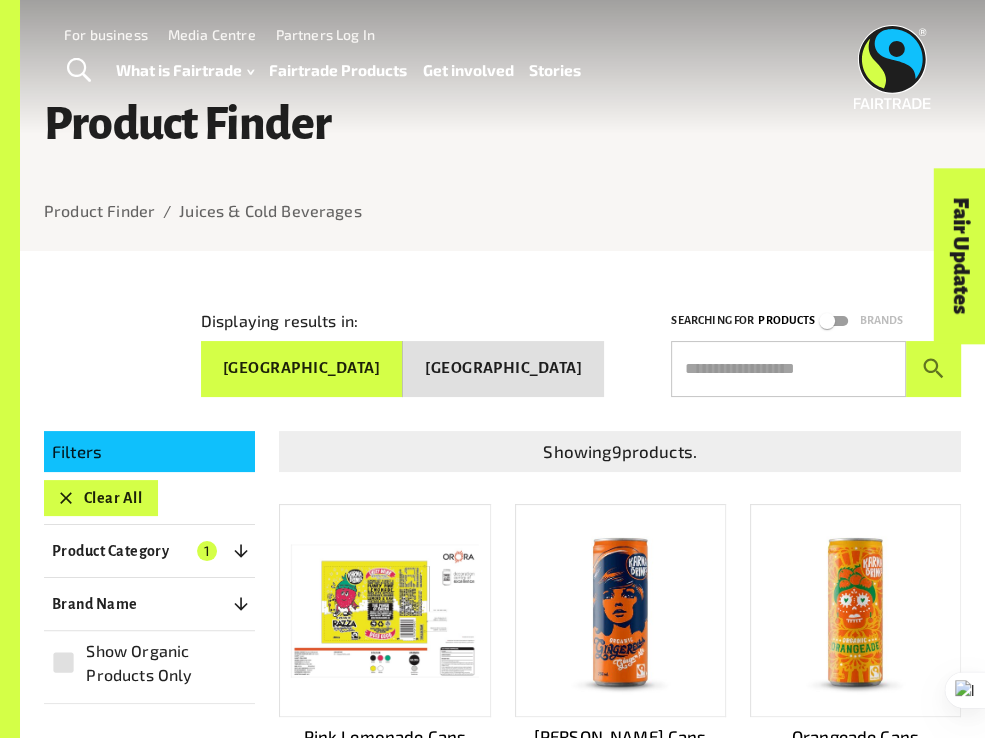 click on "[GEOGRAPHIC_DATA]" at bounding box center [503, 368] 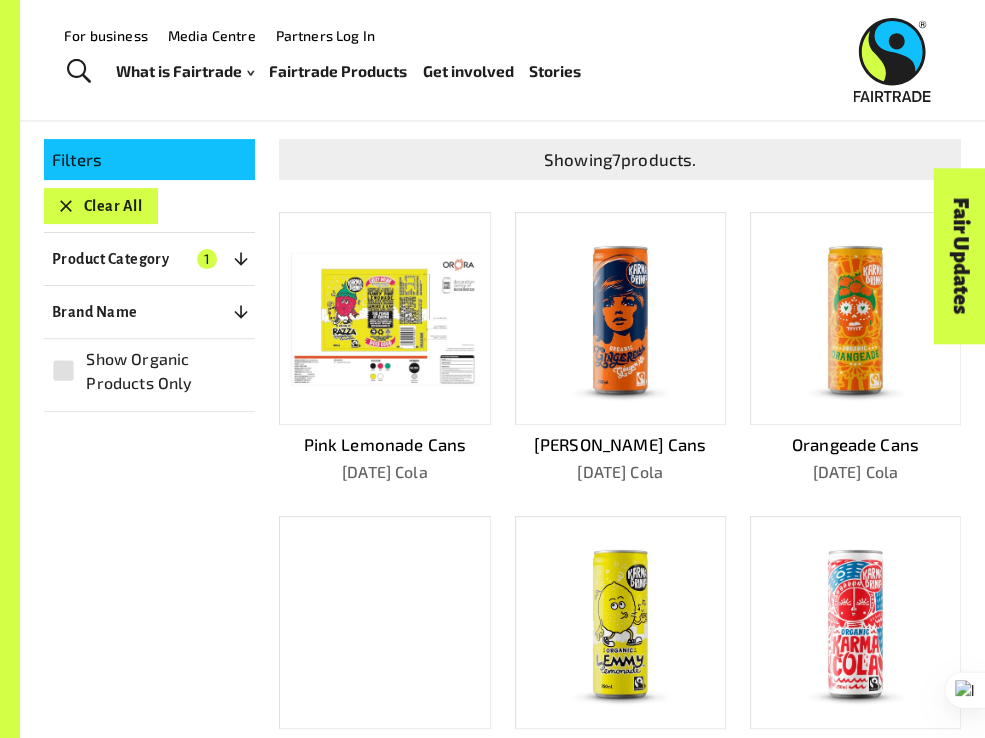 scroll, scrollTop: 200, scrollLeft: 0, axis: vertical 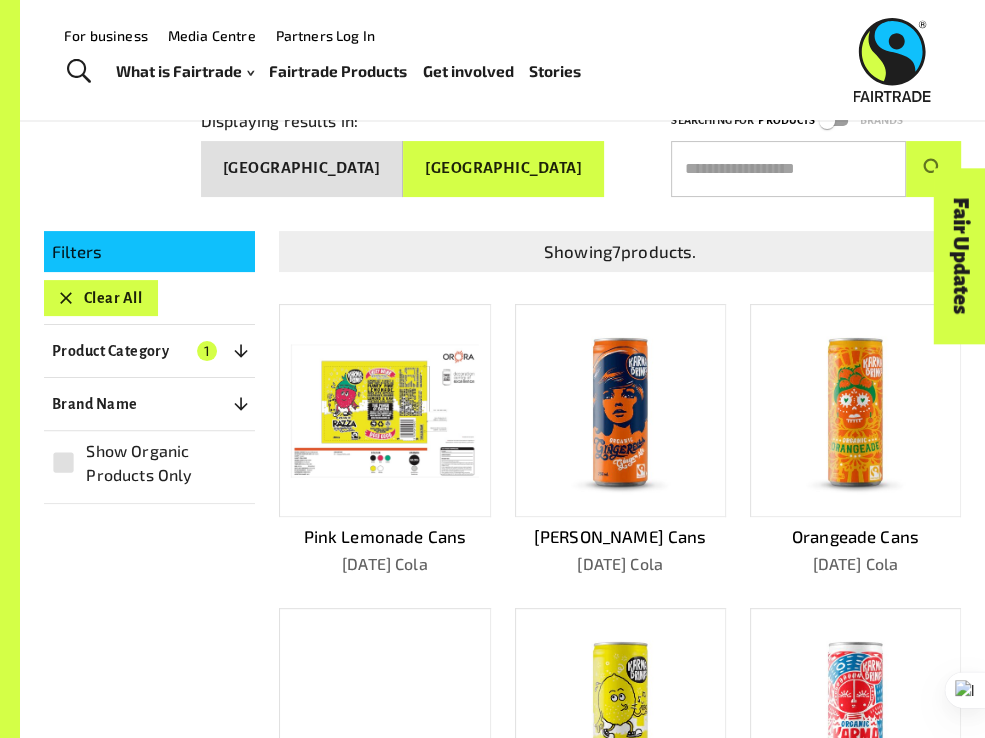 click on "Clear All" at bounding box center [101, 298] 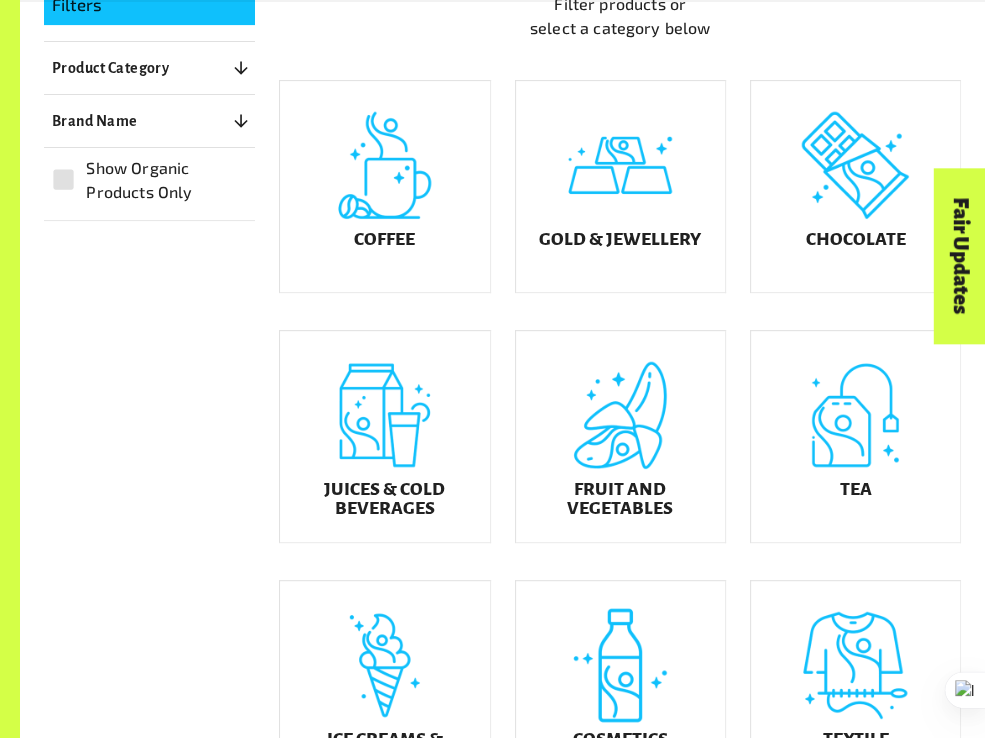scroll, scrollTop: 452, scrollLeft: 0, axis: vertical 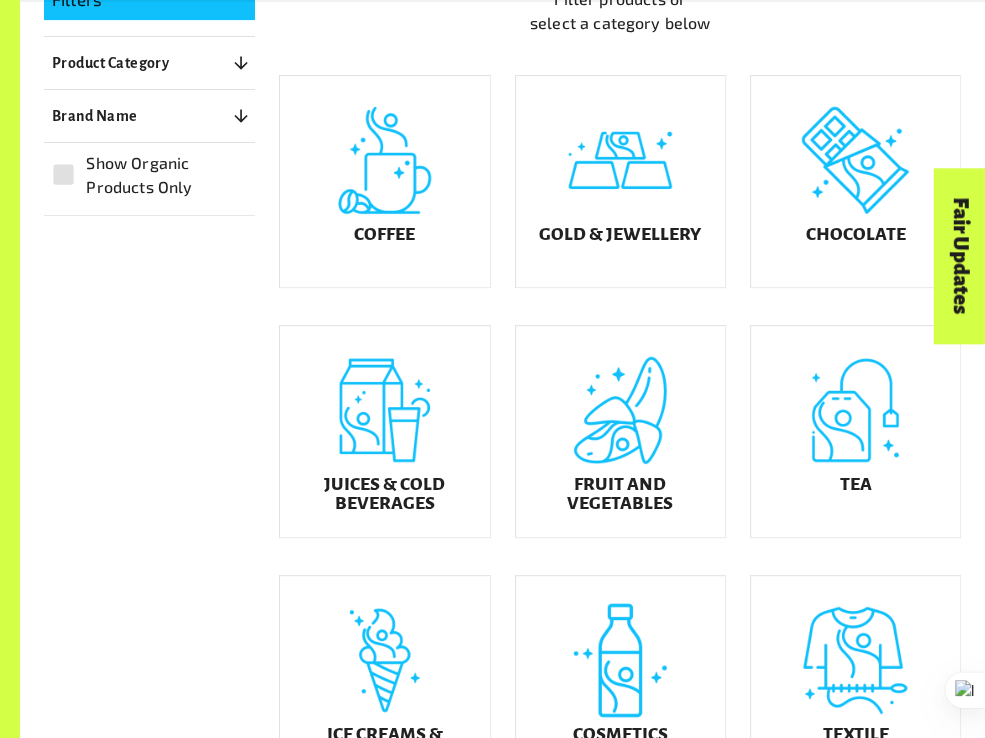 click on "Tea" at bounding box center (855, 431) 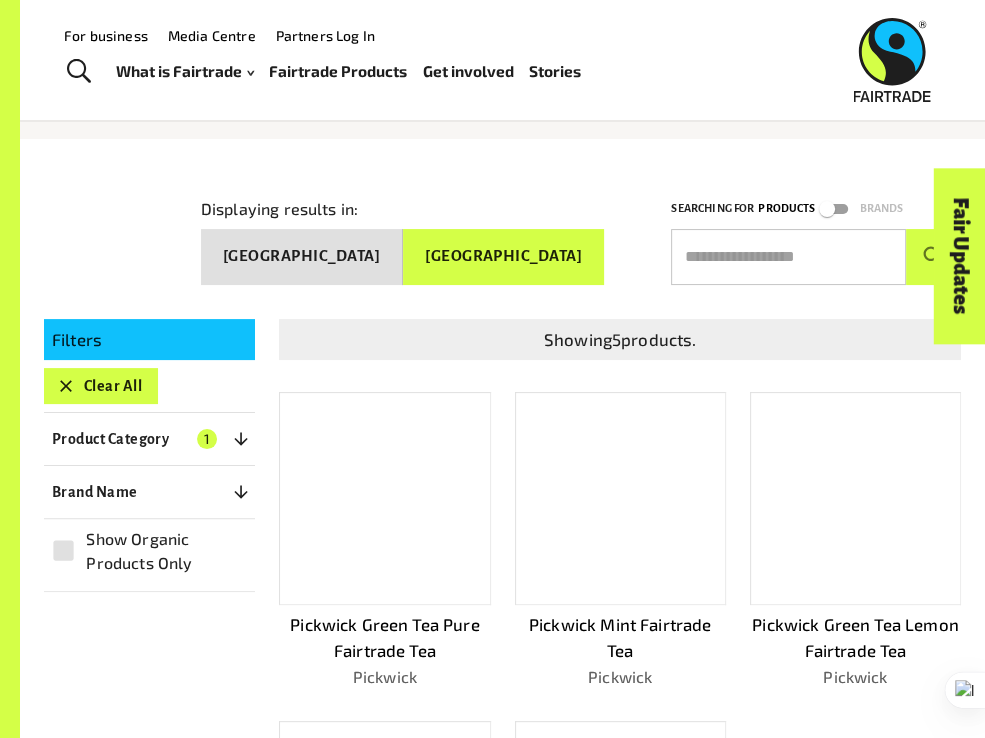 scroll, scrollTop: 0, scrollLeft: 0, axis: both 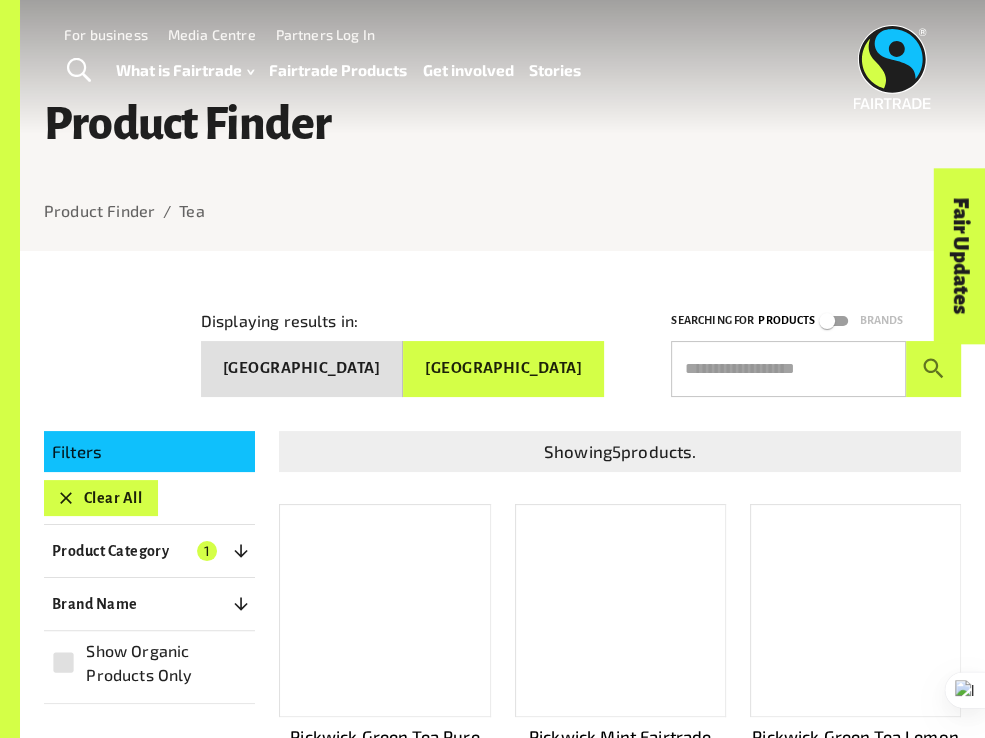 click 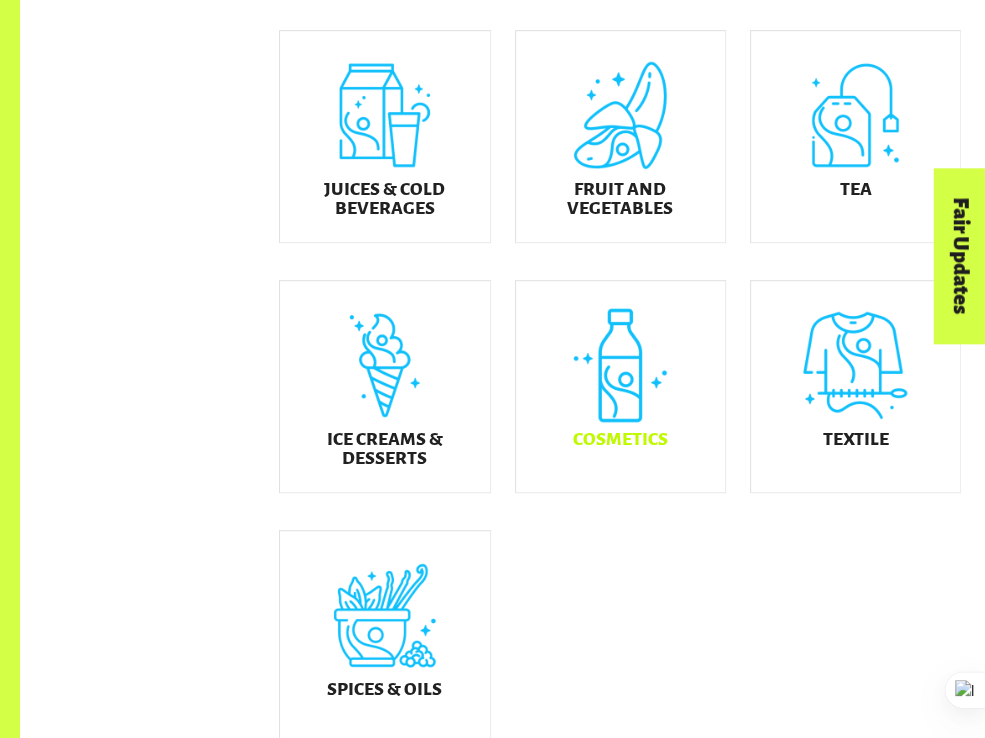scroll, scrollTop: 752, scrollLeft: 0, axis: vertical 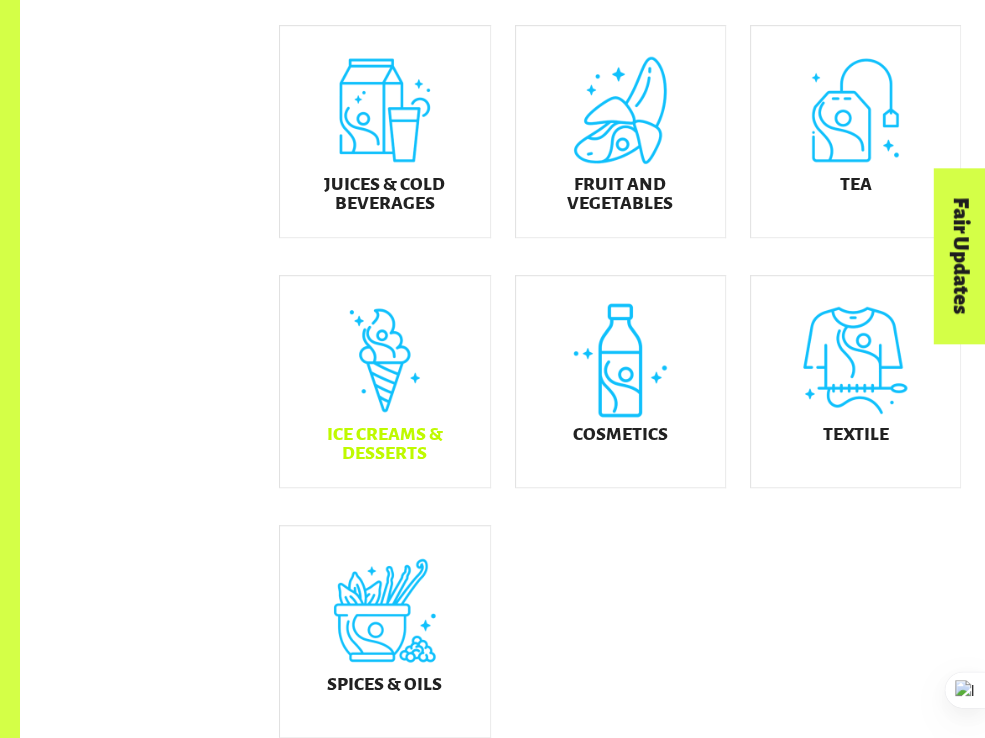 click on "Ice Creams & Desserts" at bounding box center (384, 444) 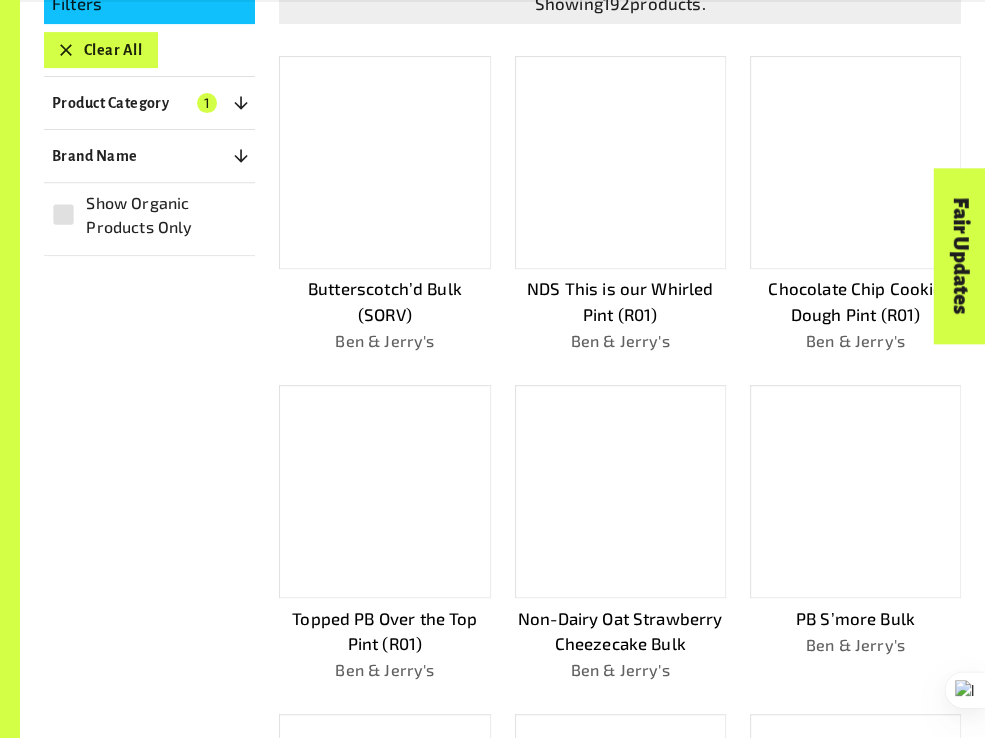 scroll, scrollTop: 452, scrollLeft: 0, axis: vertical 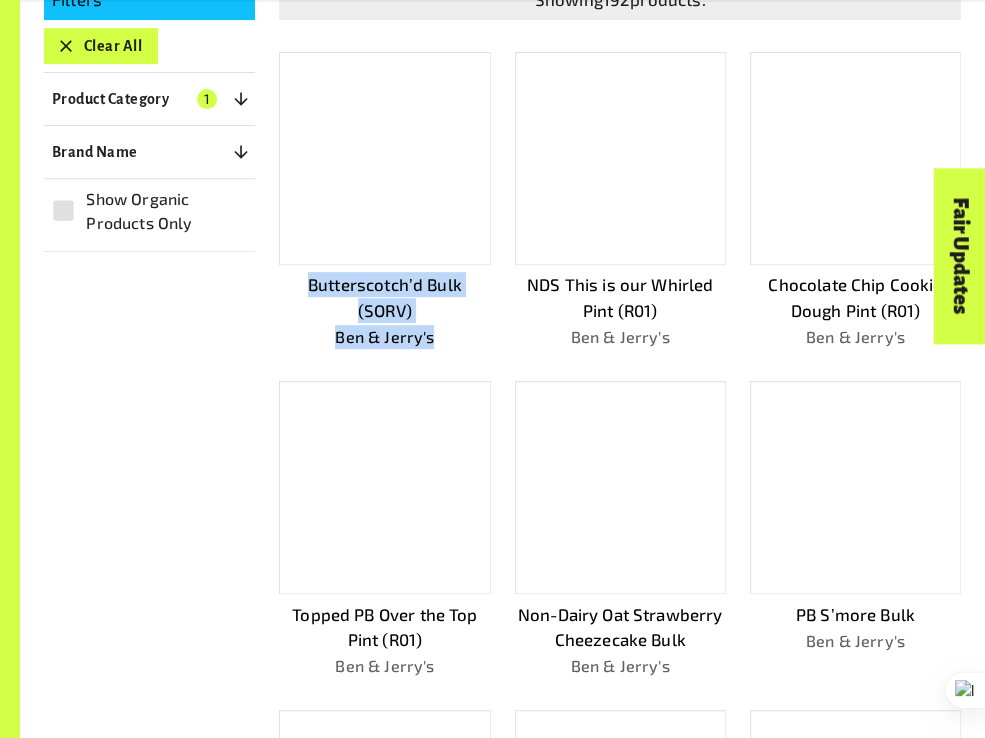 drag, startPoint x: 267, startPoint y: 280, endPoint x: 435, endPoint y: 334, distance: 176.4653 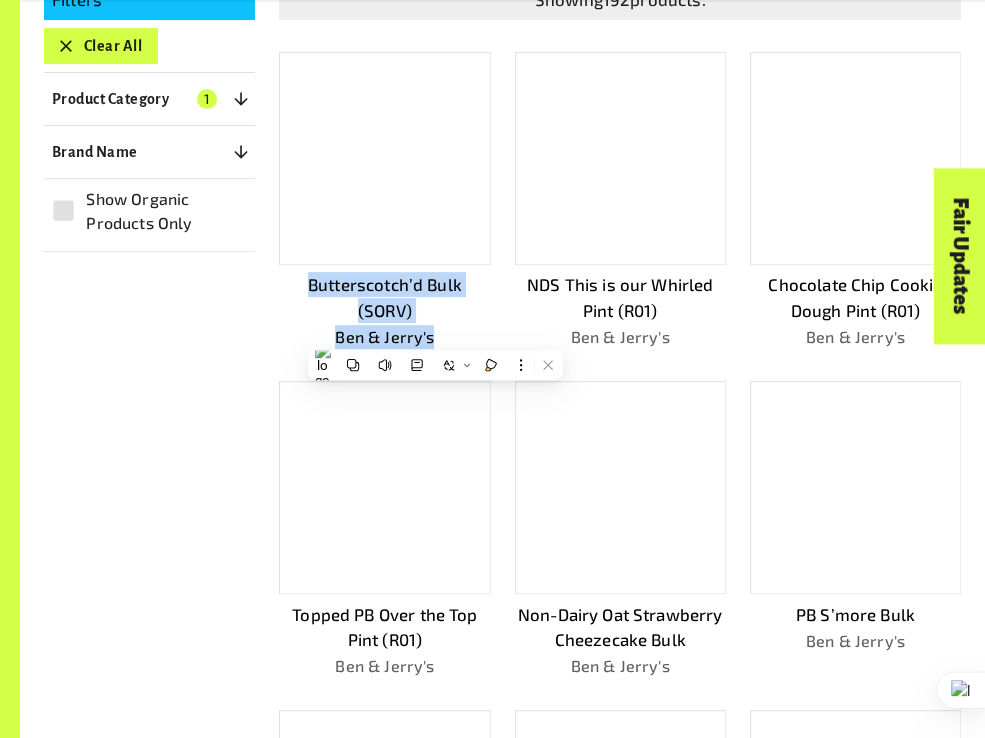drag, startPoint x: 435, startPoint y: 334, endPoint x: 400, endPoint y: 321, distance: 37.336308 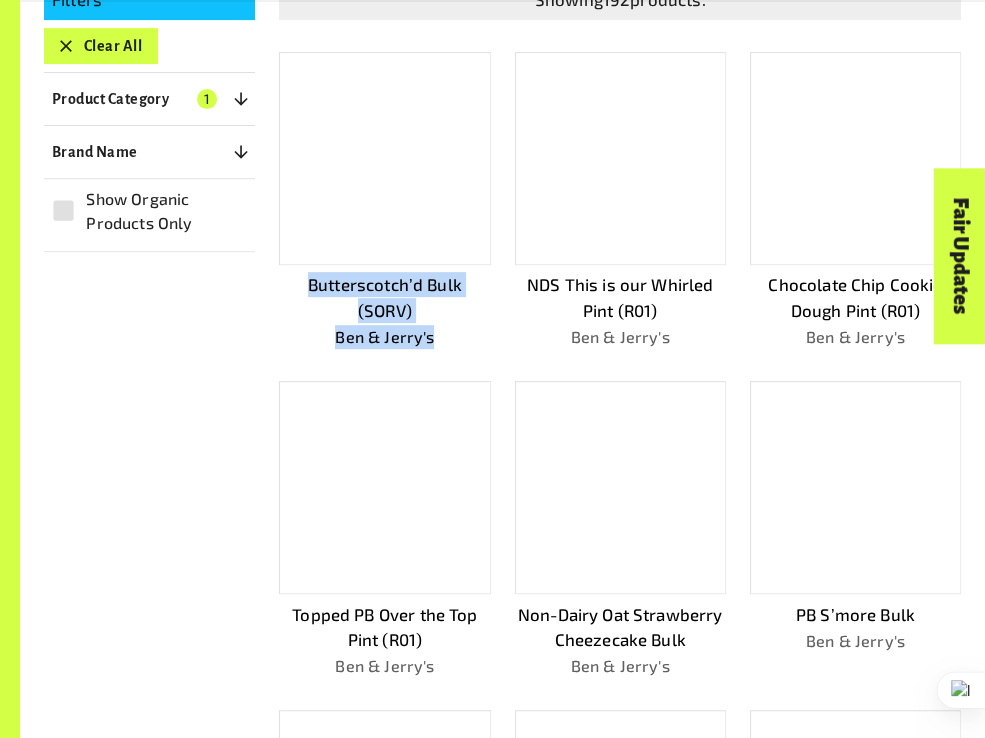 copy on "Butterscotch’d Bulk (SORV) Ben & Jerry's" 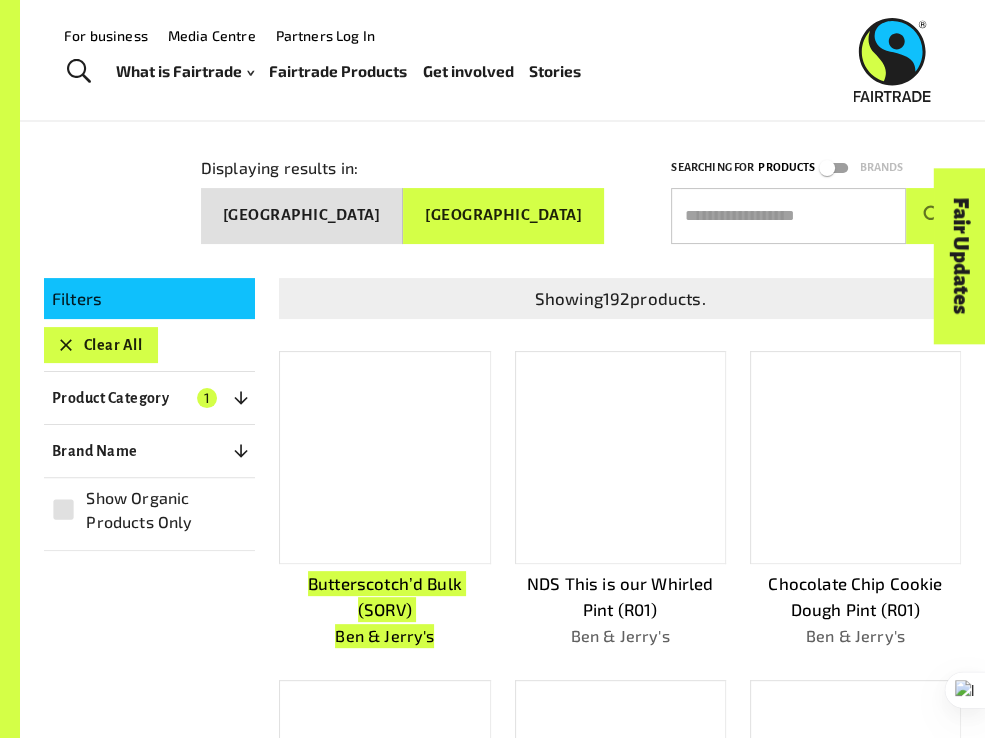 scroll, scrollTop: 152, scrollLeft: 0, axis: vertical 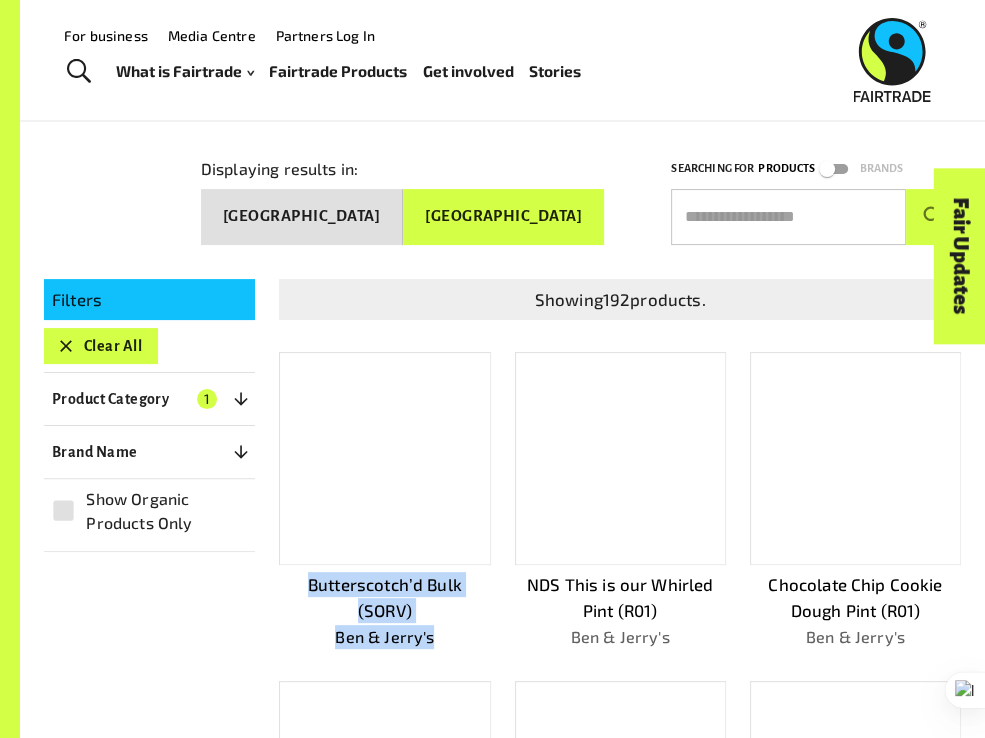 click on "Clear All" at bounding box center (101, 346) 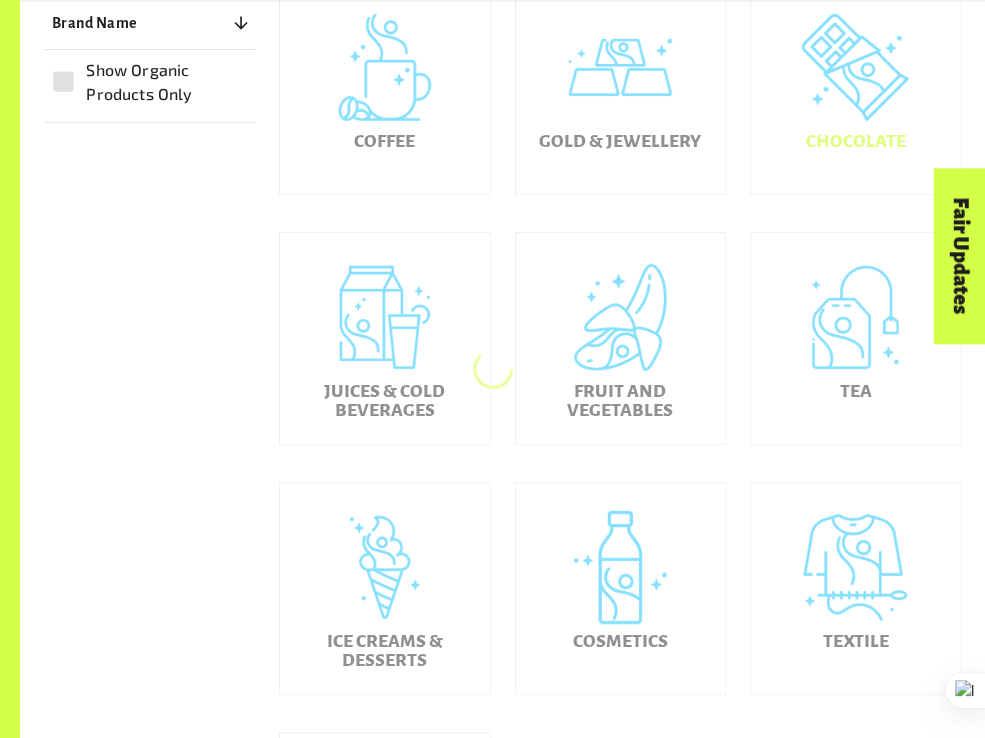 scroll, scrollTop: 552, scrollLeft: 0, axis: vertical 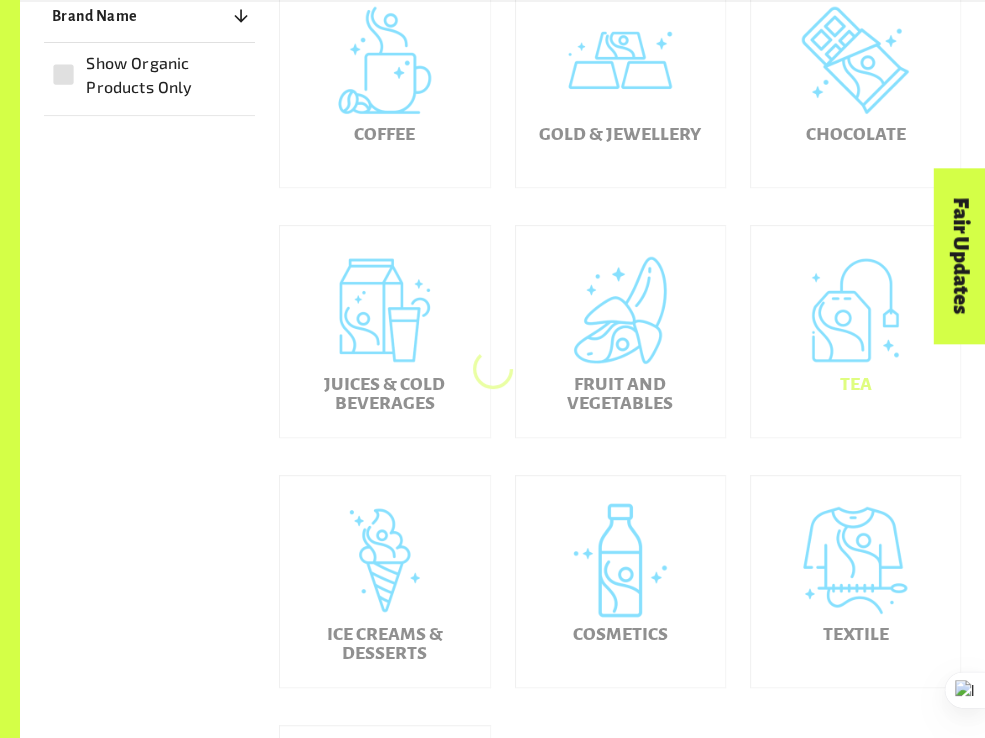 click on "Tea" at bounding box center [855, 331] 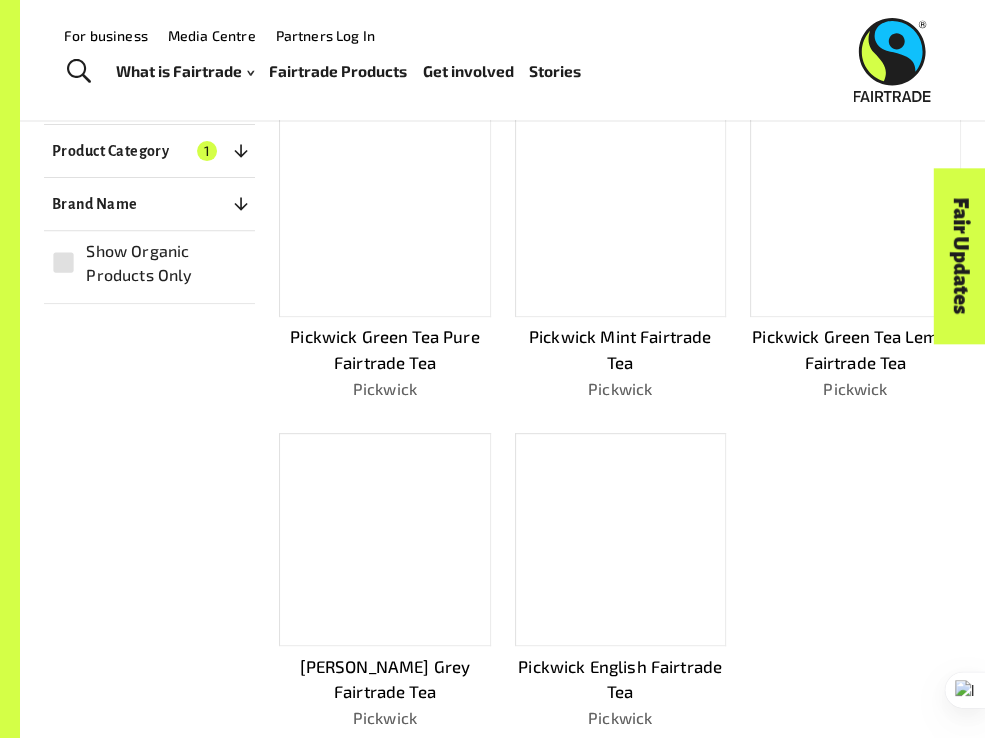 scroll, scrollTop: 352, scrollLeft: 0, axis: vertical 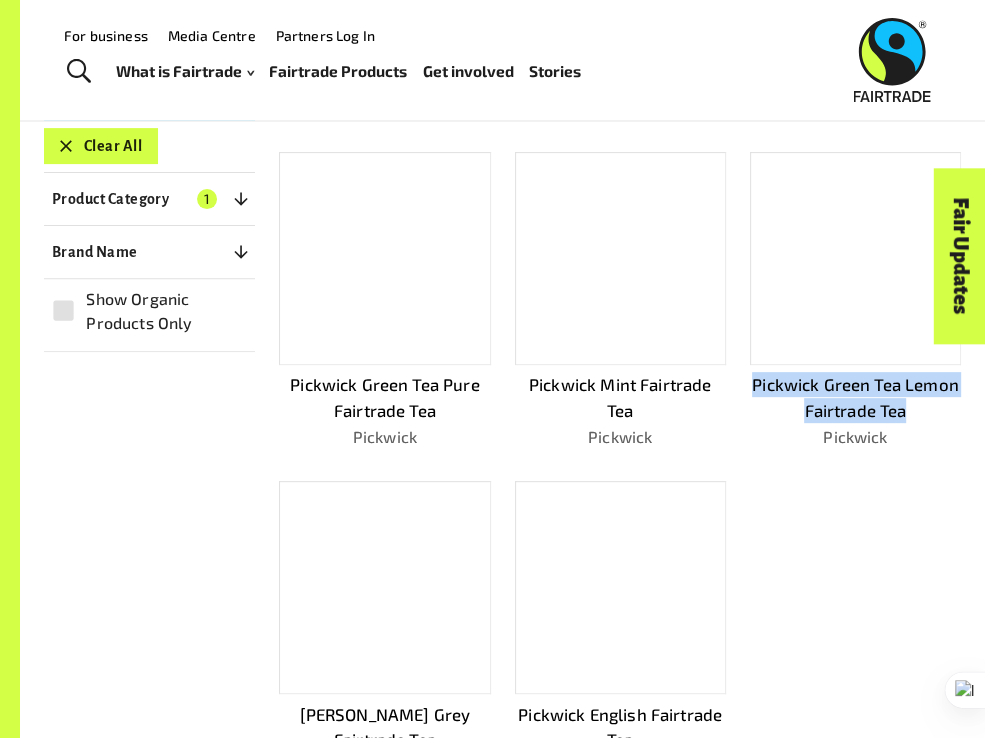 drag, startPoint x: 732, startPoint y: 378, endPoint x: 910, endPoint y: 406, distance: 180.1888 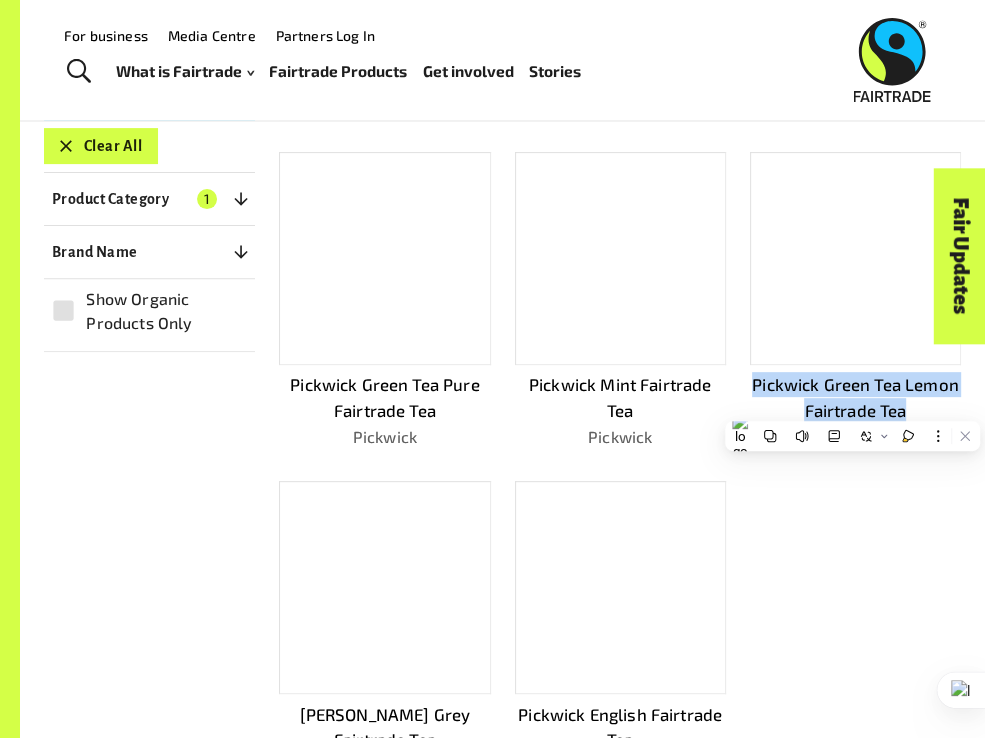 drag, startPoint x: 910, startPoint y: 406, endPoint x: 892, endPoint y: 402, distance: 18.439089 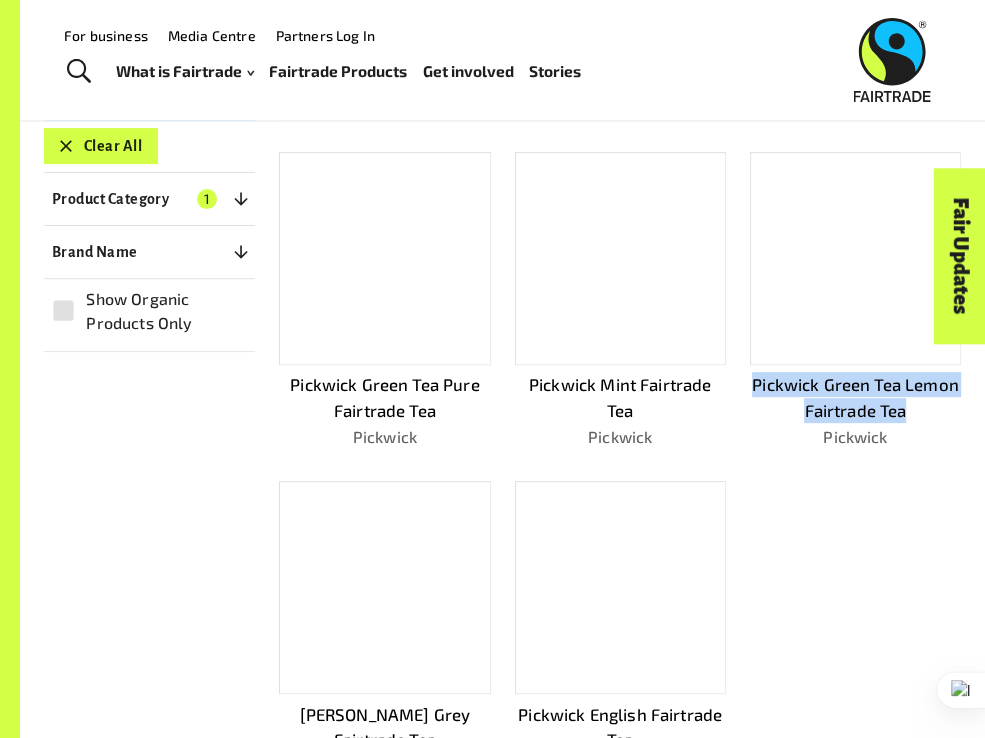 copy on "Pickwick Green Tea Lemon Fairtrade Tea" 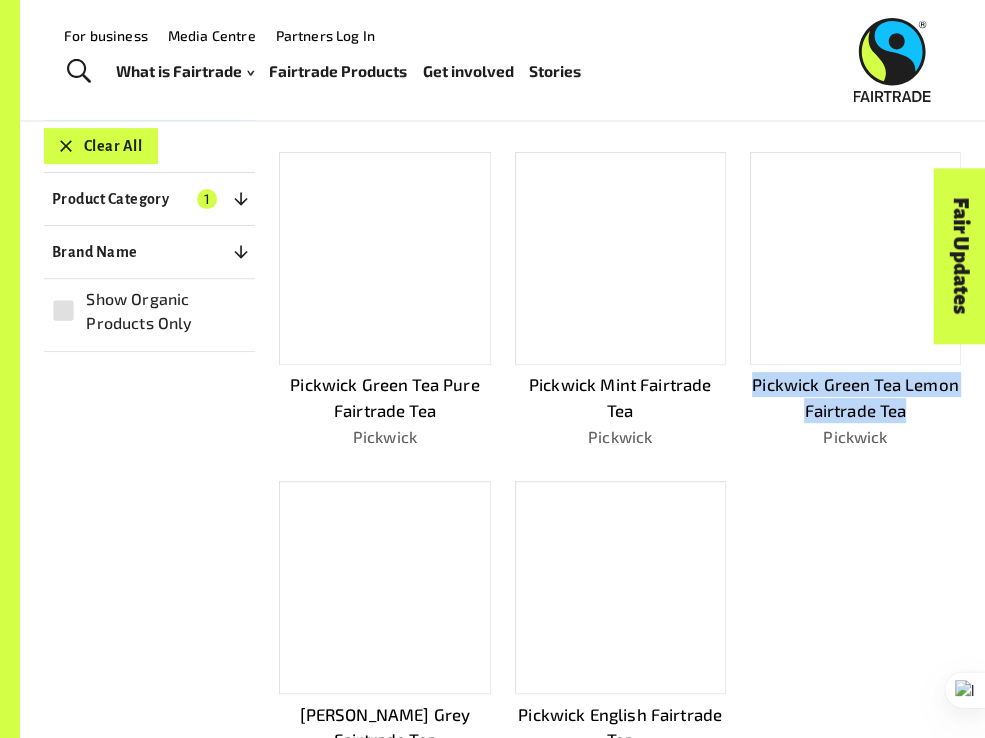 click on "Clear All" at bounding box center [101, 146] 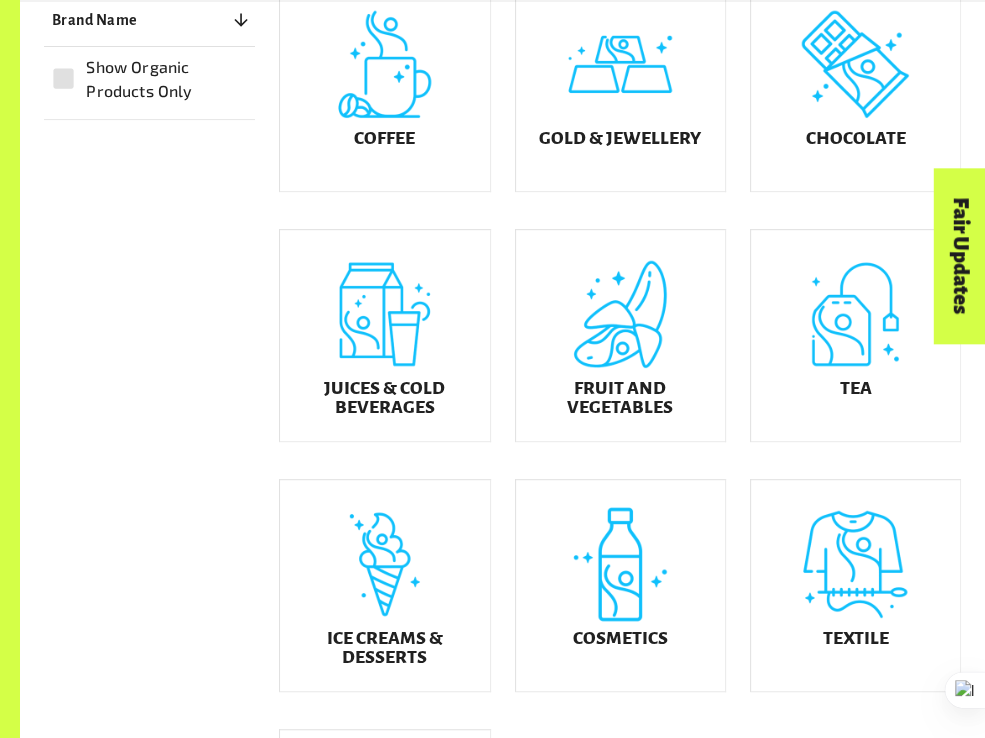 scroll, scrollTop: 552, scrollLeft: 0, axis: vertical 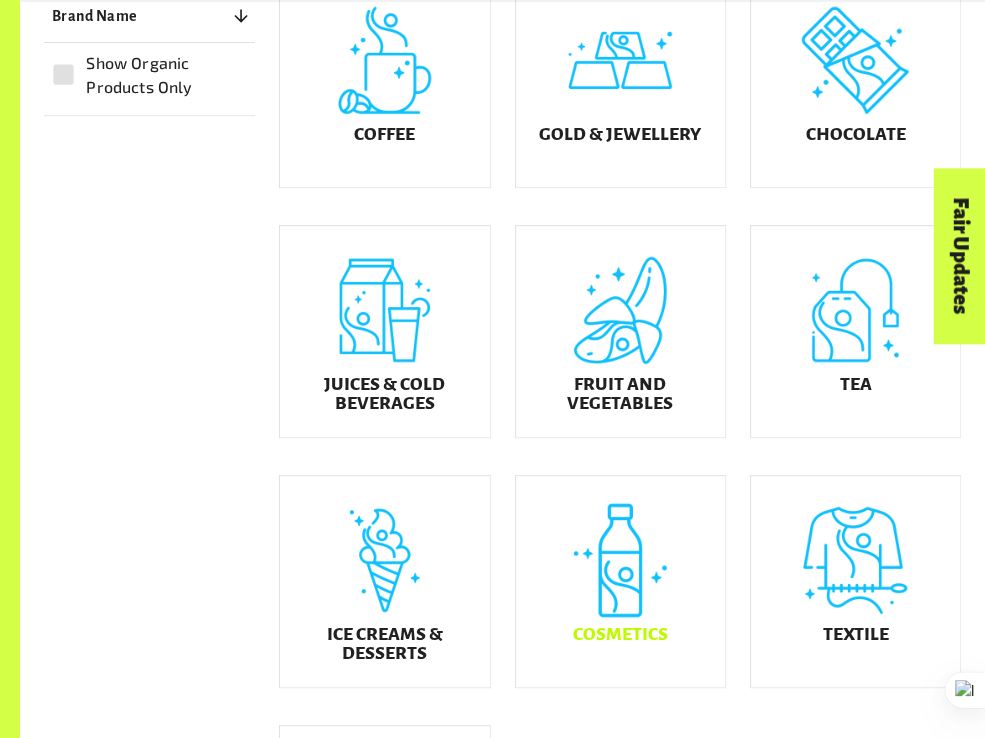 click on "Cosmetics" at bounding box center (620, 581) 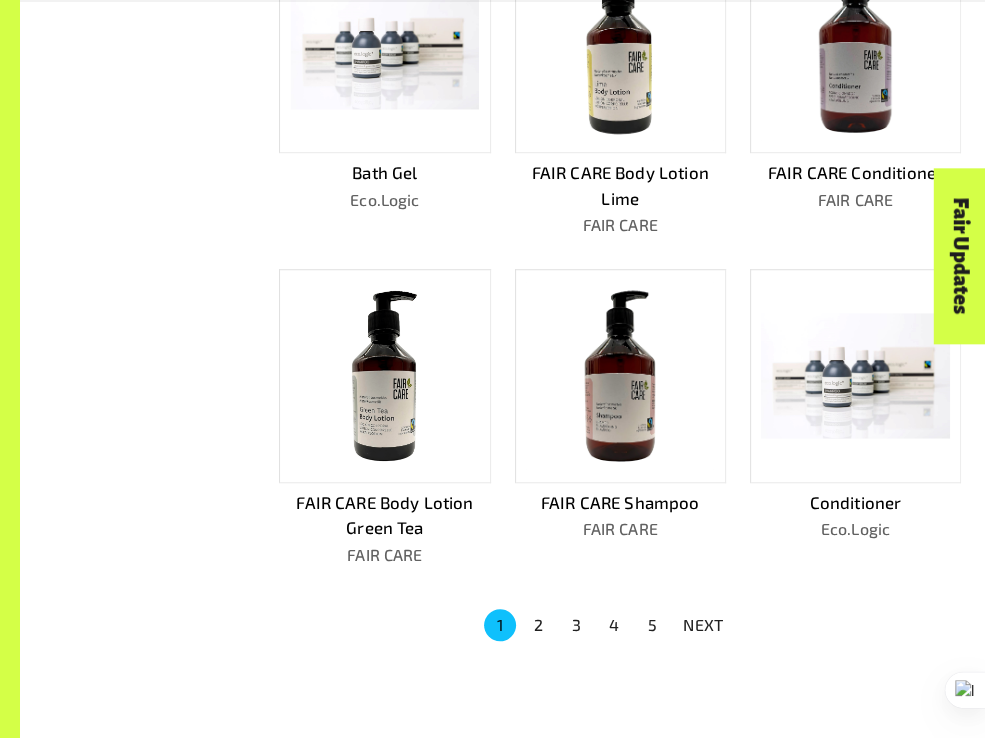 scroll, scrollTop: 952, scrollLeft: 0, axis: vertical 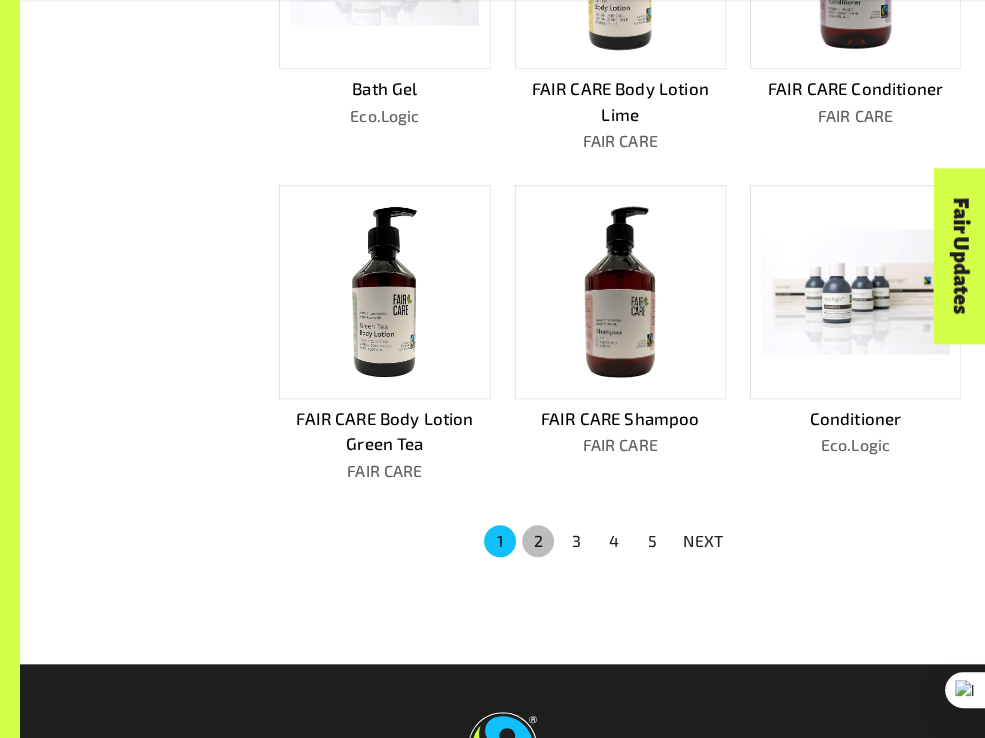 click on "2" at bounding box center (538, 541) 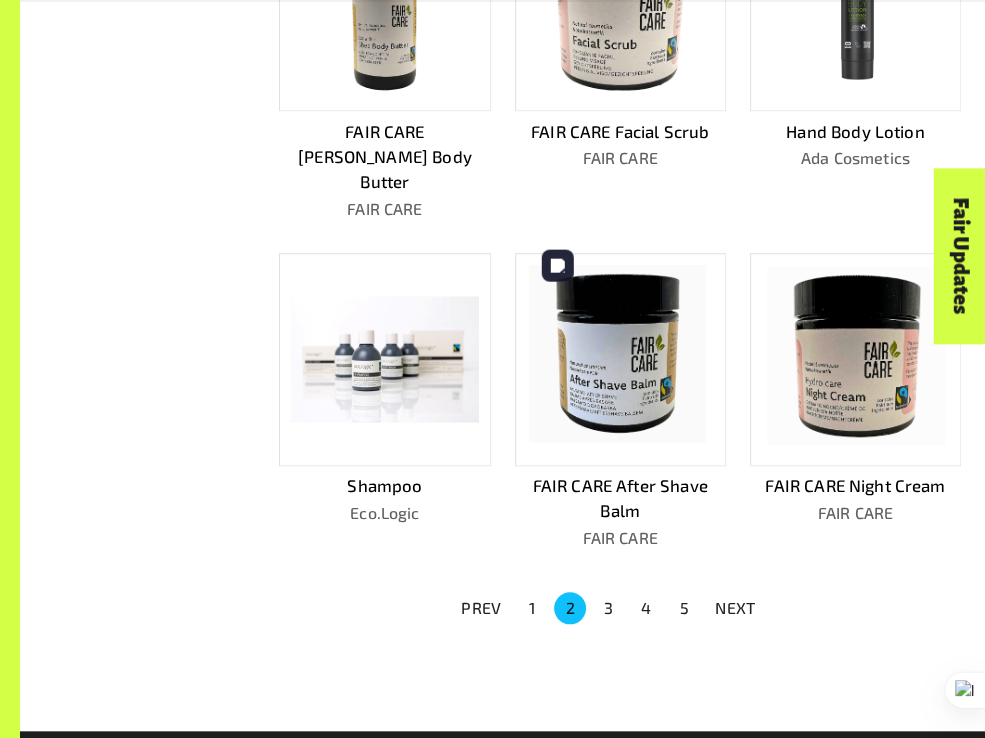 scroll, scrollTop: 1077, scrollLeft: 0, axis: vertical 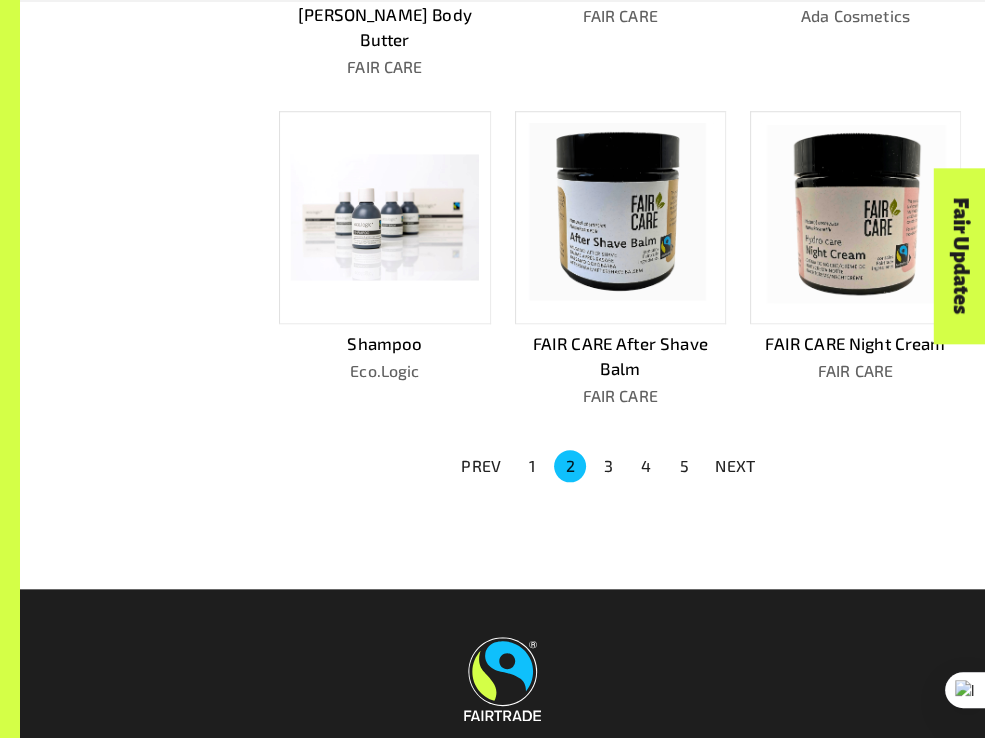 click on "3" at bounding box center (608, 466) 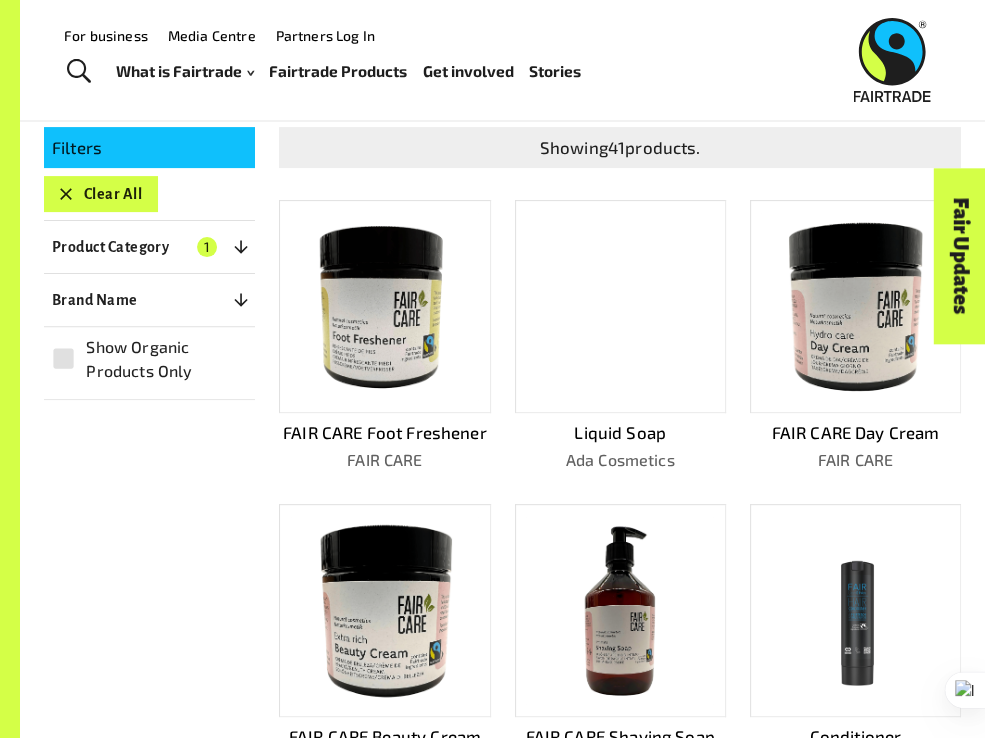 scroll, scrollTop: 152, scrollLeft: 0, axis: vertical 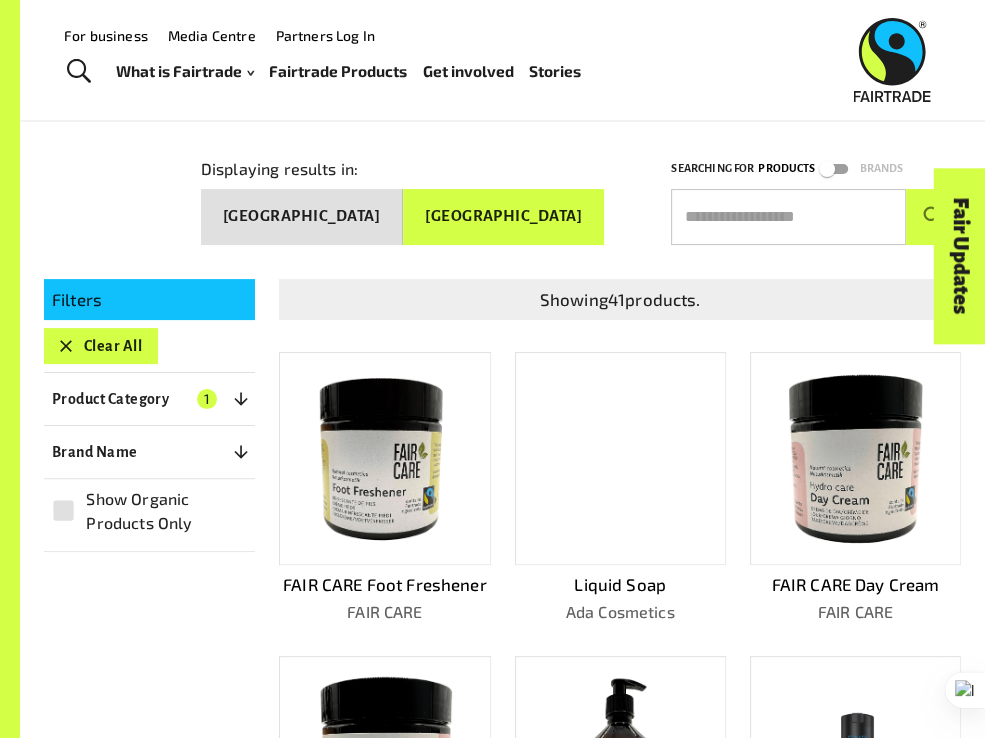 click on "Clear All" at bounding box center (101, 346) 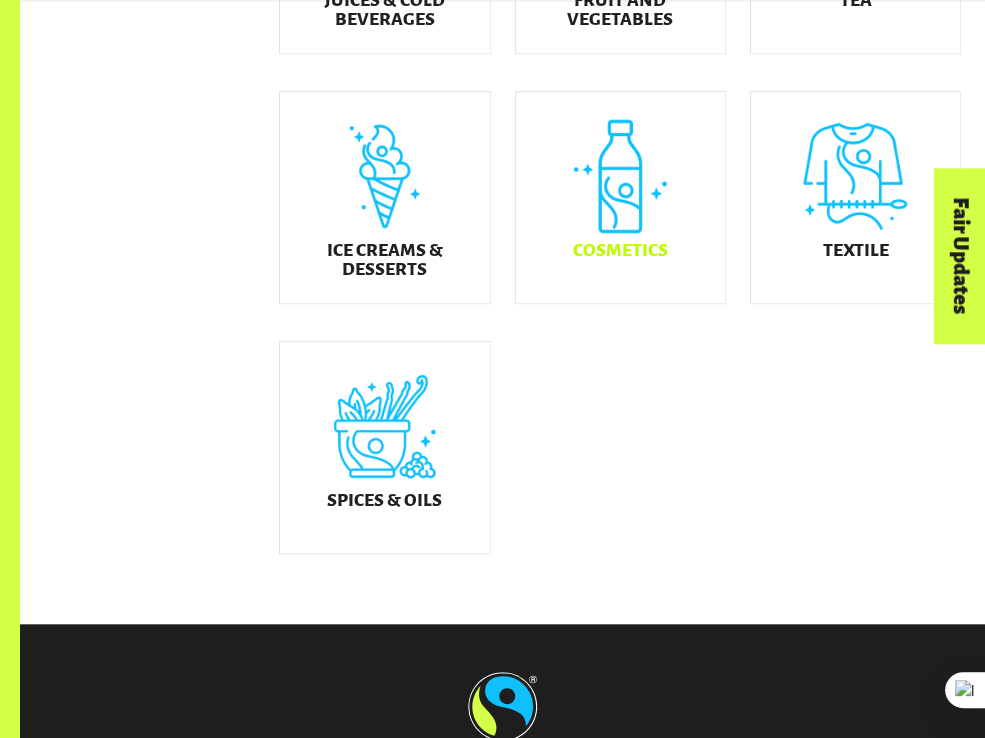 scroll, scrollTop: 952, scrollLeft: 0, axis: vertical 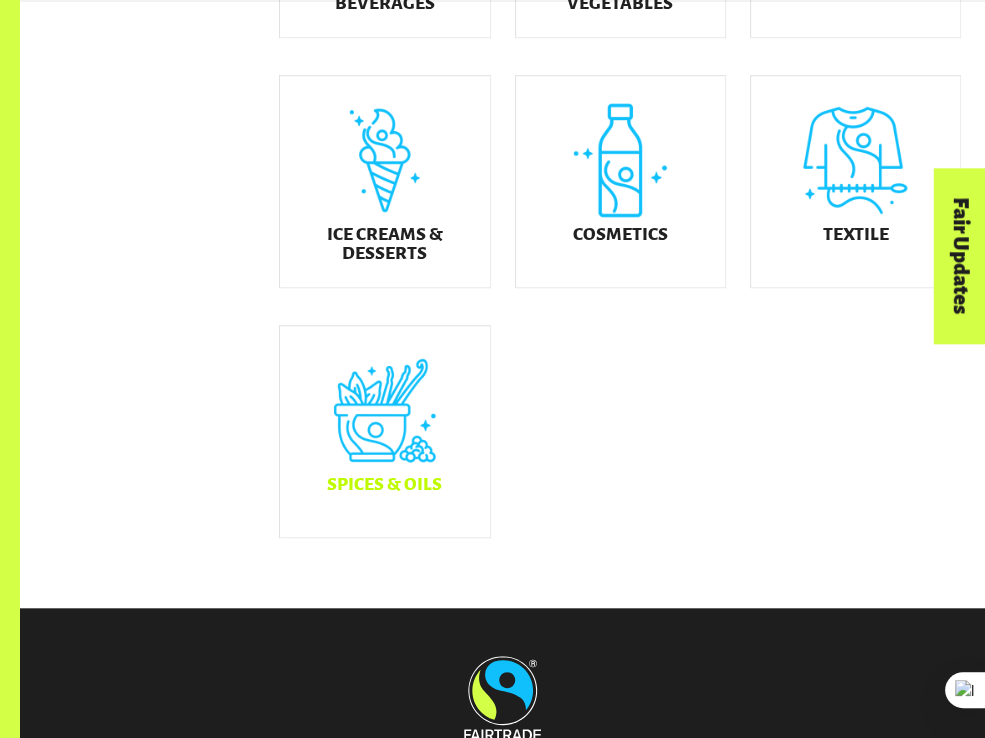 click on "Spices & Oils" at bounding box center (384, 431) 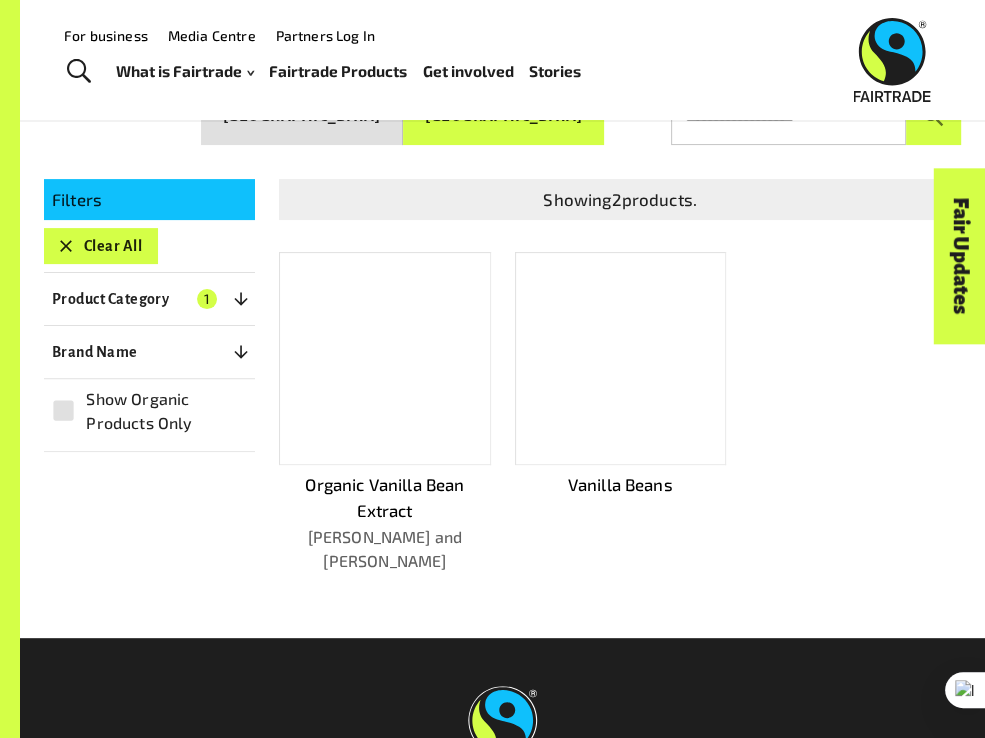 scroll, scrollTop: 252, scrollLeft: 0, axis: vertical 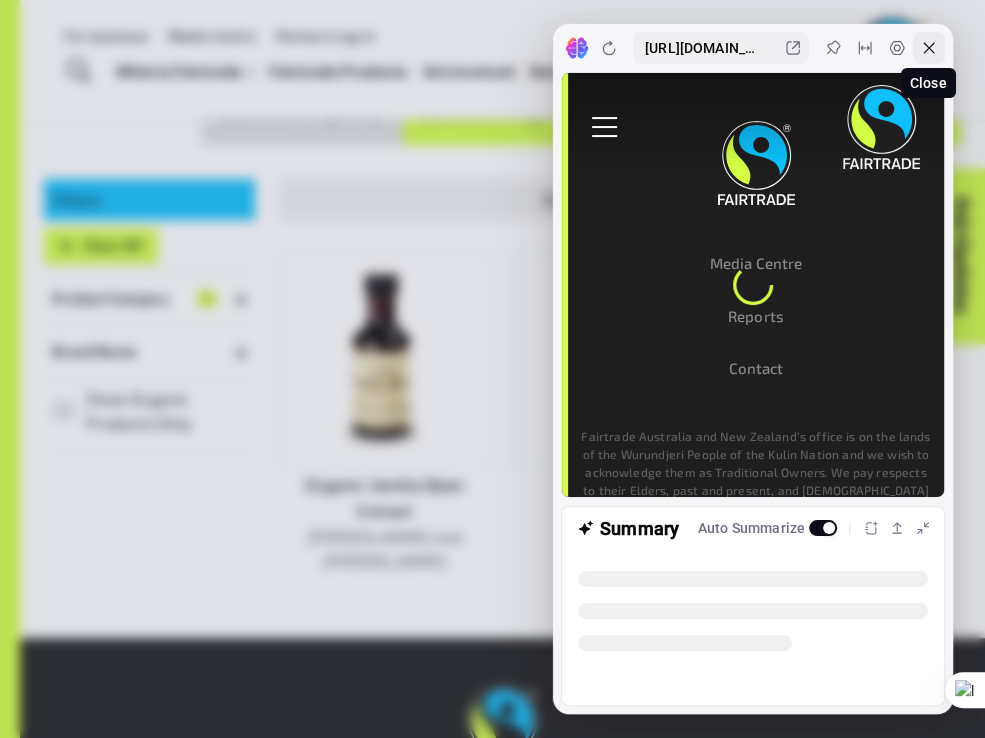 click 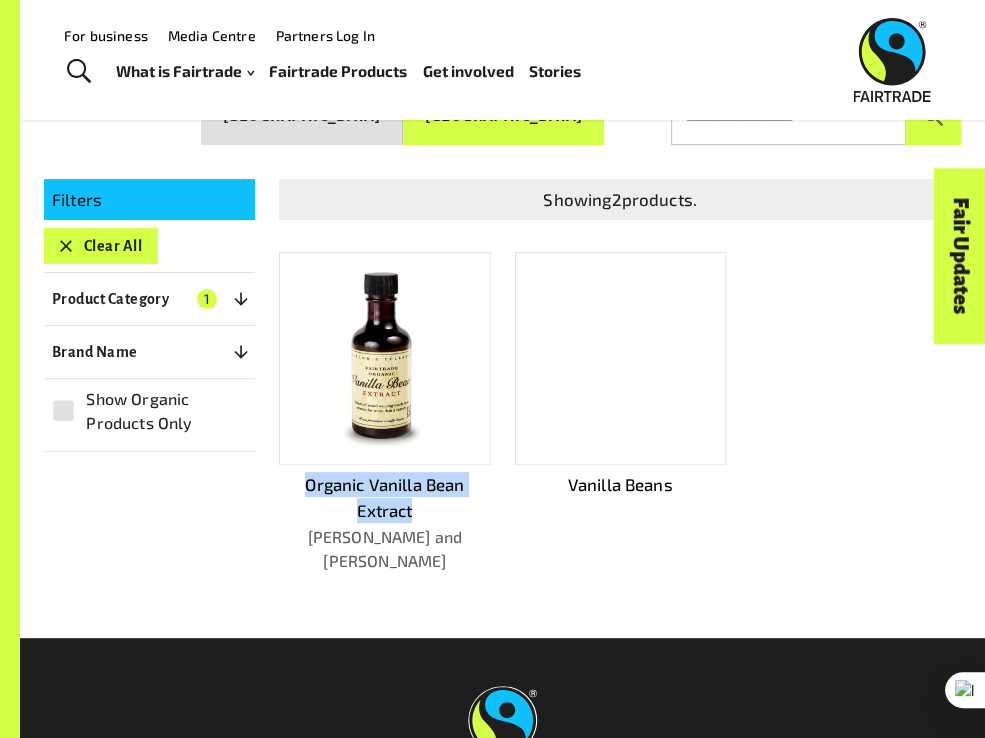 drag, startPoint x: 260, startPoint y: 473, endPoint x: 424, endPoint y: 500, distance: 166.2077 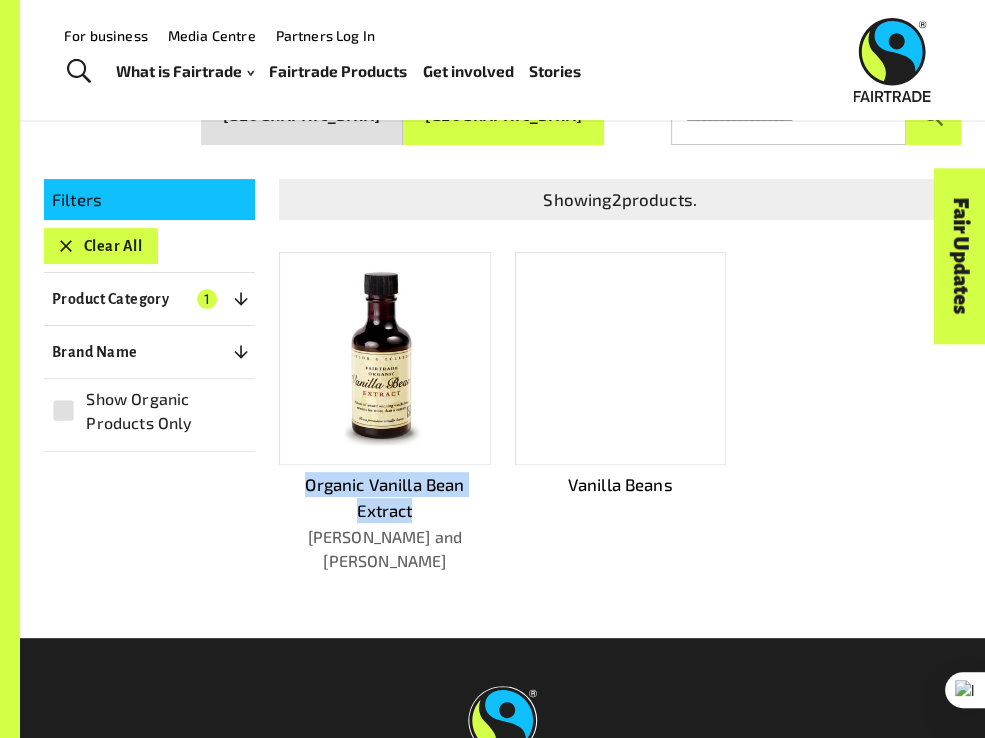 click on "Organic Vanilla Bean Extract [PERSON_NAME] and [PERSON_NAME]" at bounding box center [372, 396] 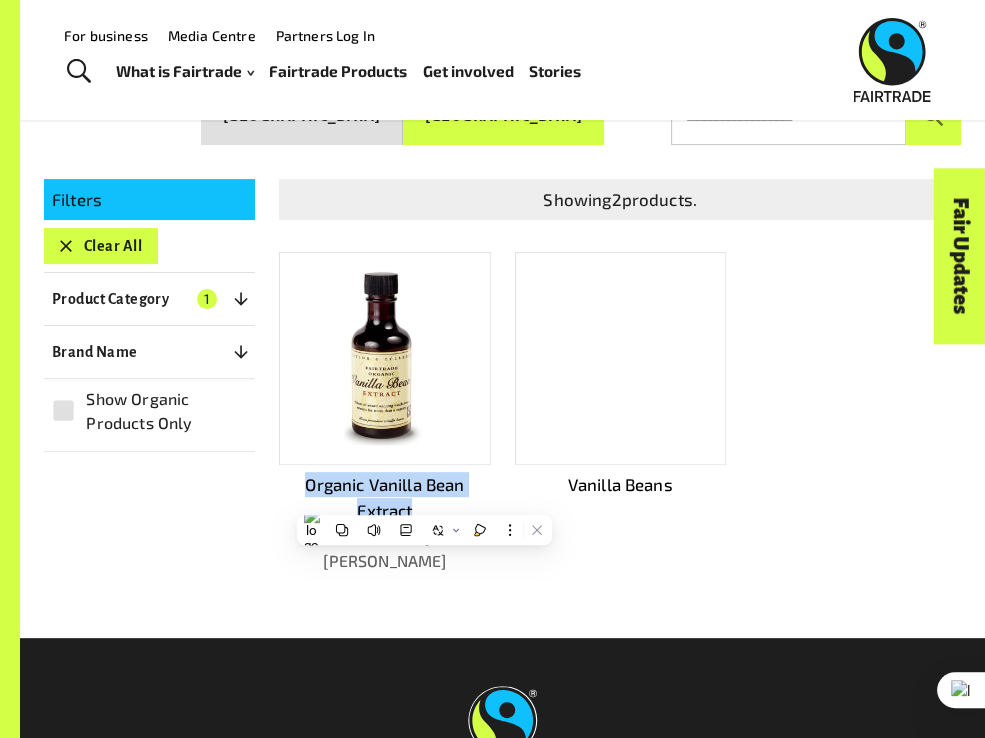drag, startPoint x: 424, startPoint y: 500, endPoint x: 394, endPoint y: 478, distance: 37.202152 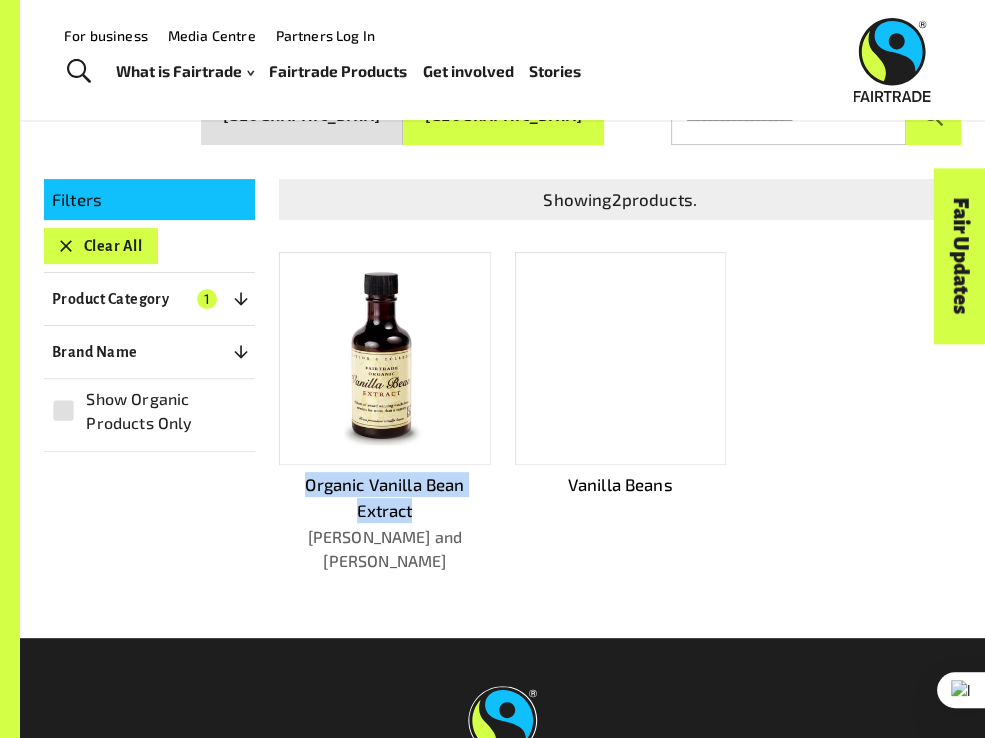 copy on "Organic Vanilla Bean Extract" 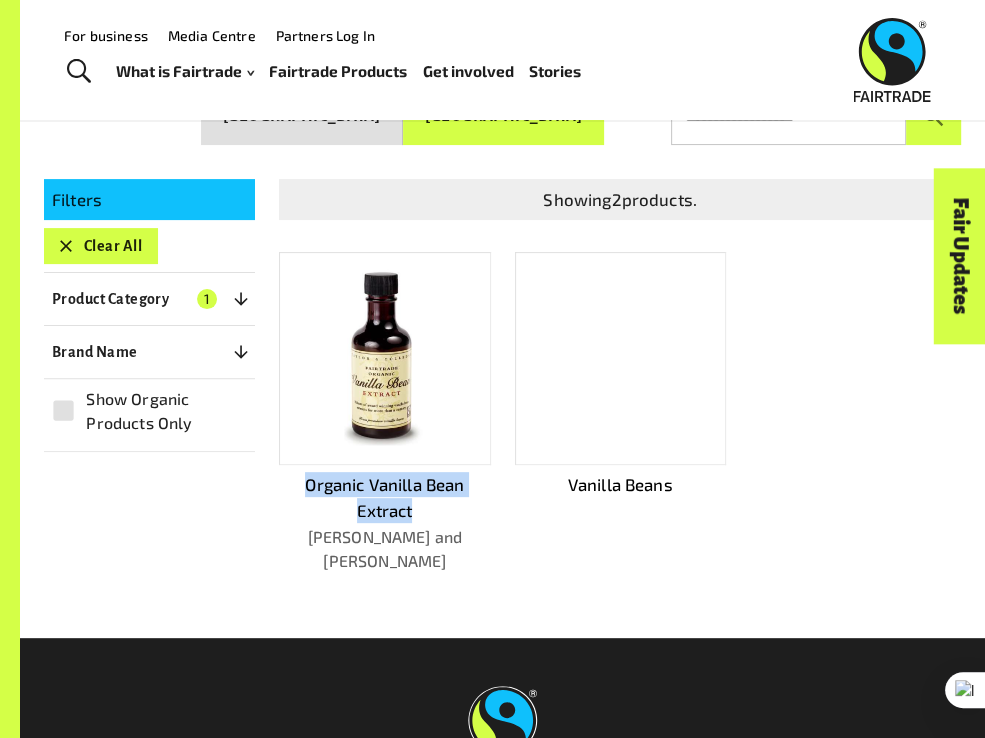 click on "Clear All" at bounding box center [101, 246] 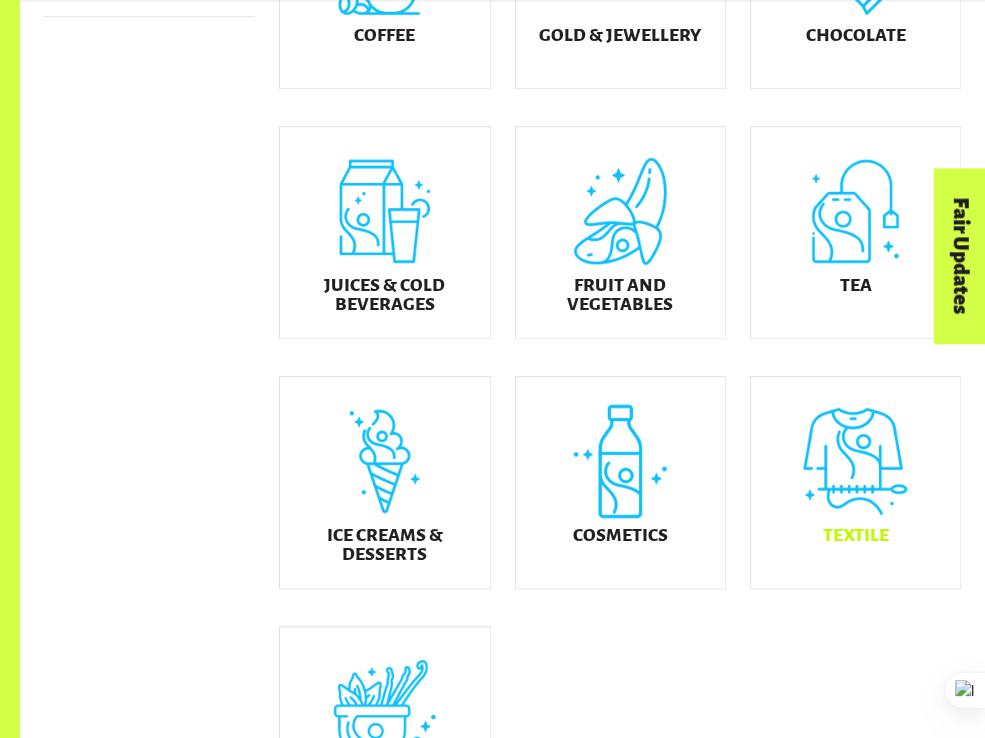 scroll, scrollTop: 652, scrollLeft: 0, axis: vertical 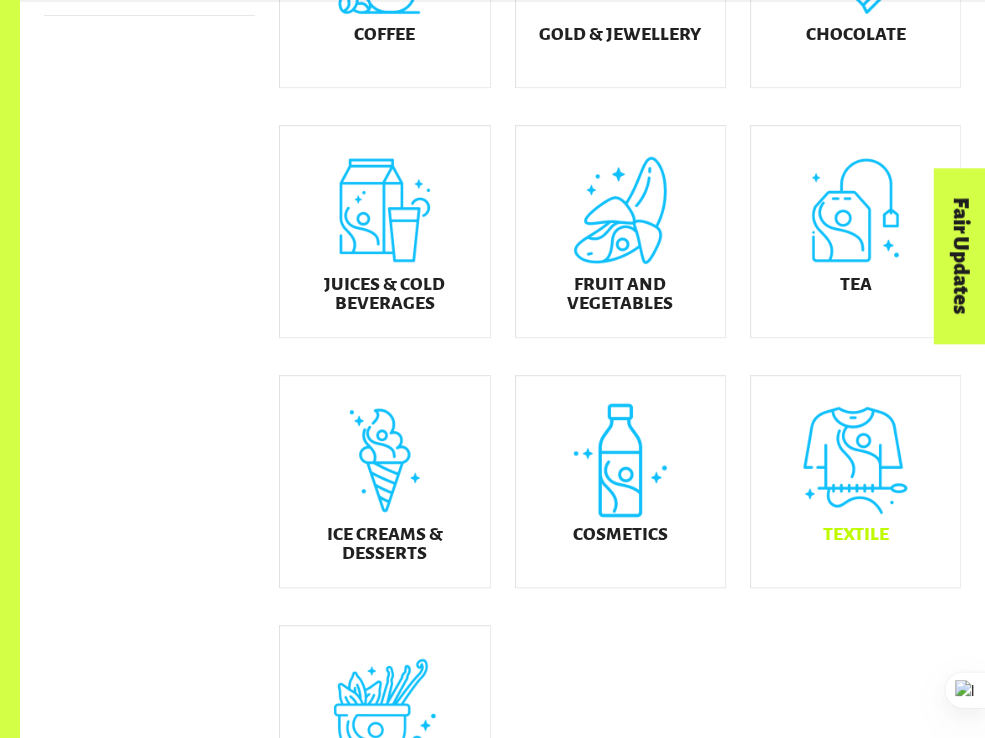 click on "Textile" at bounding box center [855, 481] 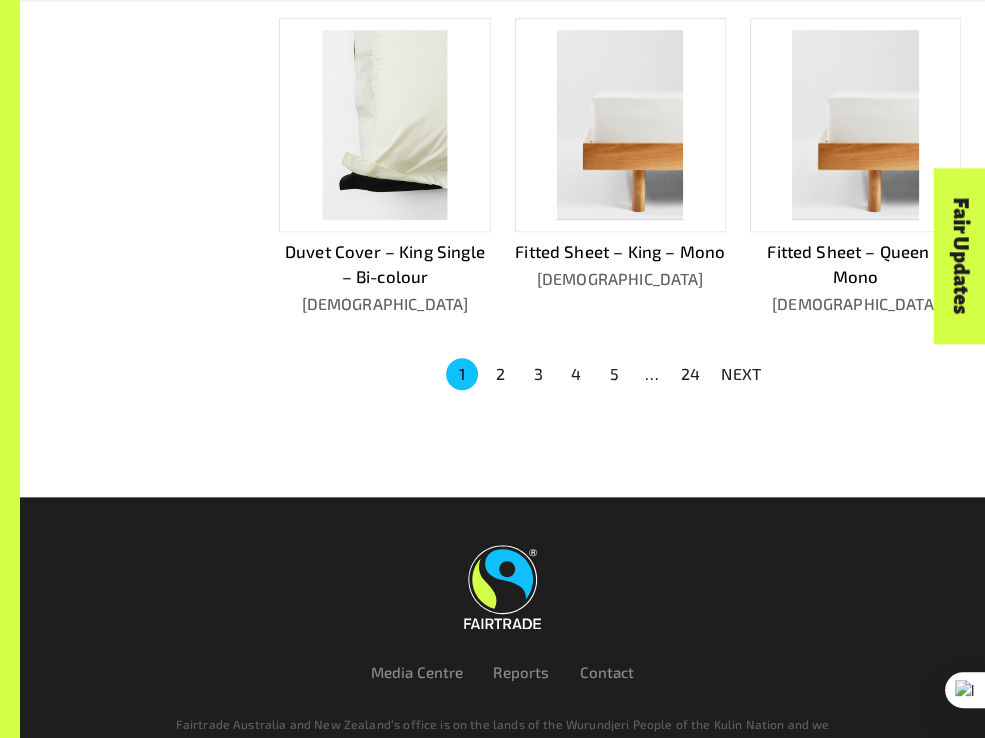 scroll, scrollTop: 1235, scrollLeft: 0, axis: vertical 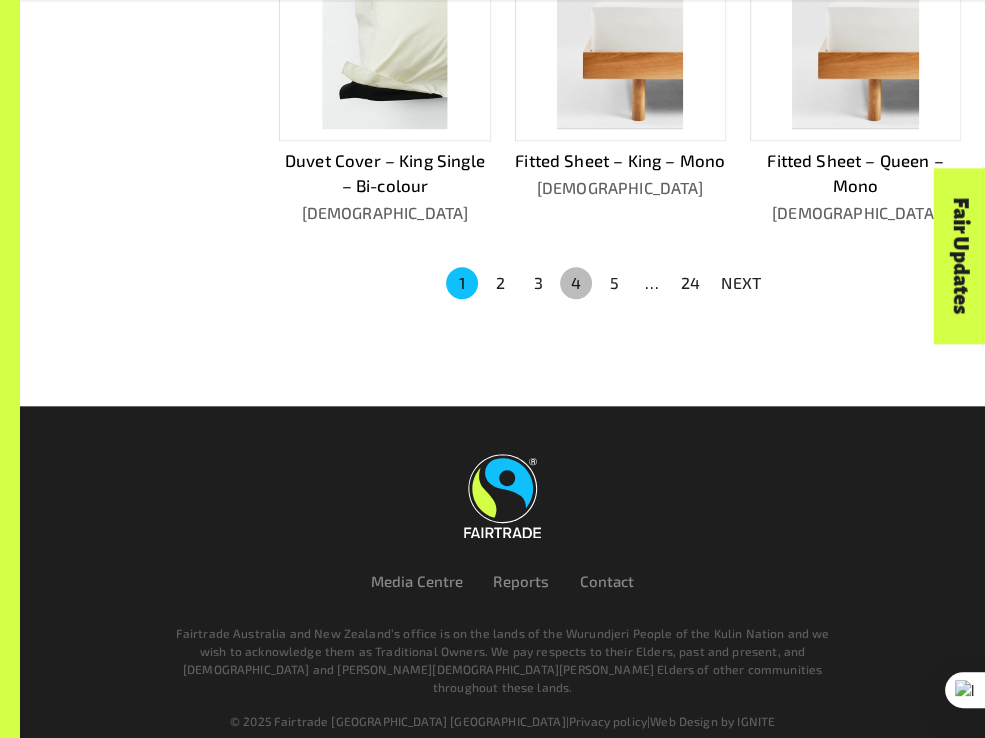 click on "4" at bounding box center (576, 283) 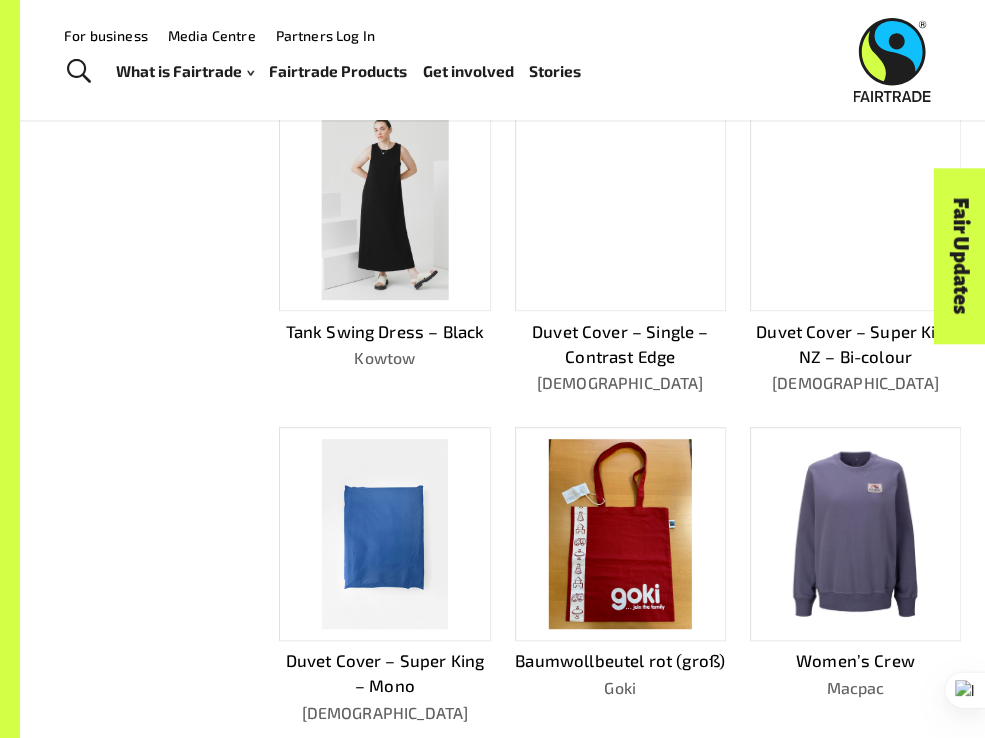 scroll, scrollTop: 1035, scrollLeft: 0, axis: vertical 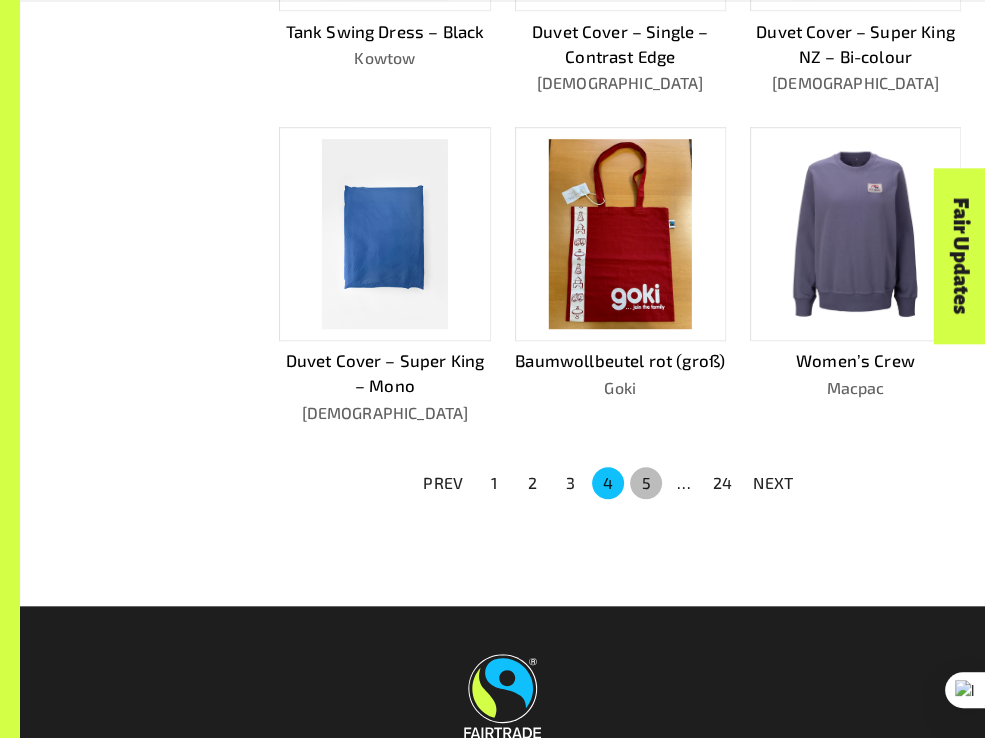 click on "5" at bounding box center (646, 483) 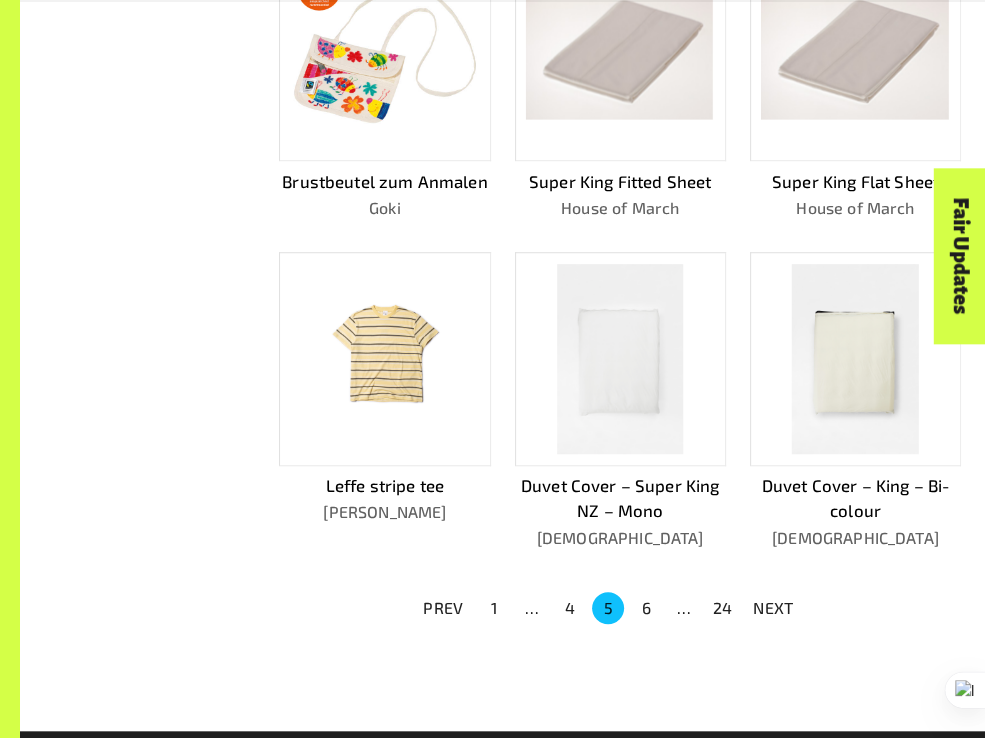 scroll, scrollTop: 909, scrollLeft: 0, axis: vertical 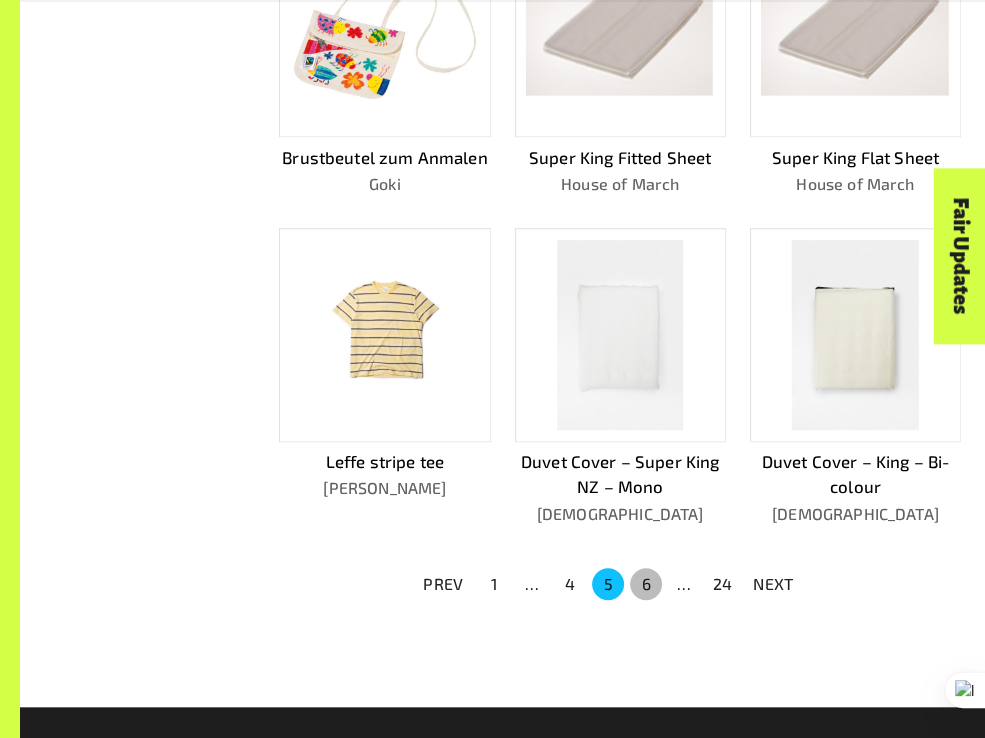 click on "6" at bounding box center (646, 584) 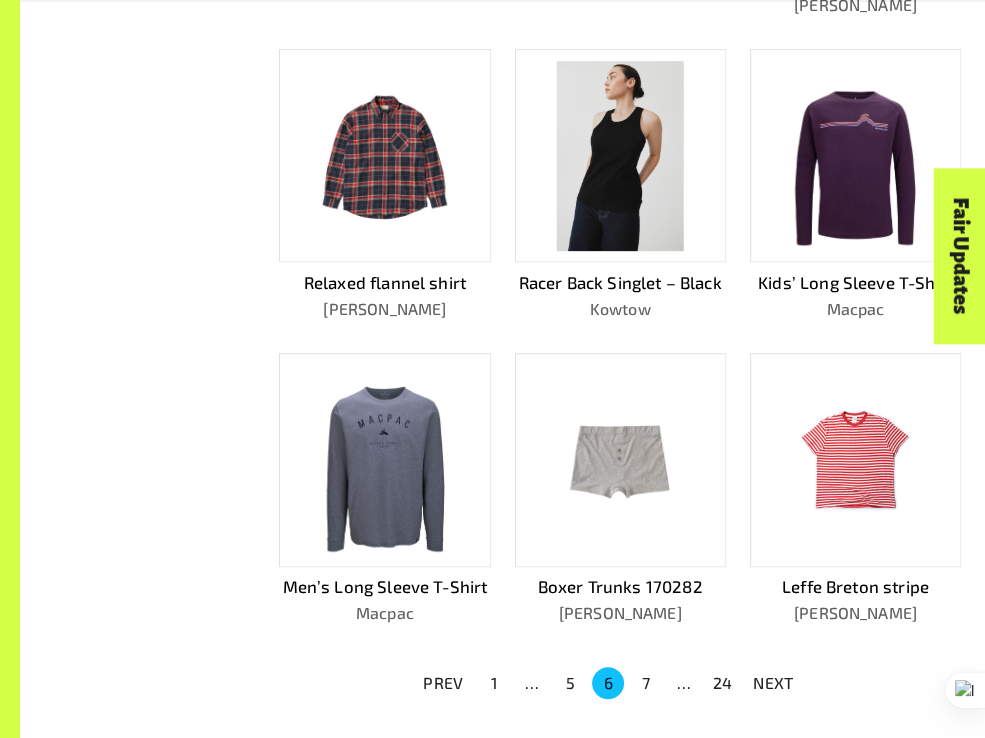 scroll, scrollTop: 859, scrollLeft: 0, axis: vertical 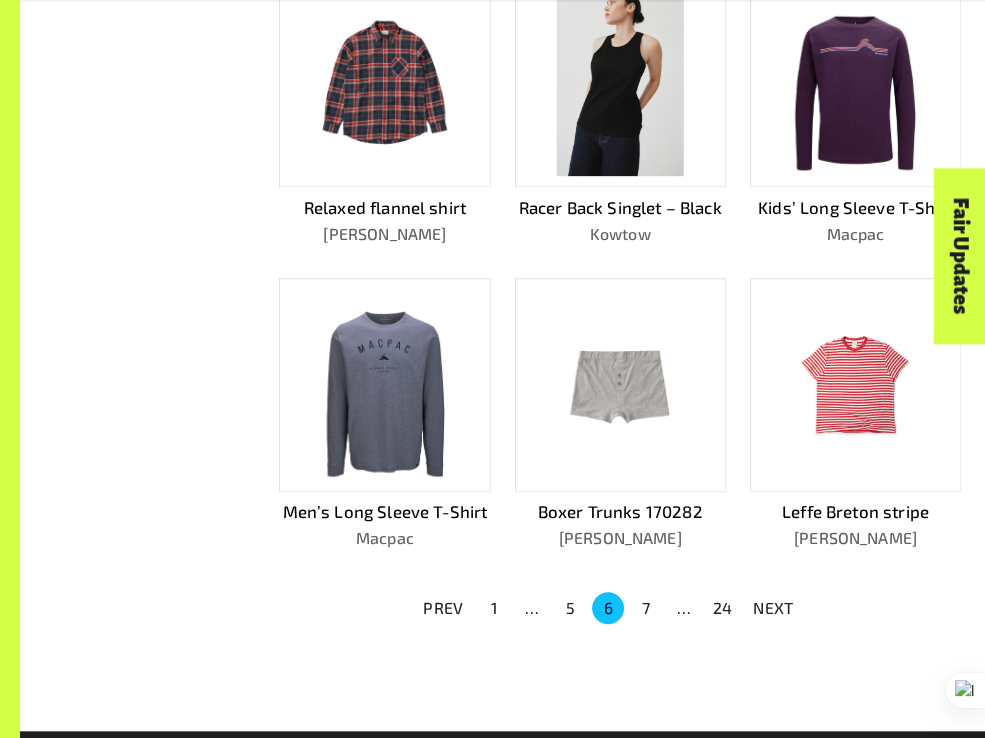 click on "7" at bounding box center (646, 608) 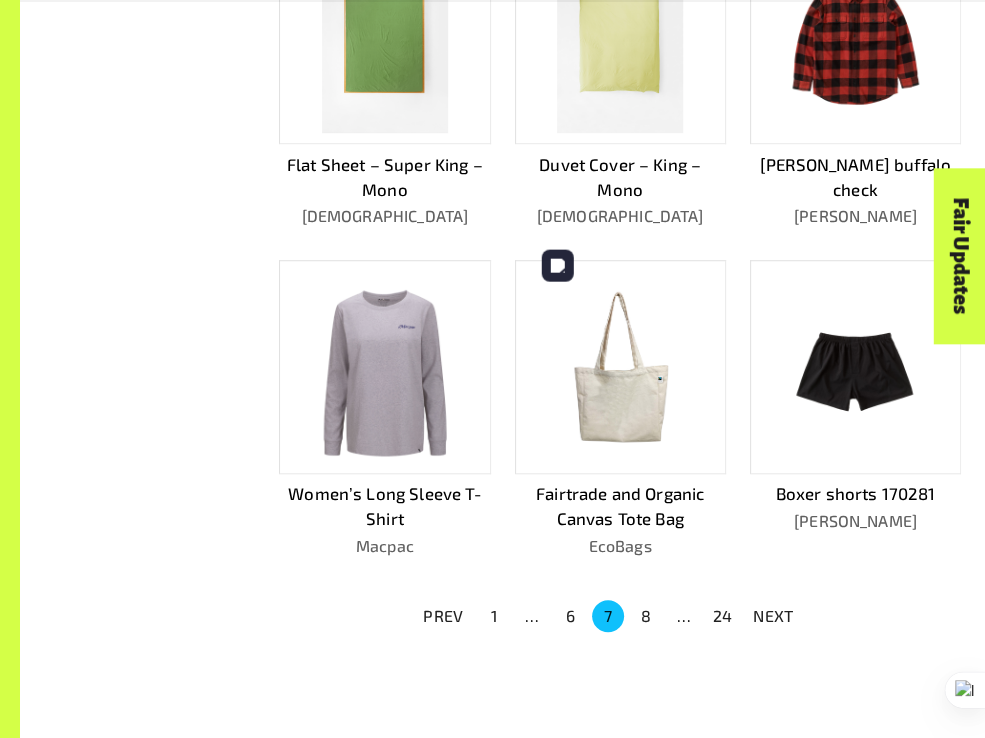 scroll, scrollTop: 935, scrollLeft: 0, axis: vertical 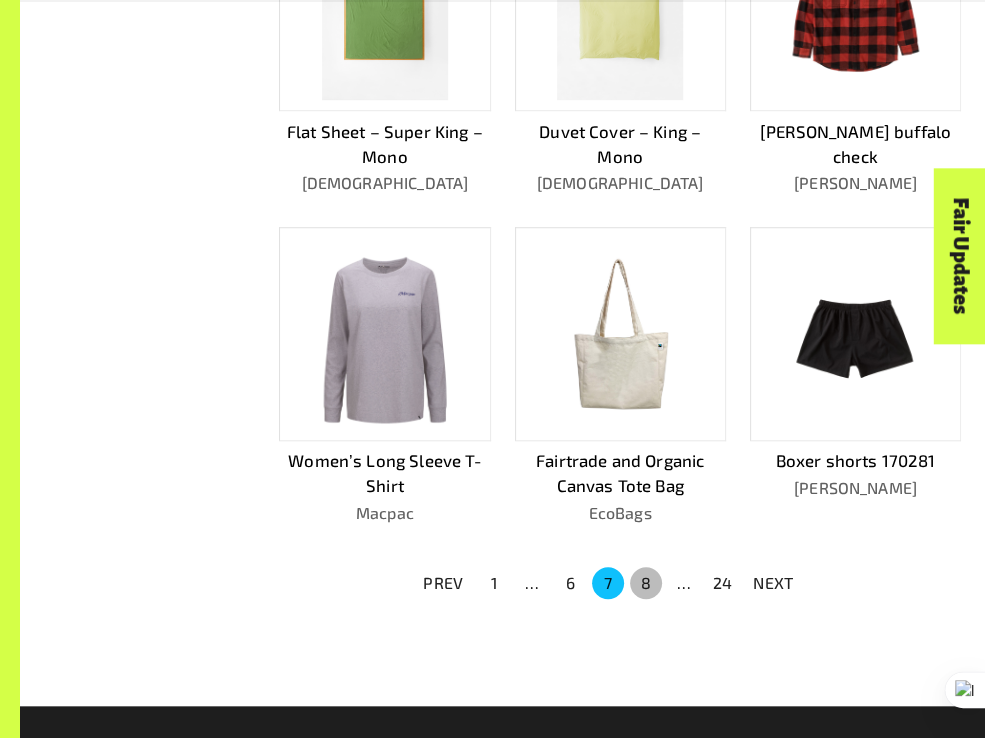 click on "8" at bounding box center [646, 583] 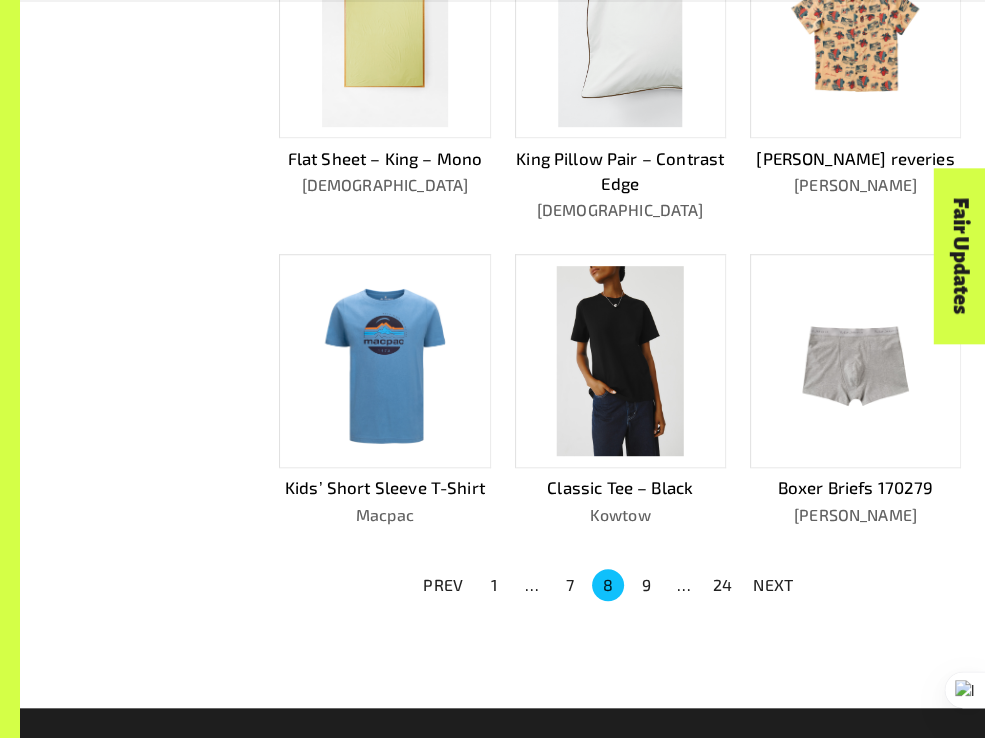 scroll, scrollTop: 909, scrollLeft: 0, axis: vertical 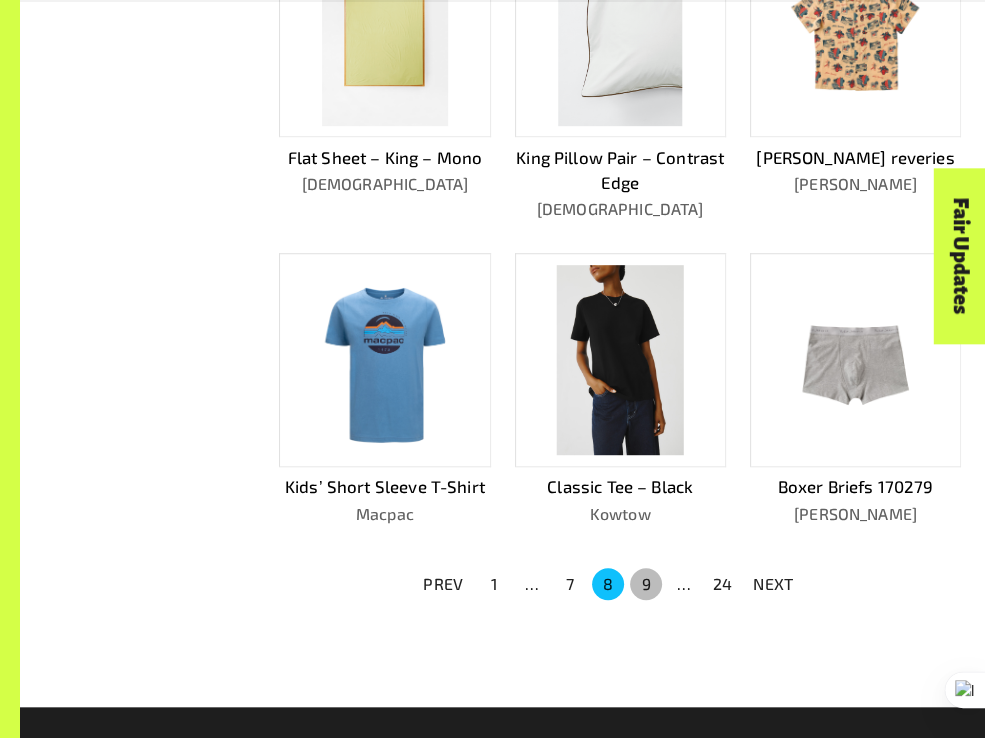 click on "9" at bounding box center [646, 584] 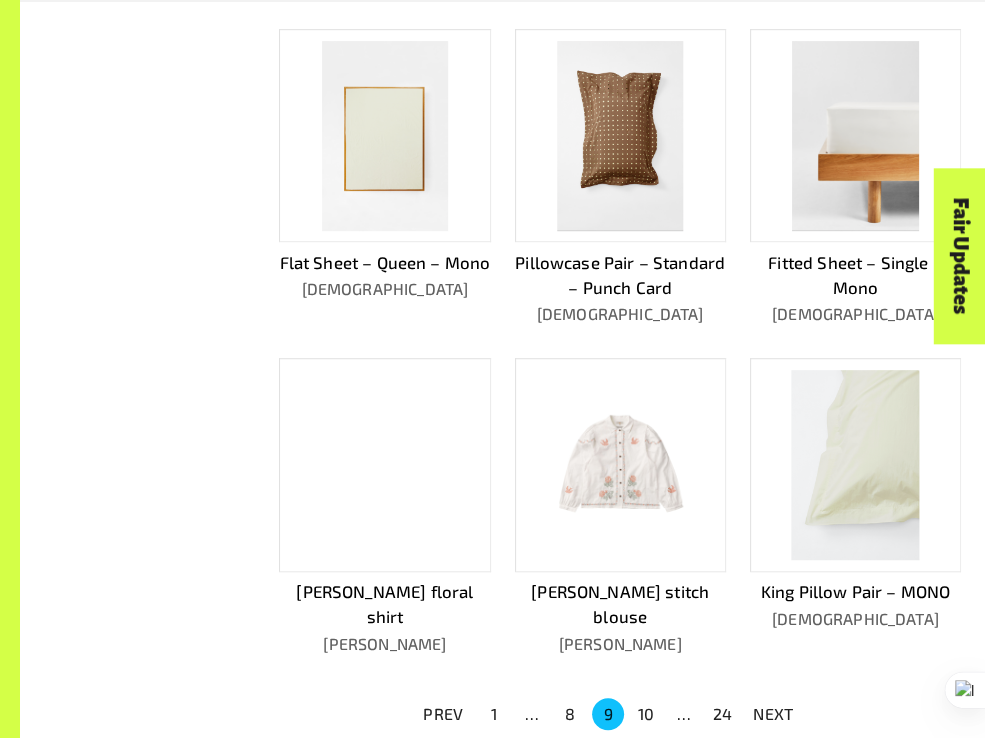 scroll, scrollTop: 809, scrollLeft: 0, axis: vertical 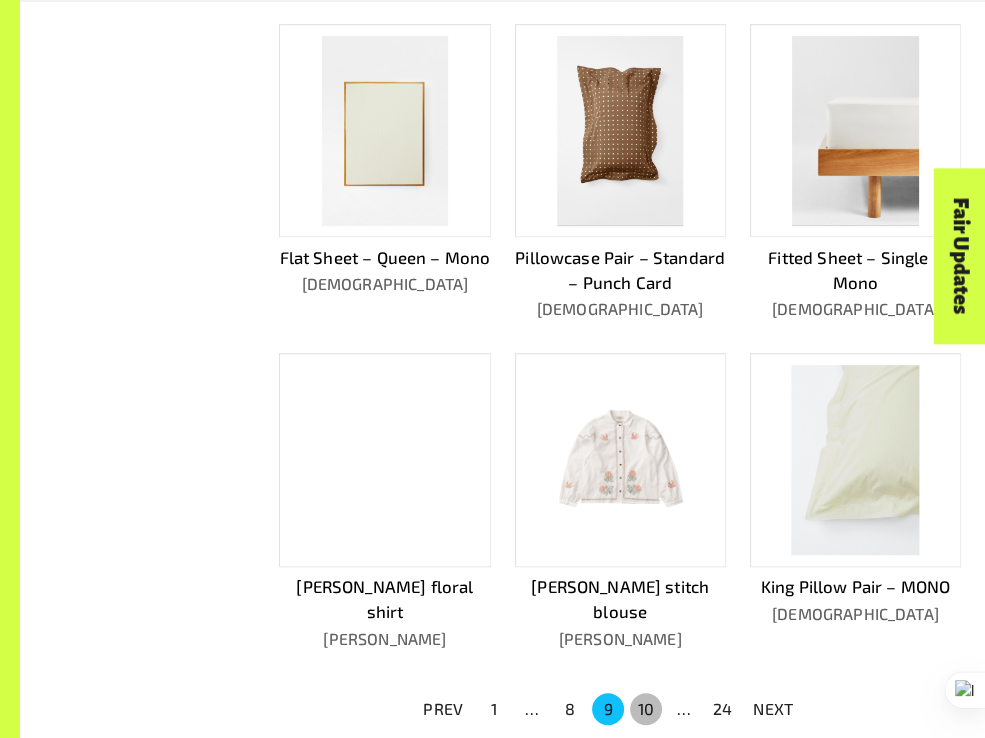 click on "10" at bounding box center [646, 709] 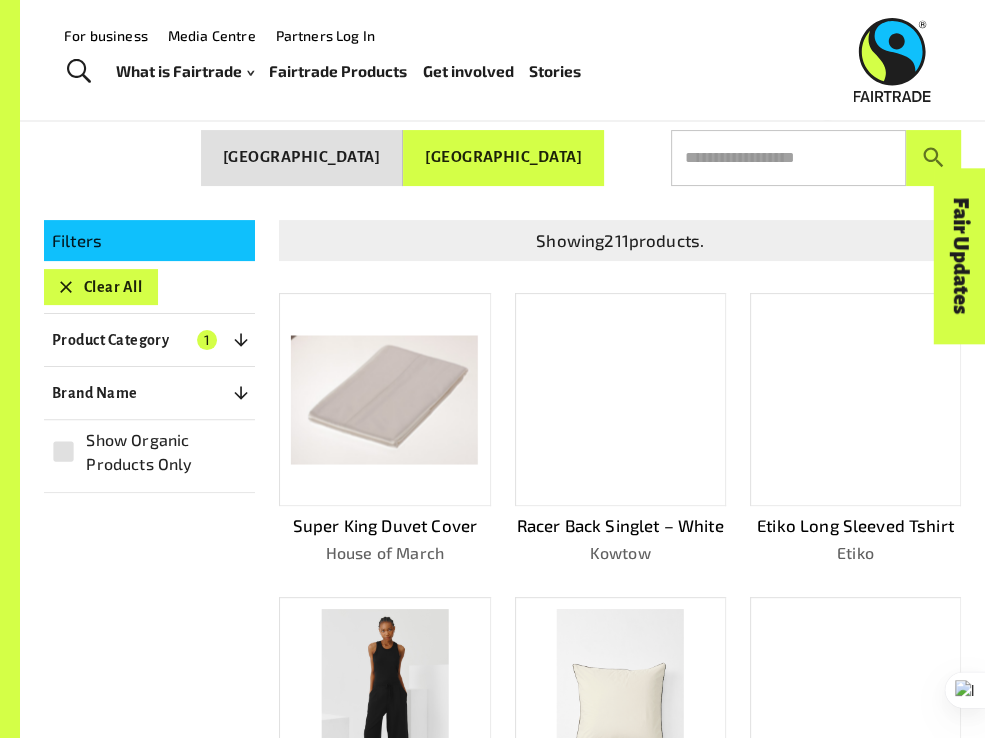 scroll, scrollTop: 209, scrollLeft: 0, axis: vertical 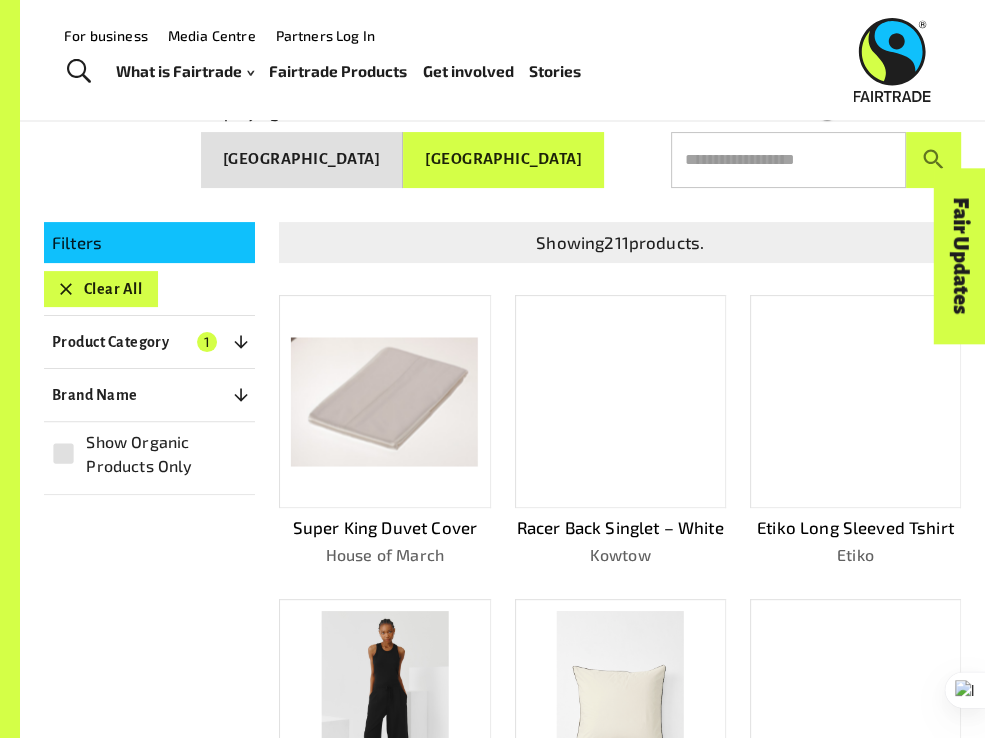 click on "Filters Clear All Product Category 1 ​ Coffee Gold & Jewellery Chocolate Juices & Cold Beverages Fruit and Vegetables Tea Ice Creams & Desserts Cosmetics Textile Adult Clothing Bedding Accessories Children Clothing Towels Sport Balls (Fairtrade Manufacturing) Household, Other Duvets and Bedding Bed Sheet B to B Children's Clothing Accessories B to B Sport Balls Baby Accessories Baby Bed Sheet Baby Clothing Bags Bed Sheet Coats and Jackets Cotton Fabric Football (Soccer Ball) Handball Hats and Caps Headscarves Kitchen Linen B to B Lingerie Other Accessories Promotional Accessories Promotional Clothing Pull-overs Rugby Shoes Skirt and Dress Slippers Sportswear [PERSON_NAME] cloth linen Tights and Socks Tops Toys Trousers Undergarment Spices & Oils Brand Name 0 ​ Ada Cosmetics [PERSON_NAME] Adobe Reserva All Good Antico Coffee Avalanche Barossa Coffee Roasters Bay Beans Bean Ground & Drunk Beechs Fine Chocolates Belvas Ben & Jerry's Bennetto's Biobean Bon Accord BOVETTI Bun Coffee Caddies Caffe Prima Caffe' Carraro Goki" at bounding box center [149, 358] 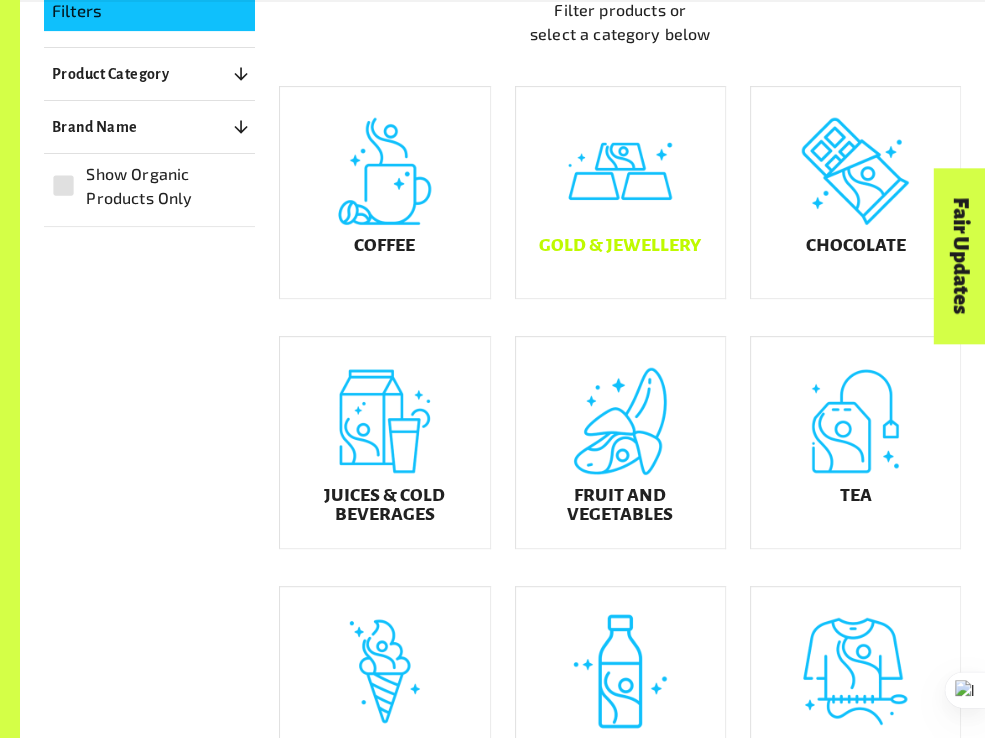 scroll, scrollTop: 452, scrollLeft: 0, axis: vertical 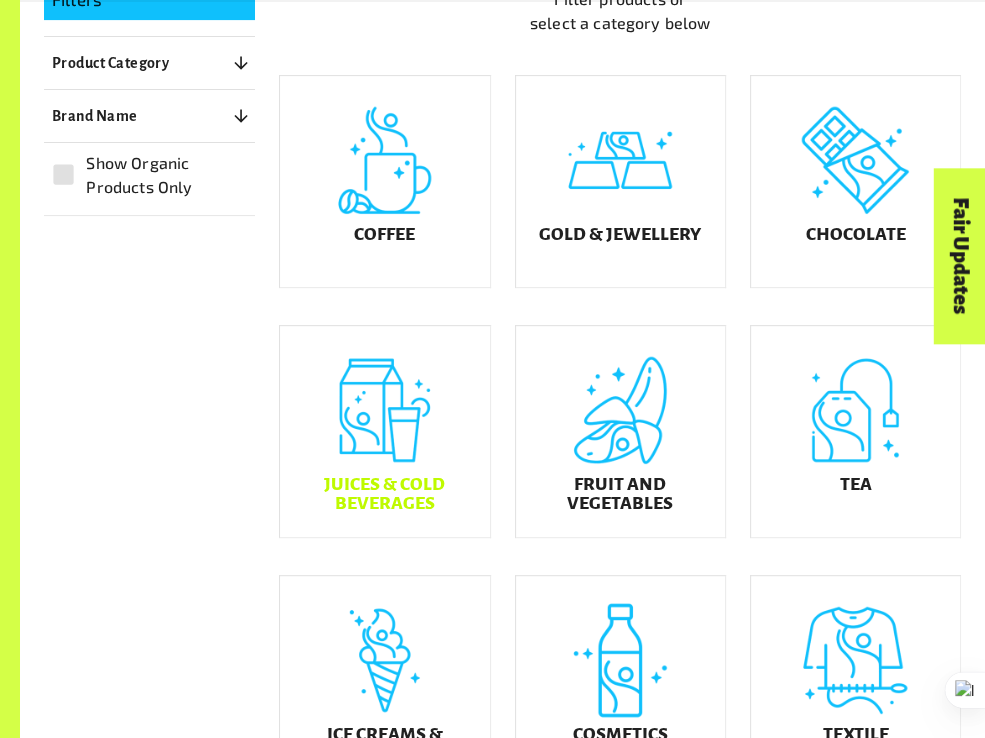 click on "Juices & Cold Beverages" at bounding box center [384, 431] 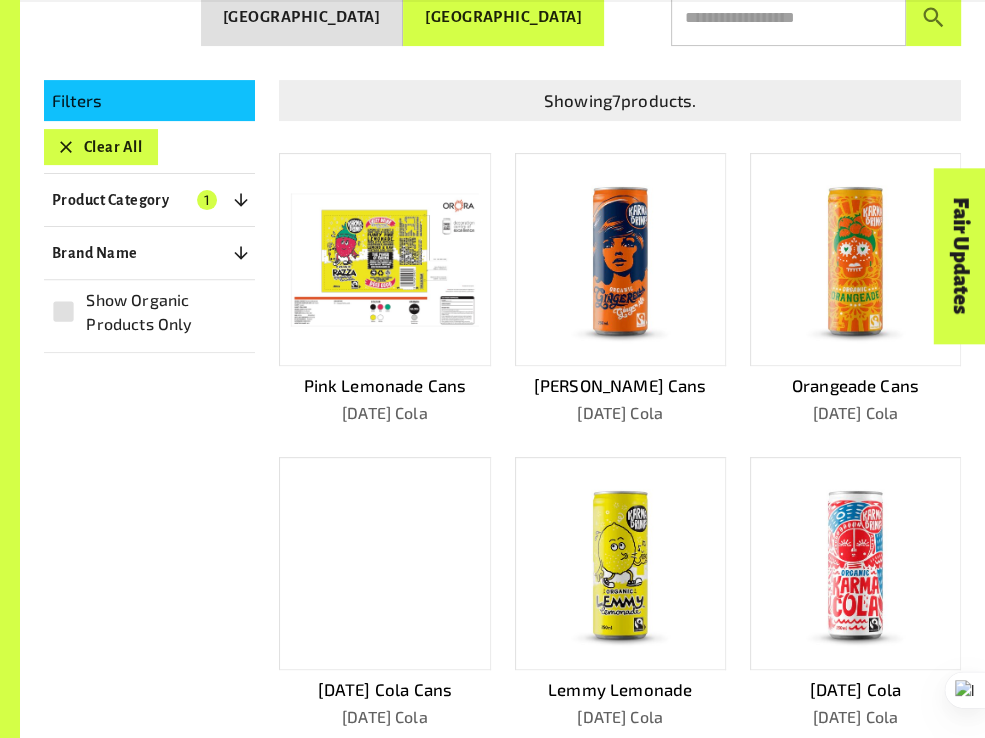 scroll, scrollTop: 452, scrollLeft: 0, axis: vertical 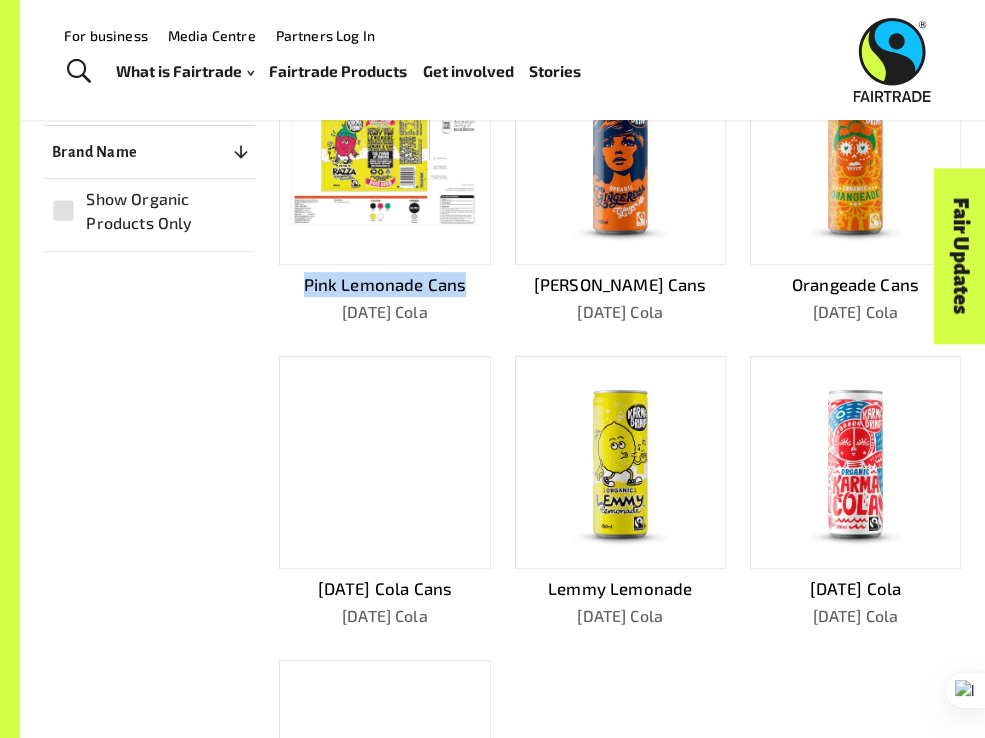 drag, startPoint x: 274, startPoint y: 280, endPoint x: 470, endPoint y: 293, distance: 196.43065 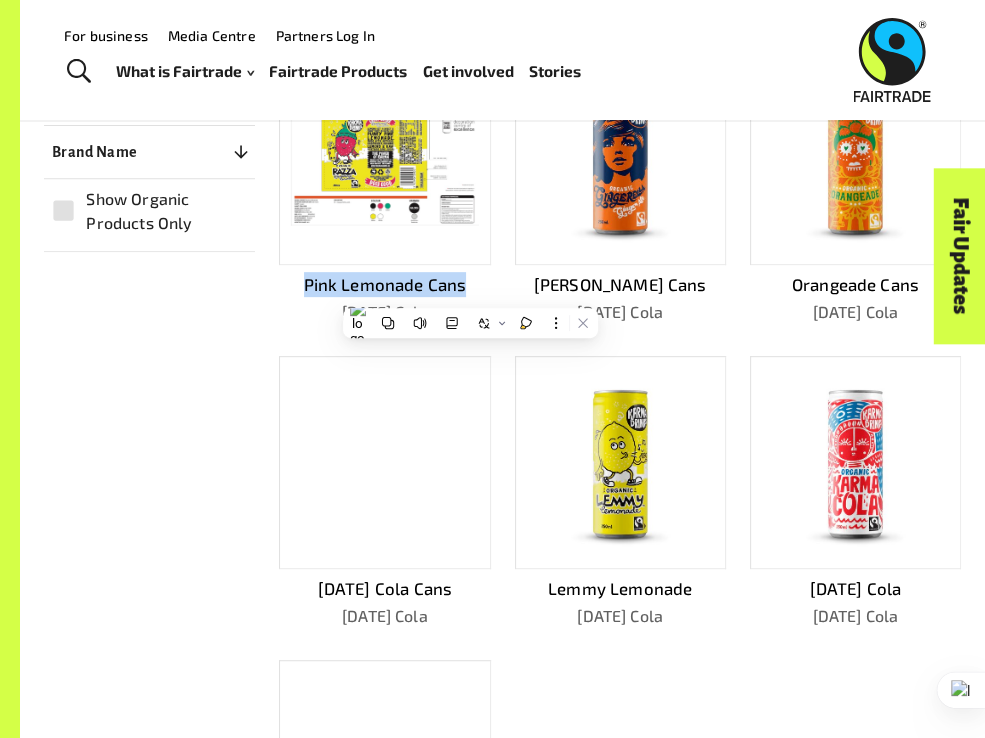 drag, startPoint x: 470, startPoint y: 293, endPoint x: 452, endPoint y: 290, distance: 18.248287 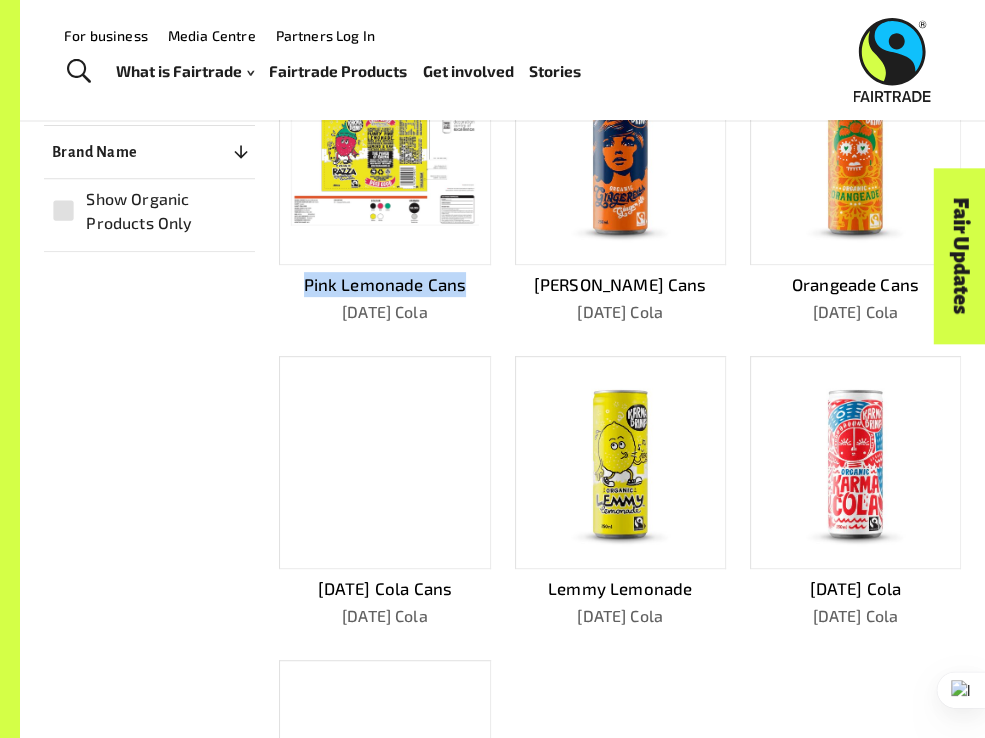 copy on "Pink Lemonade Cans" 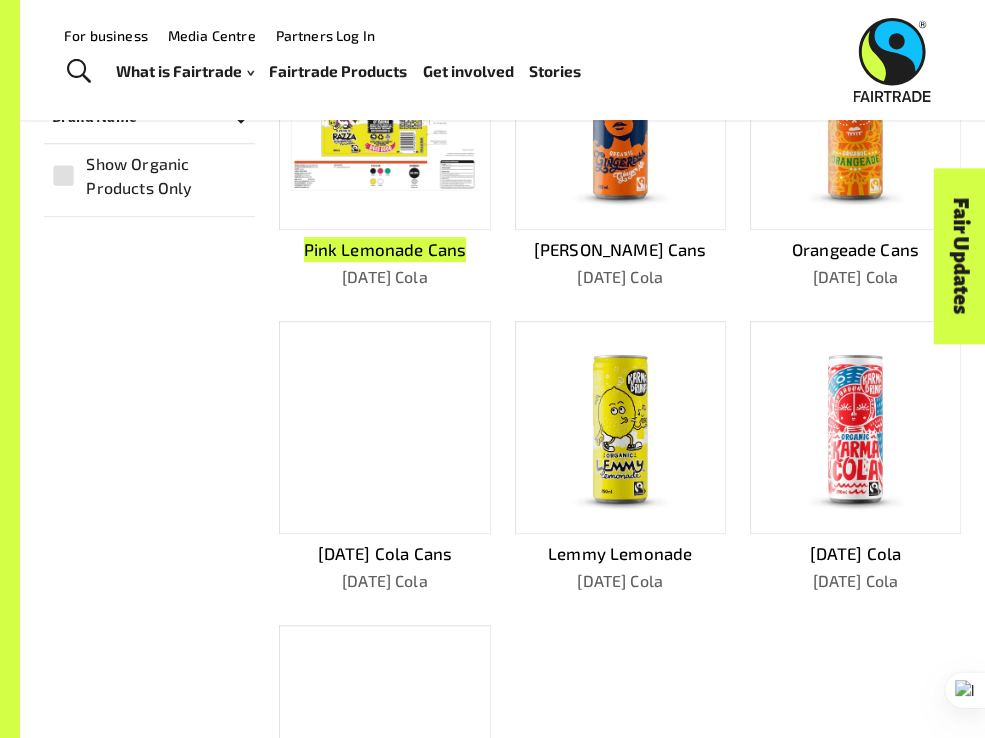 scroll, scrollTop: 352, scrollLeft: 0, axis: vertical 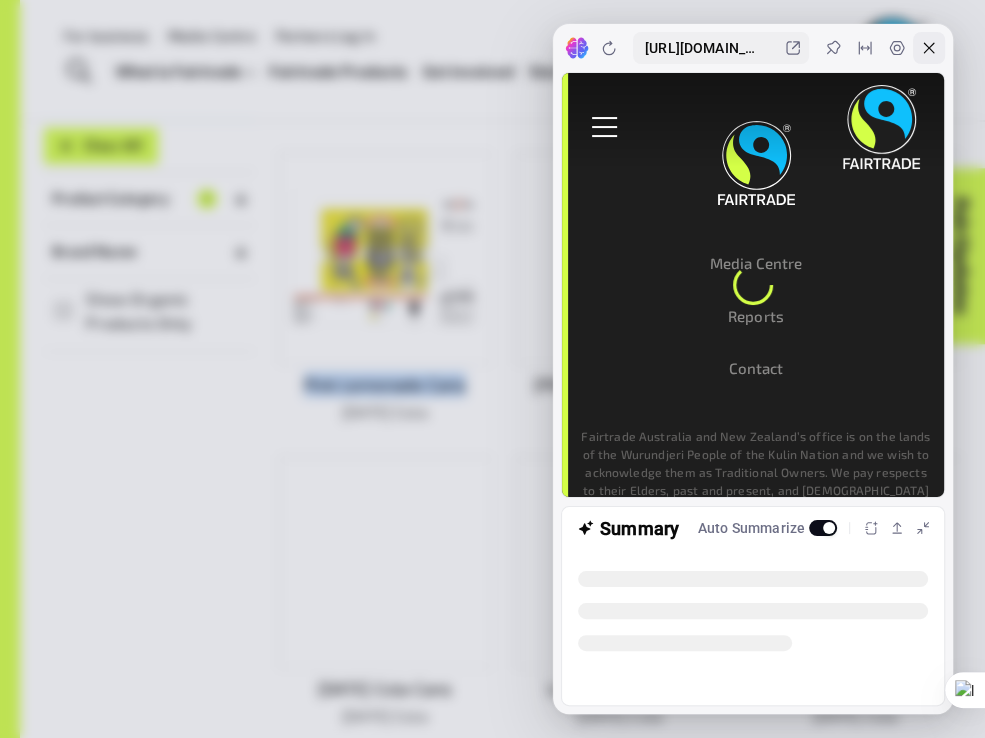 click at bounding box center (929, 48) 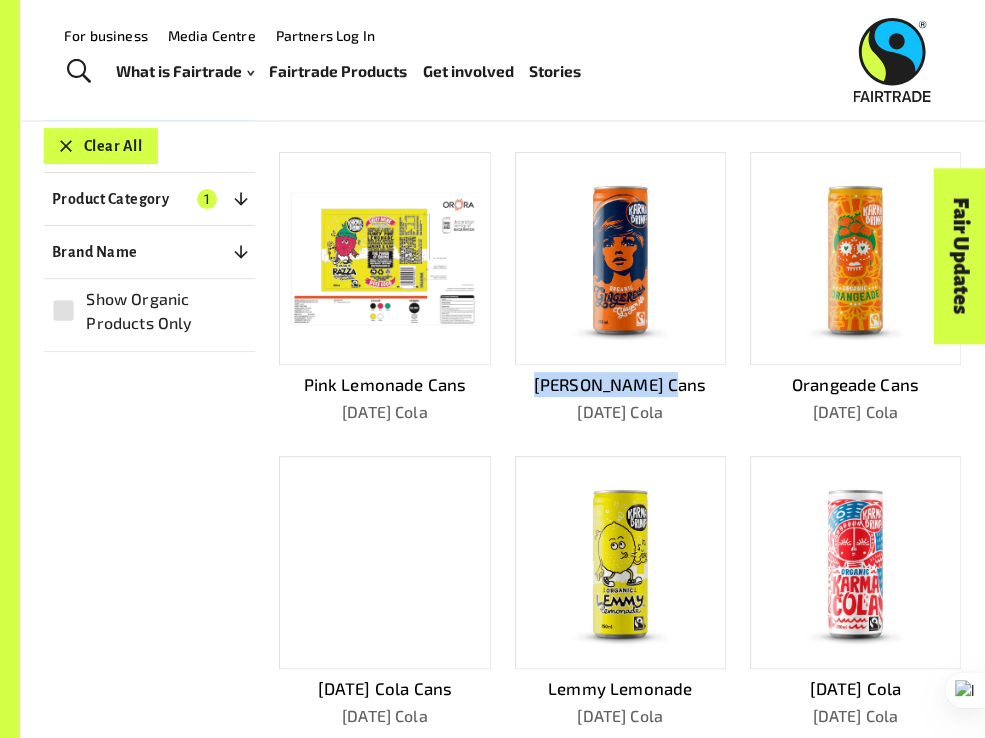 drag, startPoint x: 504, startPoint y: 377, endPoint x: 686, endPoint y: 390, distance: 182.4637 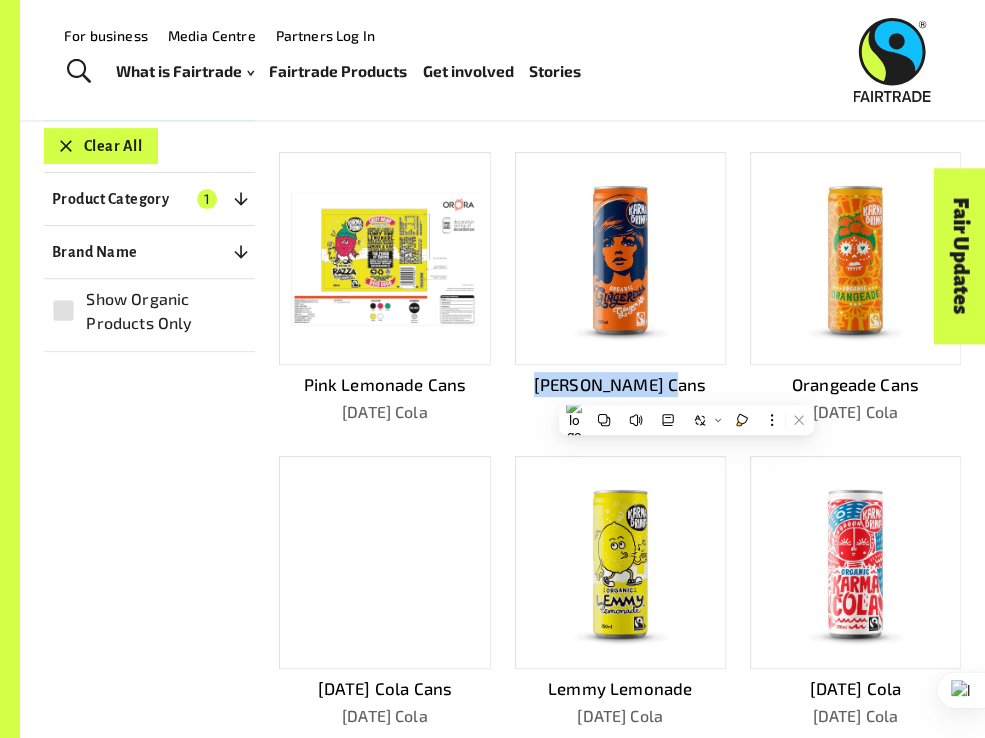 drag, startPoint x: 686, startPoint y: 390, endPoint x: 668, endPoint y: 379, distance: 21.095022 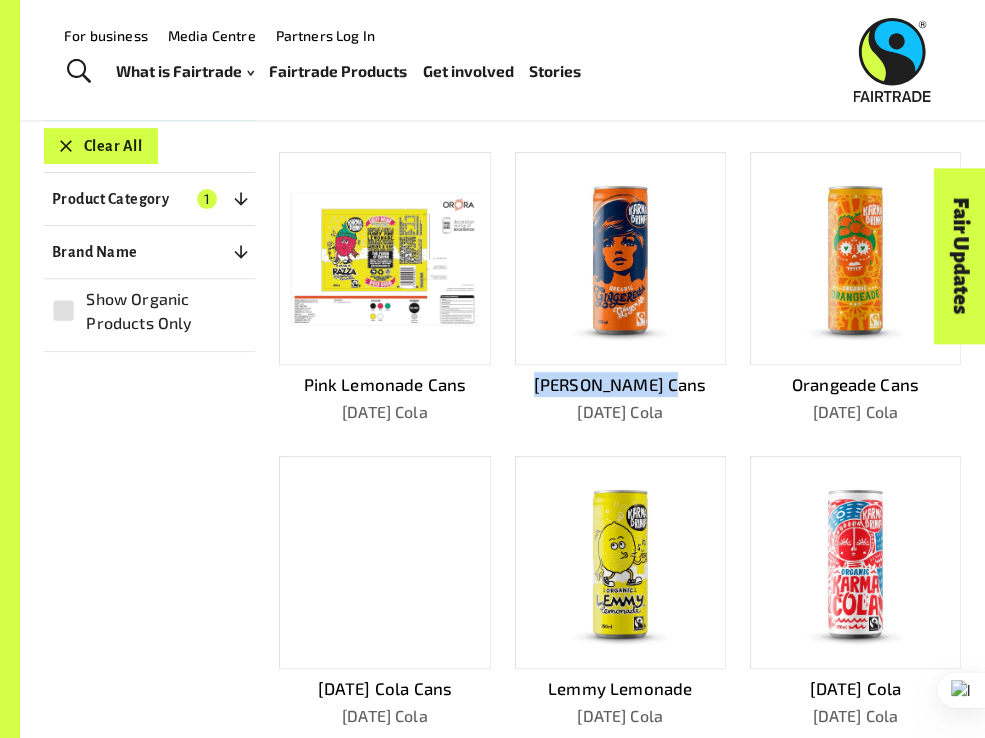 copy on "[PERSON_NAME] Cans" 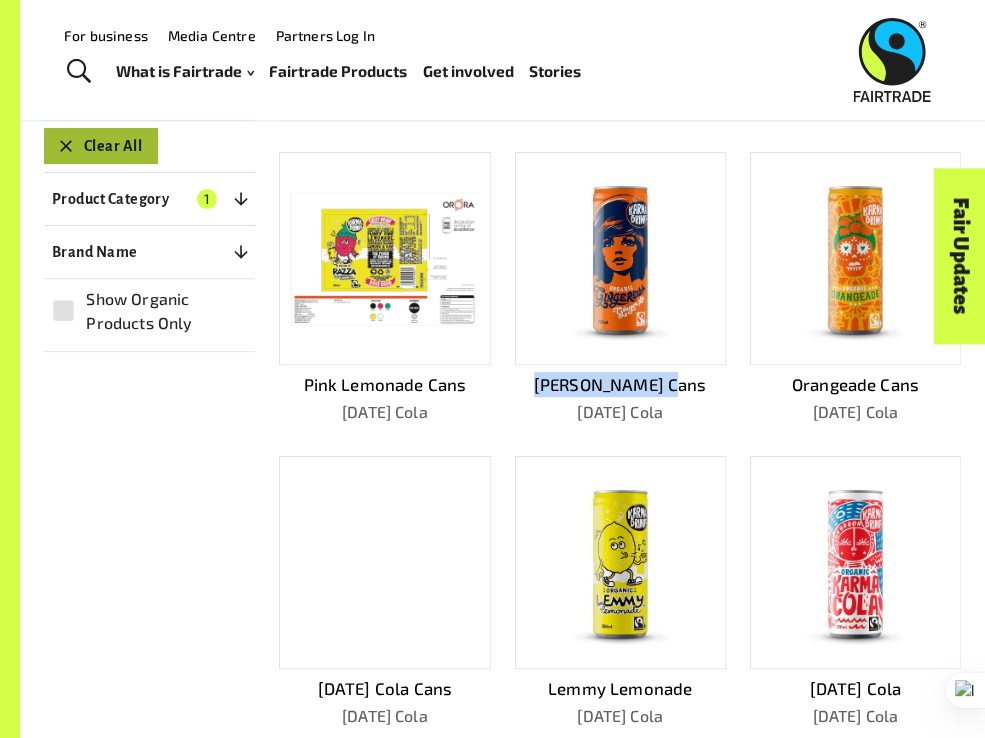 click on "Clear All" at bounding box center (101, 146) 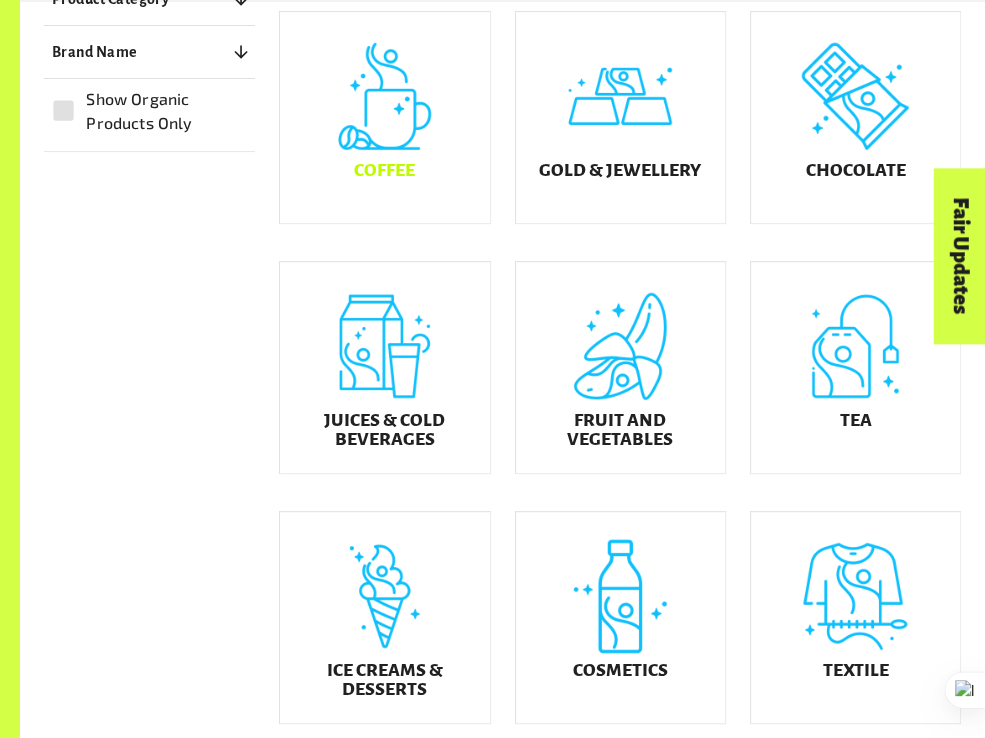 scroll, scrollTop: 552, scrollLeft: 0, axis: vertical 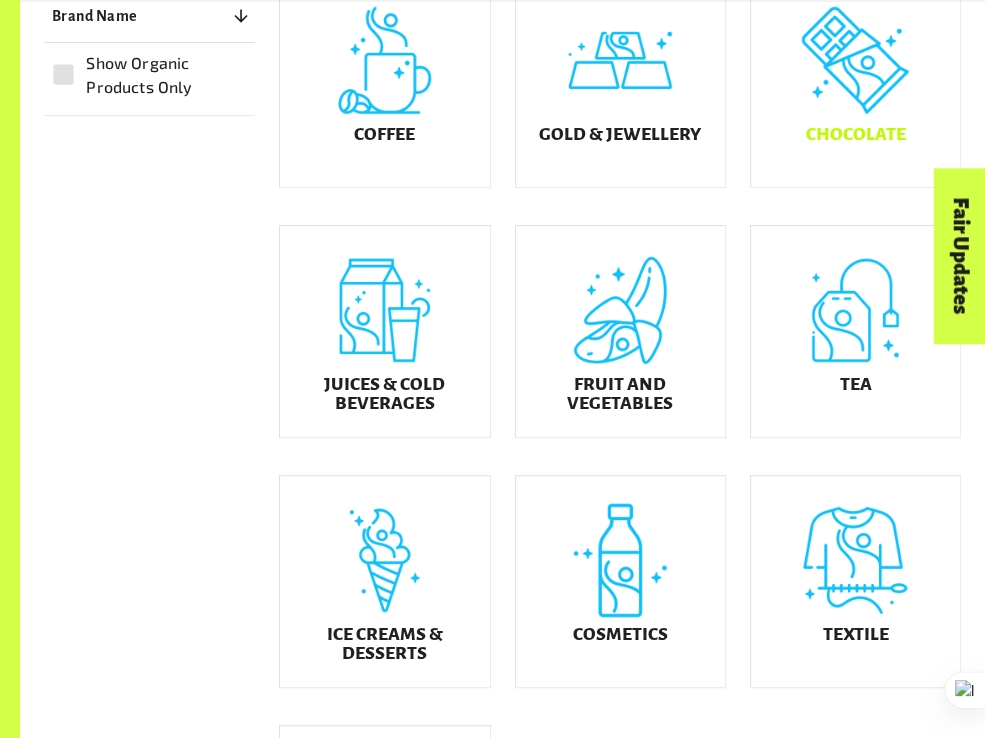 click on "Chocolate" at bounding box center (855, 134) 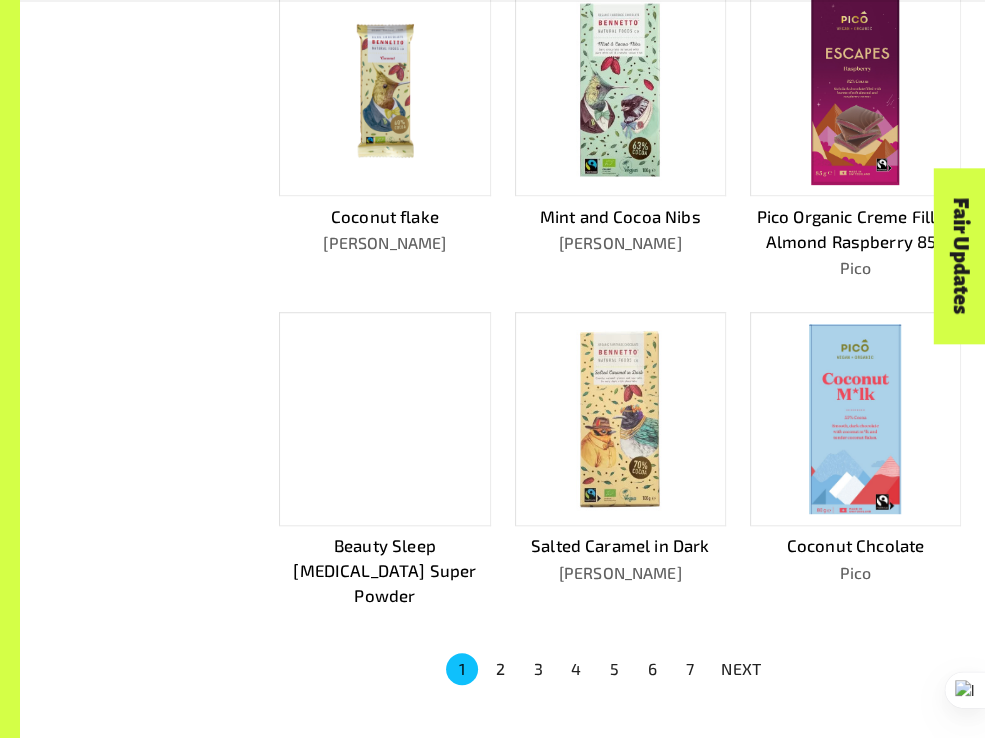scroll, scrollTop: 852, scrollLeft: 0, axis: vertical 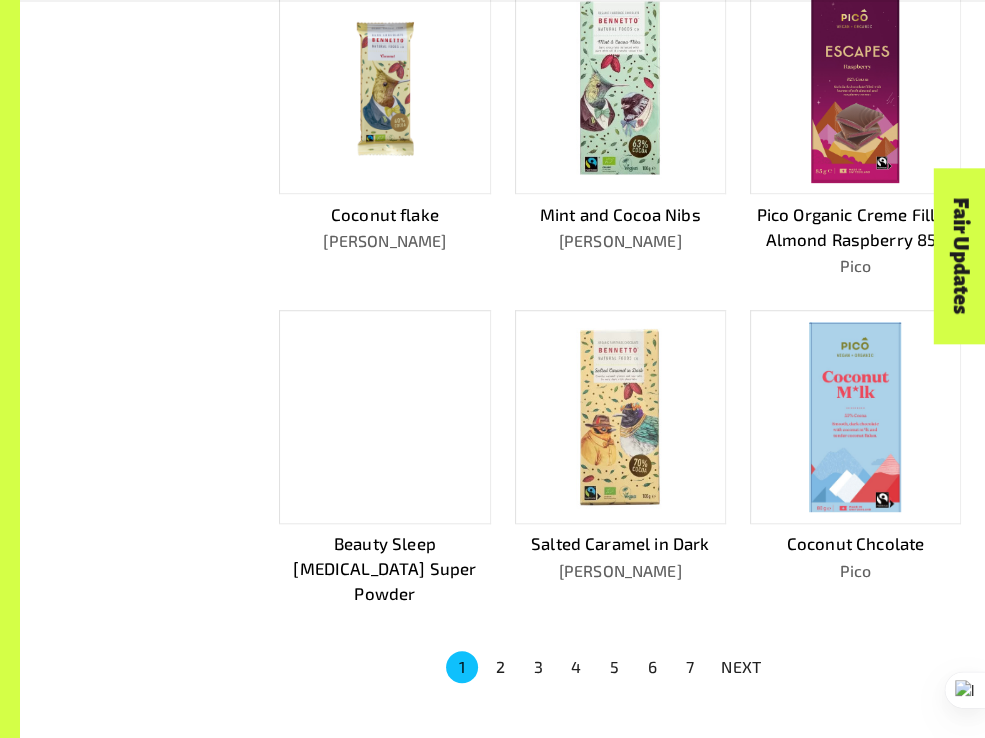 click on "6" at bounding box center [652, 667] 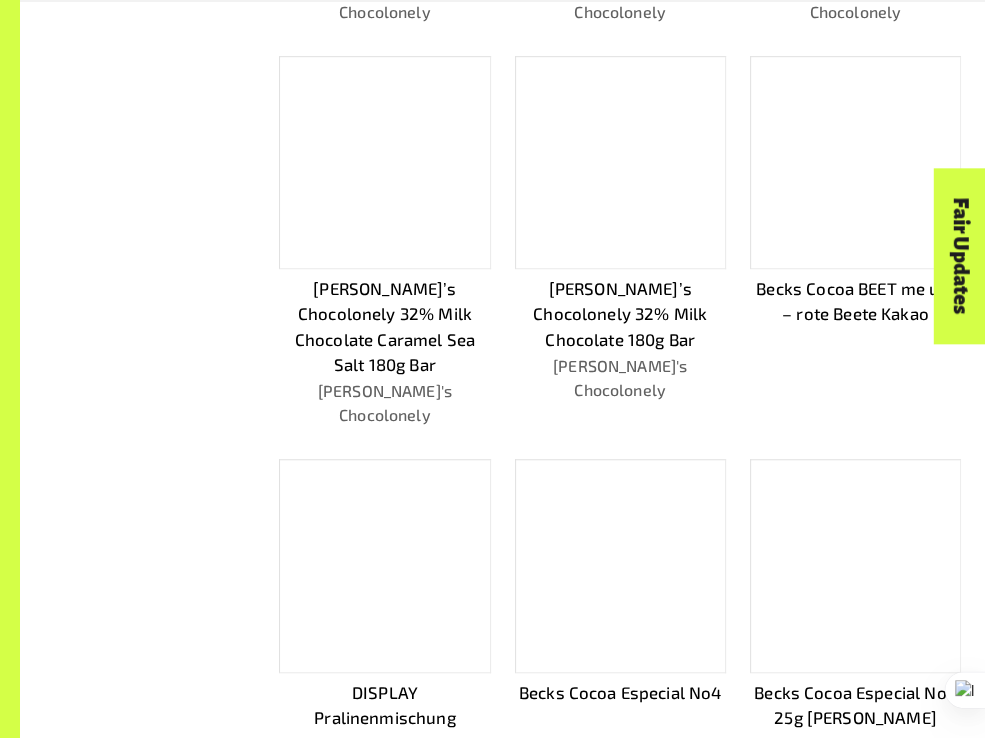 scroll, scrollTop: 928, scrollLeft: 0, axis: vertical 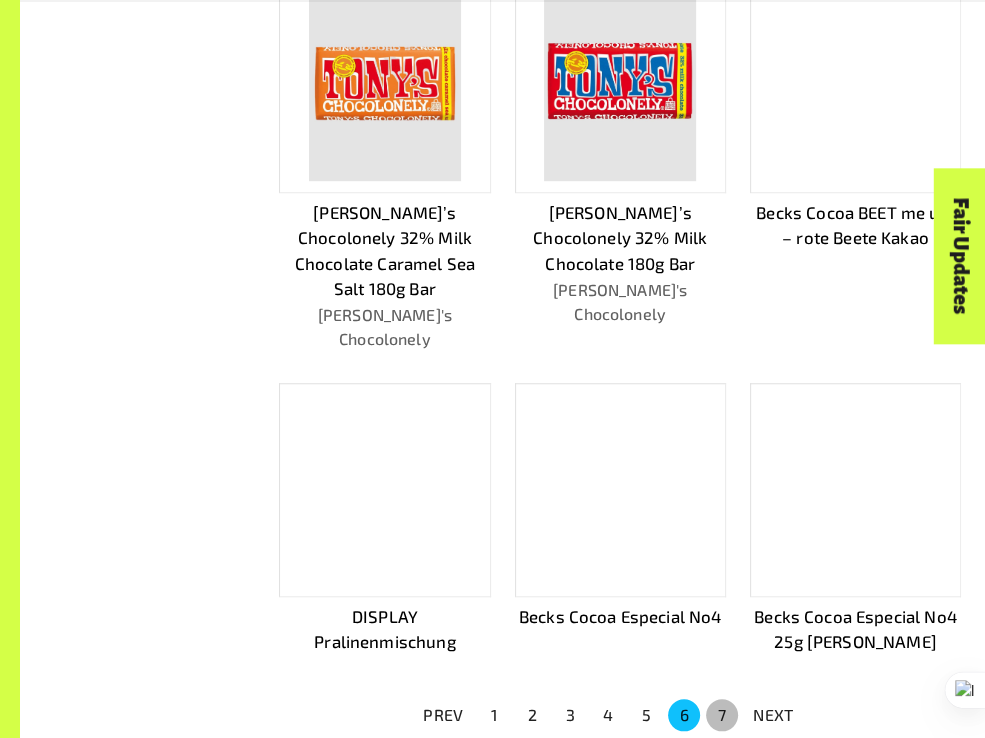 click on "7" at bounding box center (722, 715) 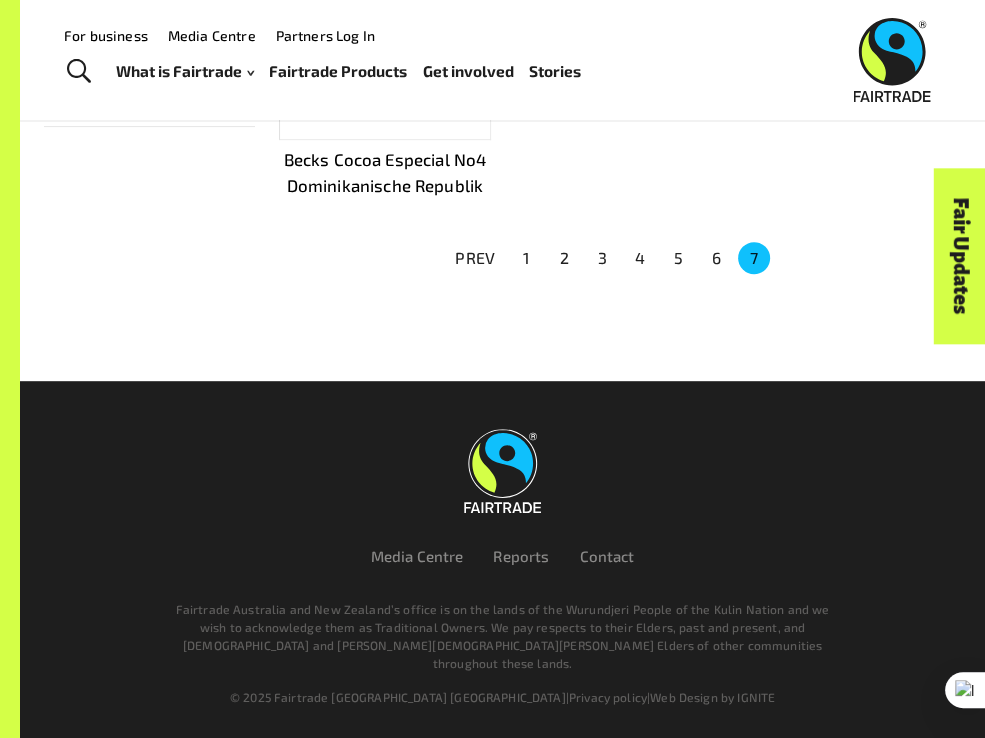 scroll, scrollTop: 194, scrollLeft: 0, axis: vertical 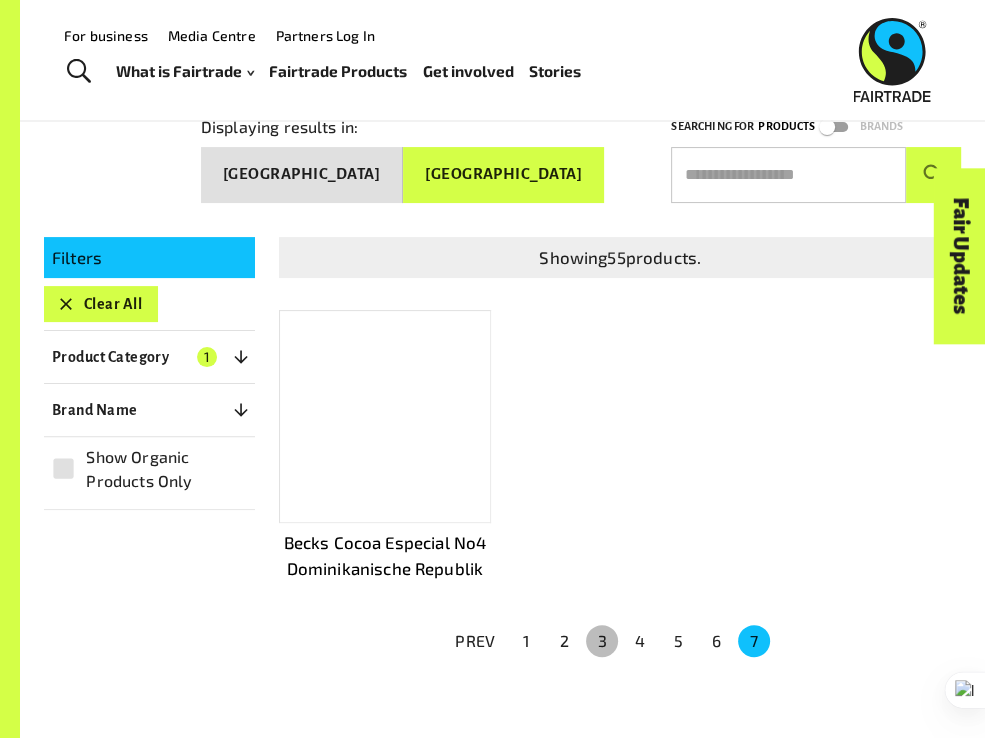 click on "3" at bounding box center (602, 641) 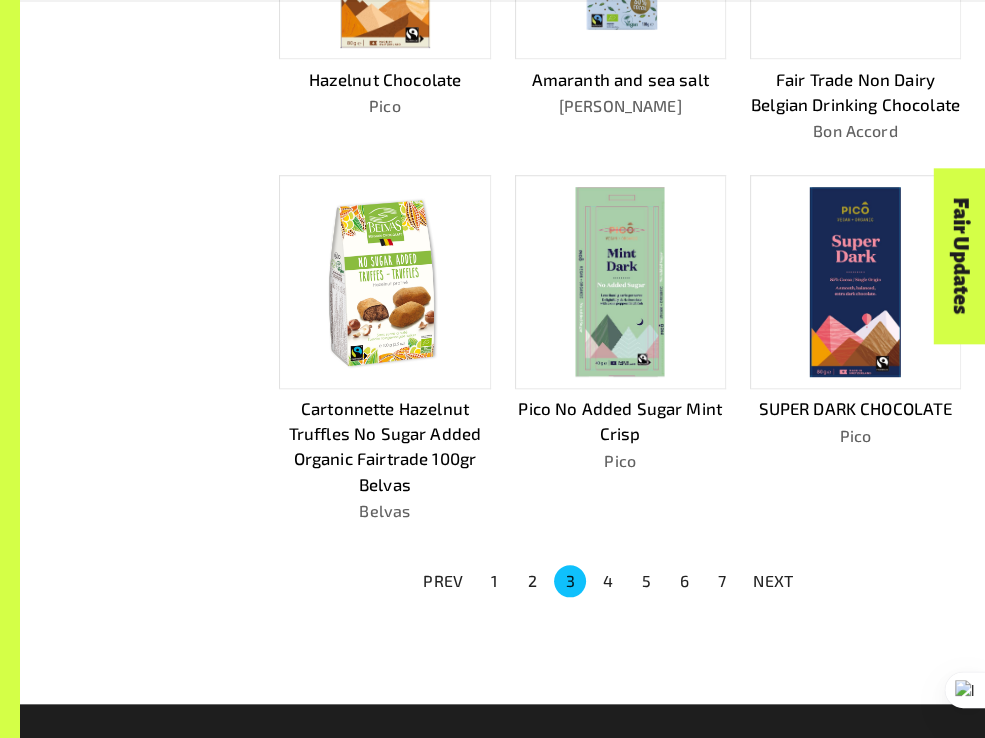 scroll, scrollTop: 994, scrollLeft: 0, axis: vertical 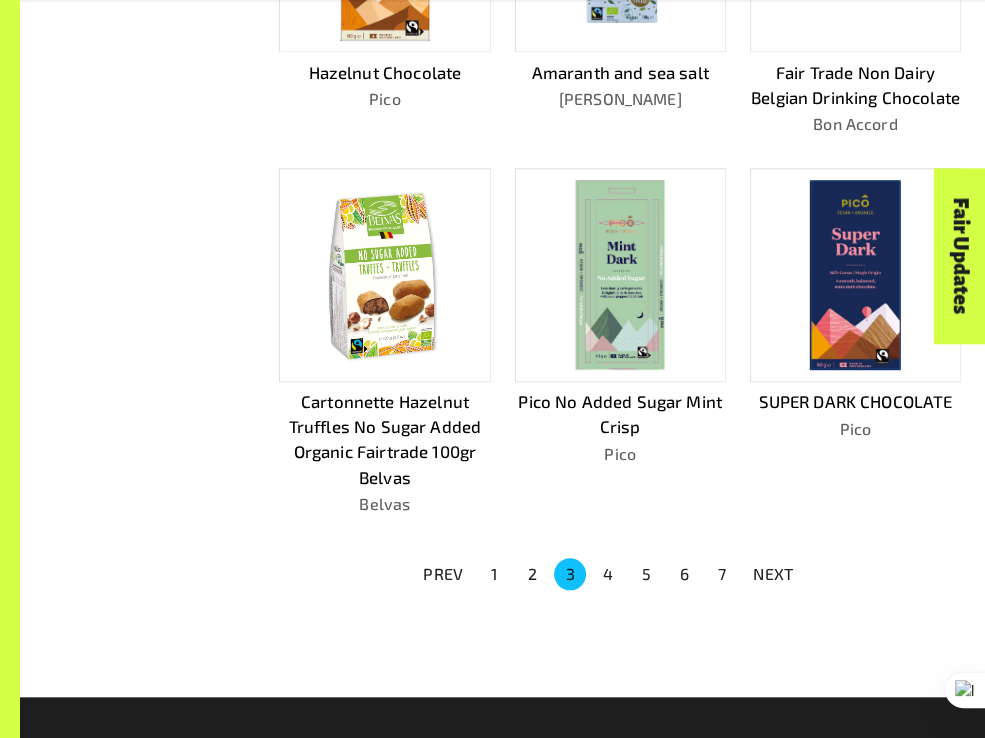 click on "4" at bounding box center [608, 574] 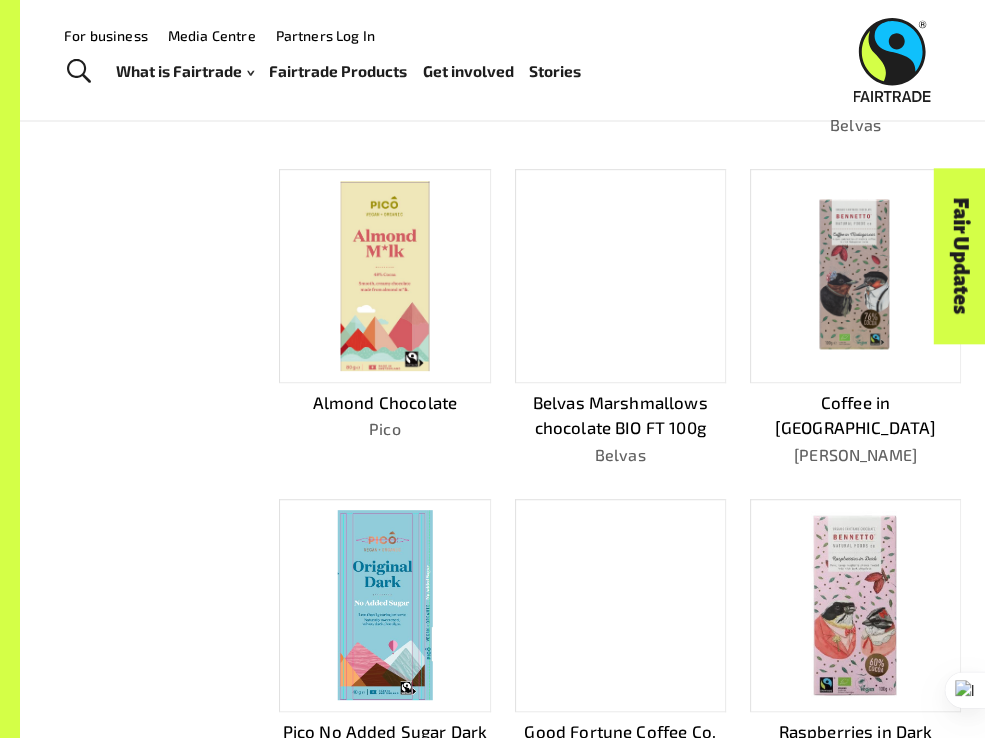 scroll, scrollTop: 669, scrollLeft: 0, axis: vertical 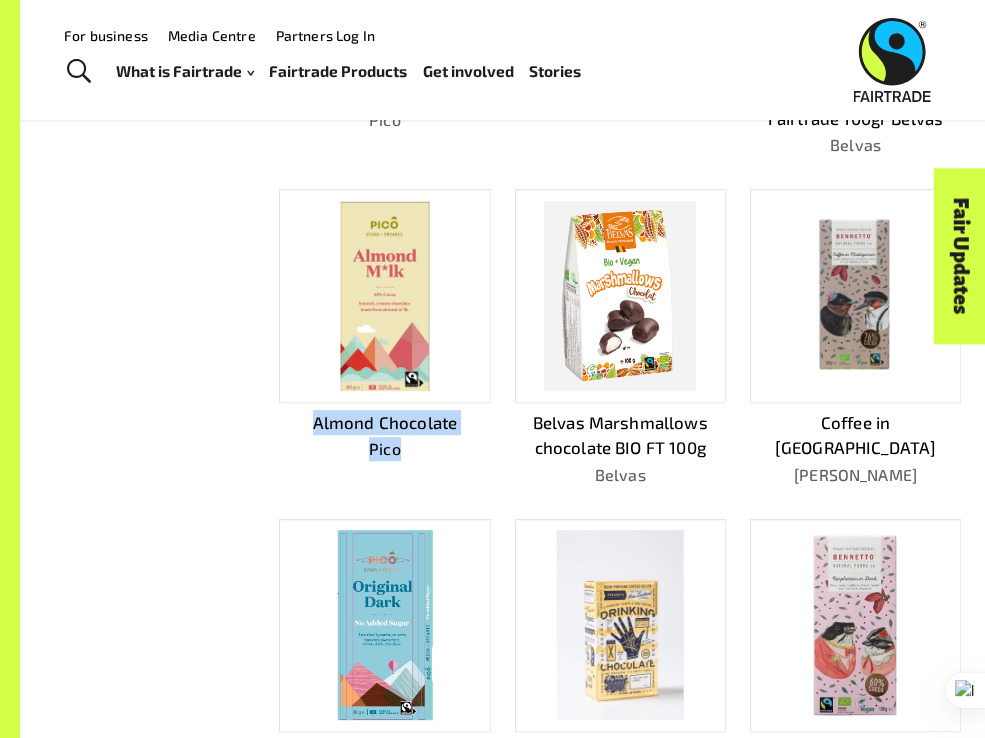 drag, startPoint x: 277, startPoint y: 414, endPoint x: 445, endPoint y: 431, distance: 168.85793 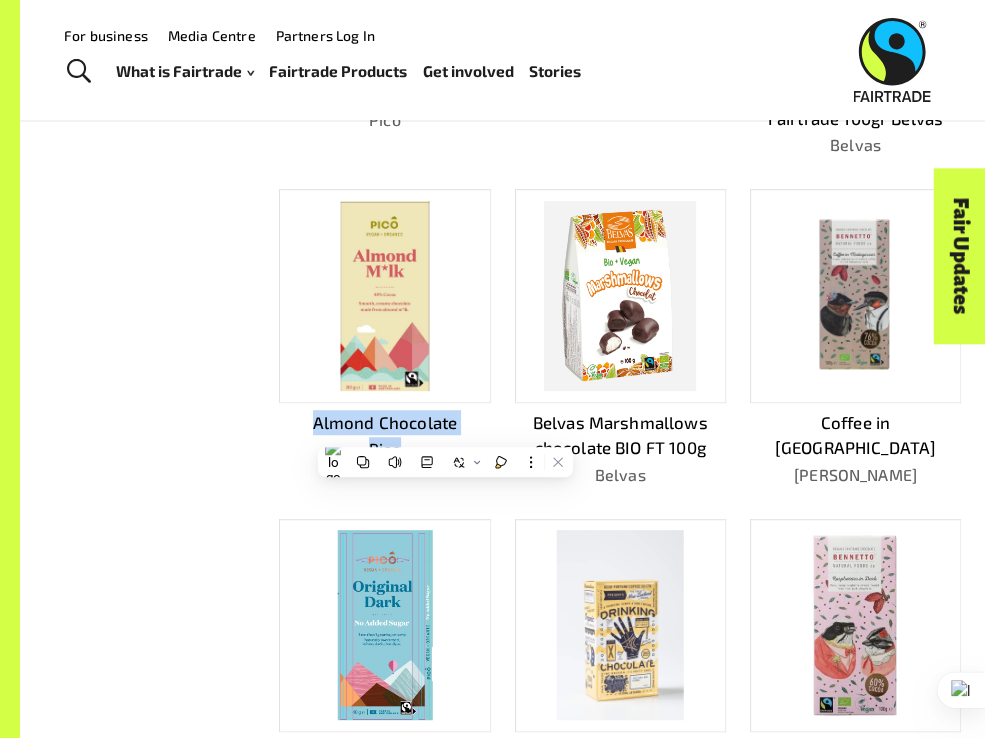 drag, startPoint x: 445, startPoint y: 431, endPoint x: 429, endPoint y: 412, distance: 24.839485 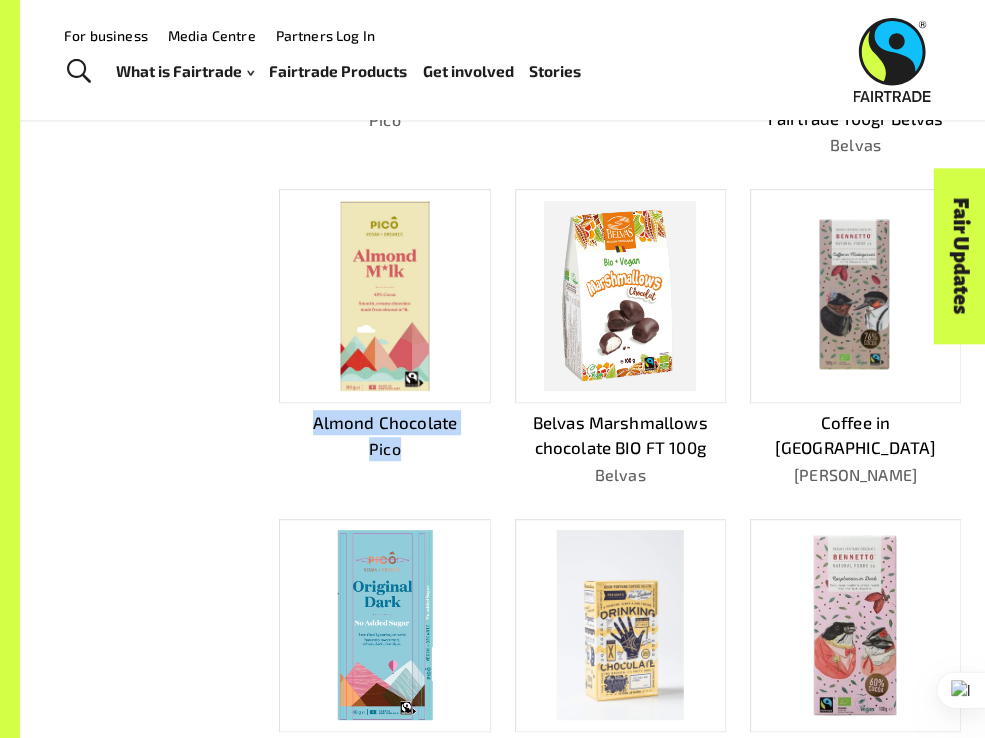 copy on "Almond Chocolate Pico" 